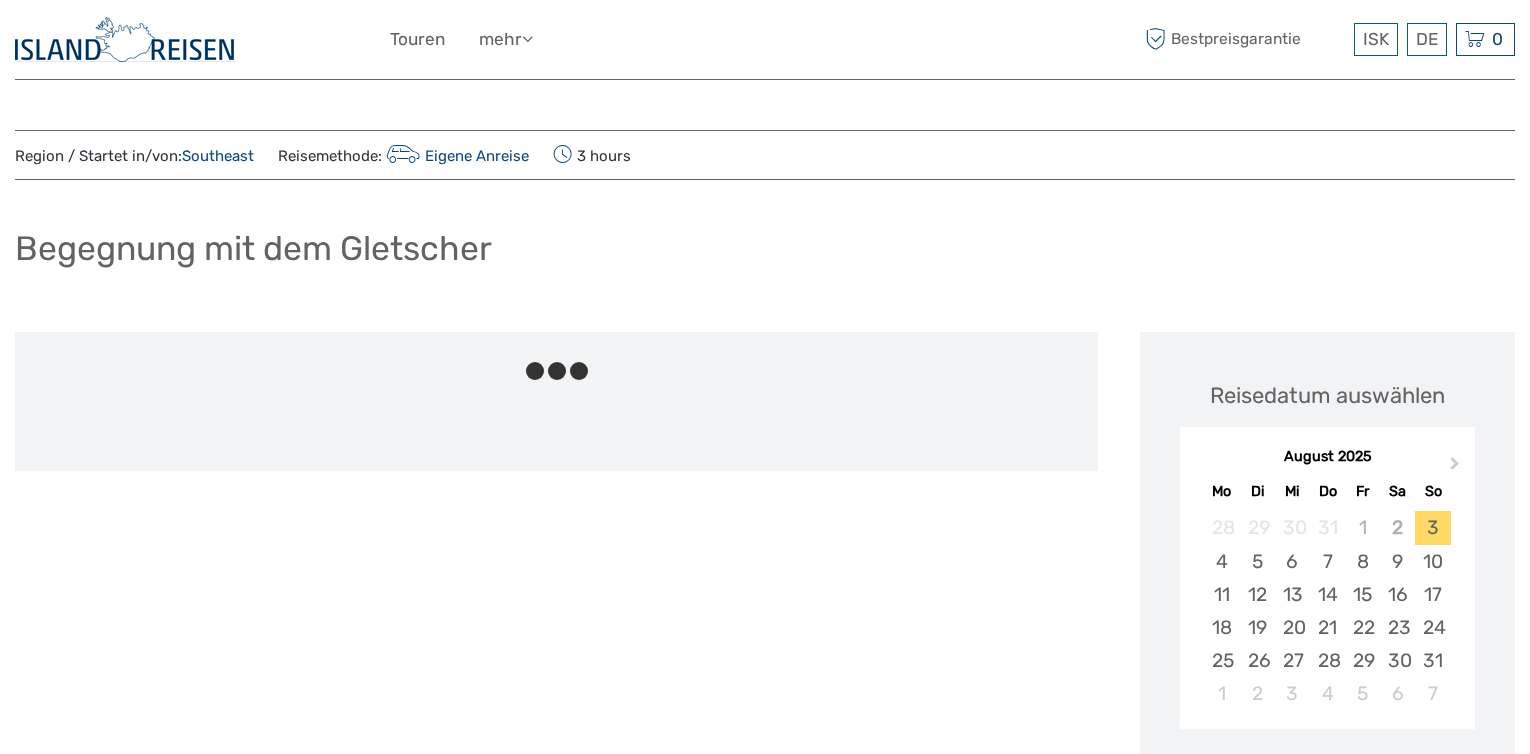 scroll, scrollTop: 0, scrollLeft: 0, axis: both 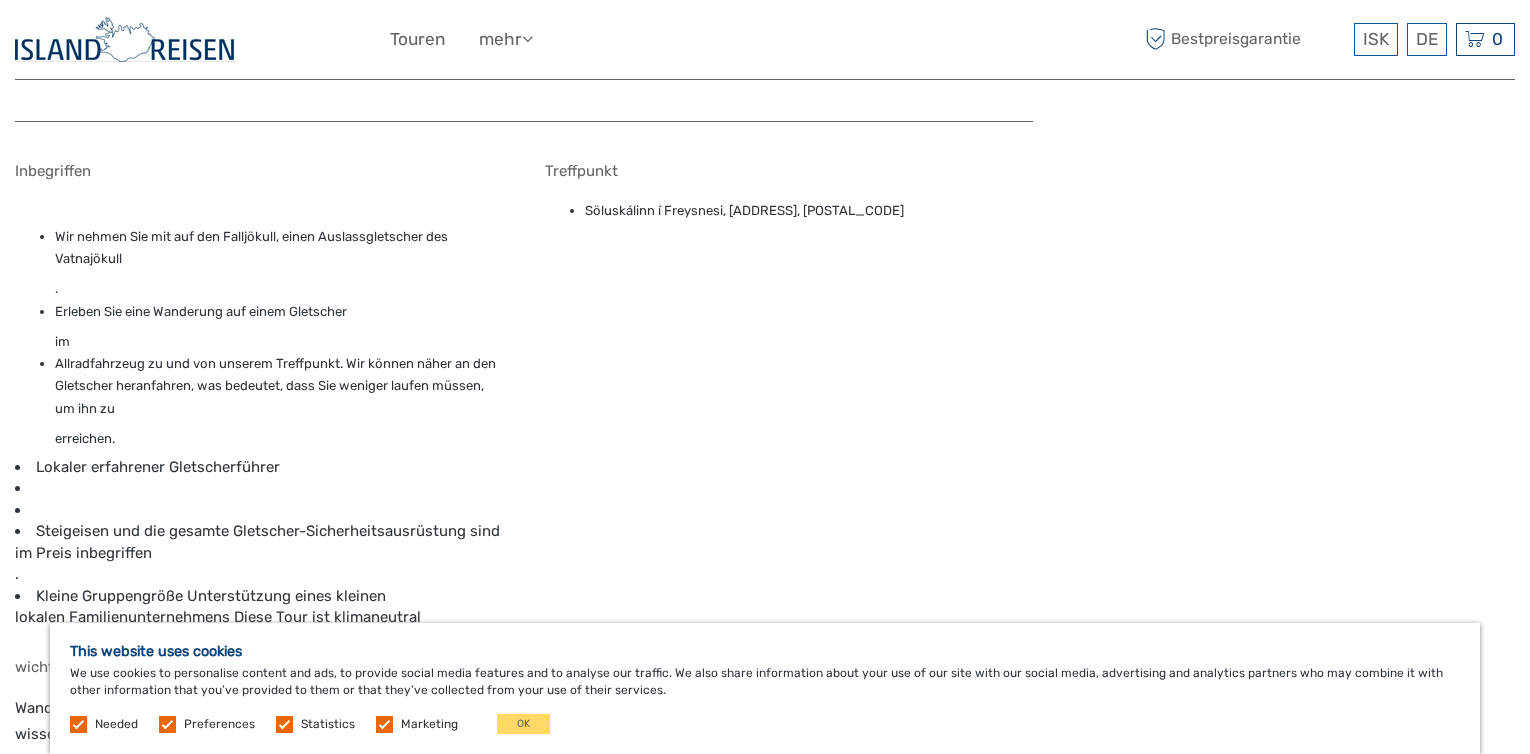 drag, startPoint x: 589, startPoint y: 209, endPoint x: 879, endPoint y: 211, distance: 290.0069 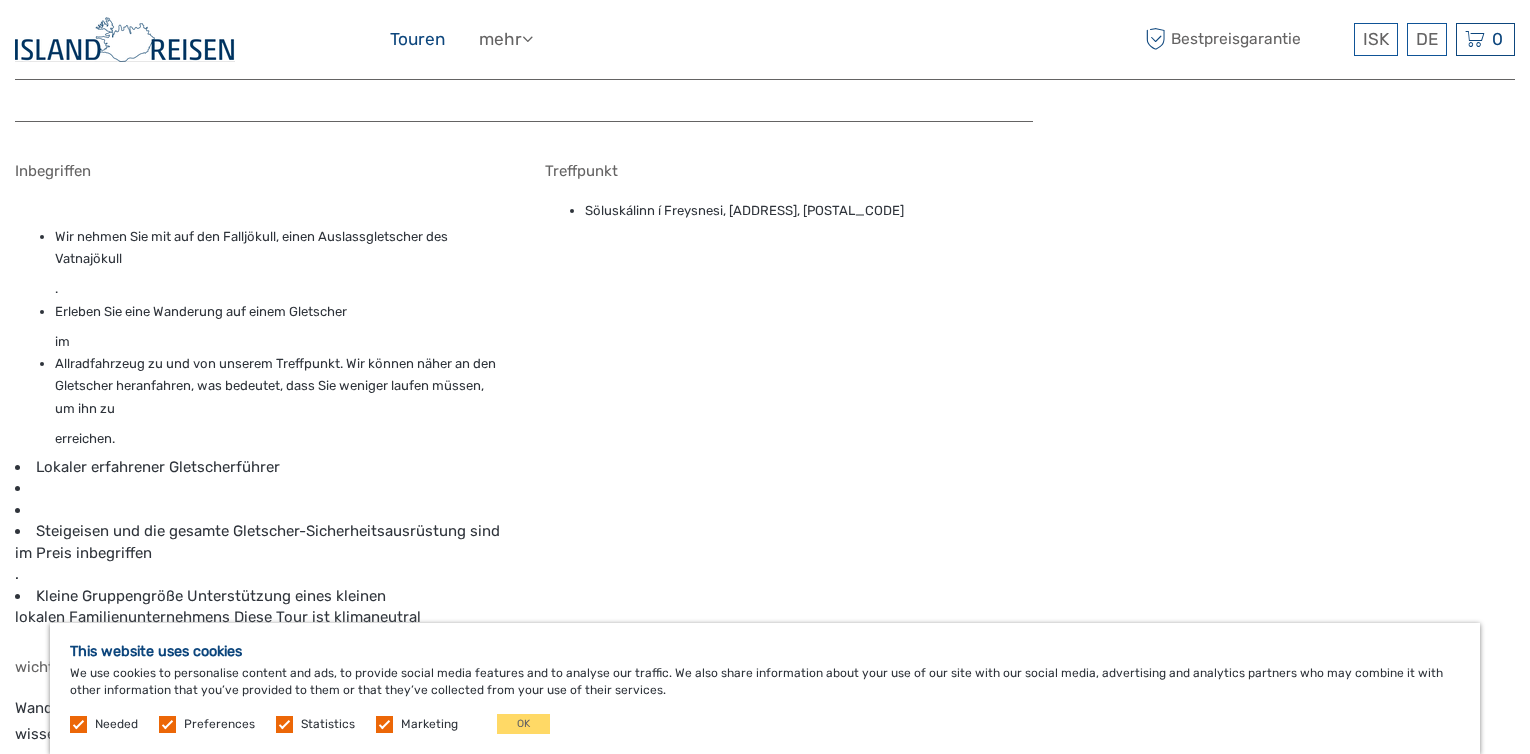 click on "Touren" at bounding box center (417, 39) 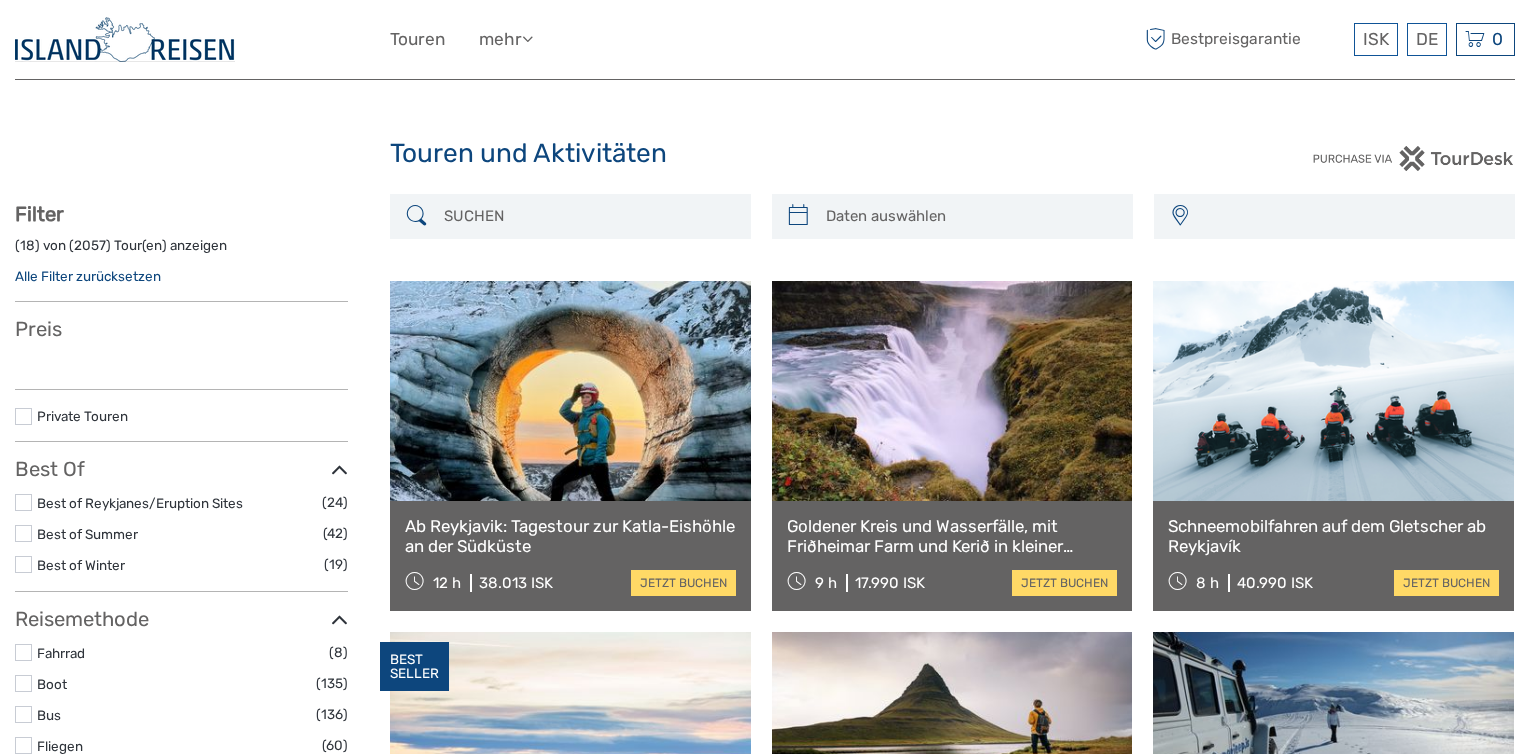 select 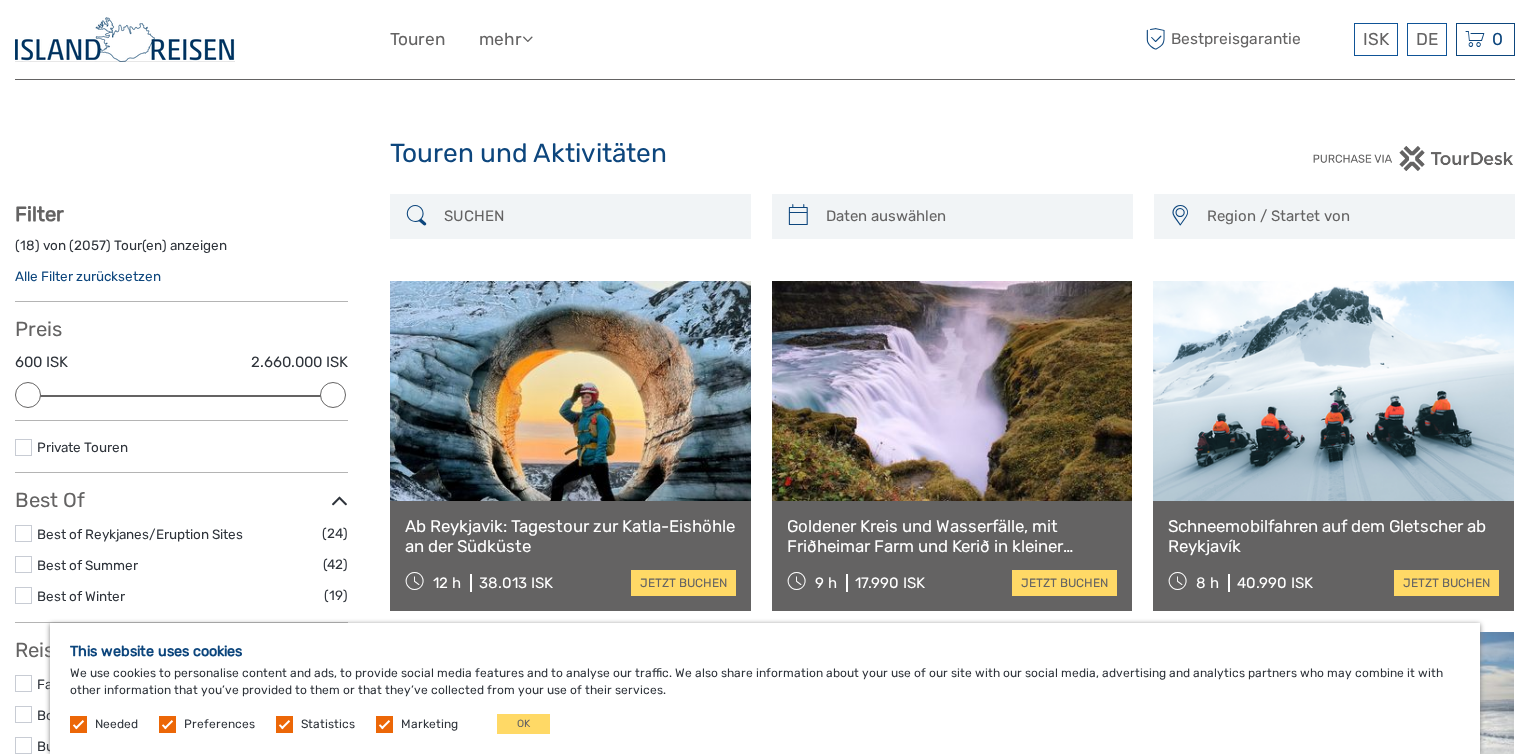 scroll, scrollTop: 0, scrollLeft: 0, axis: both 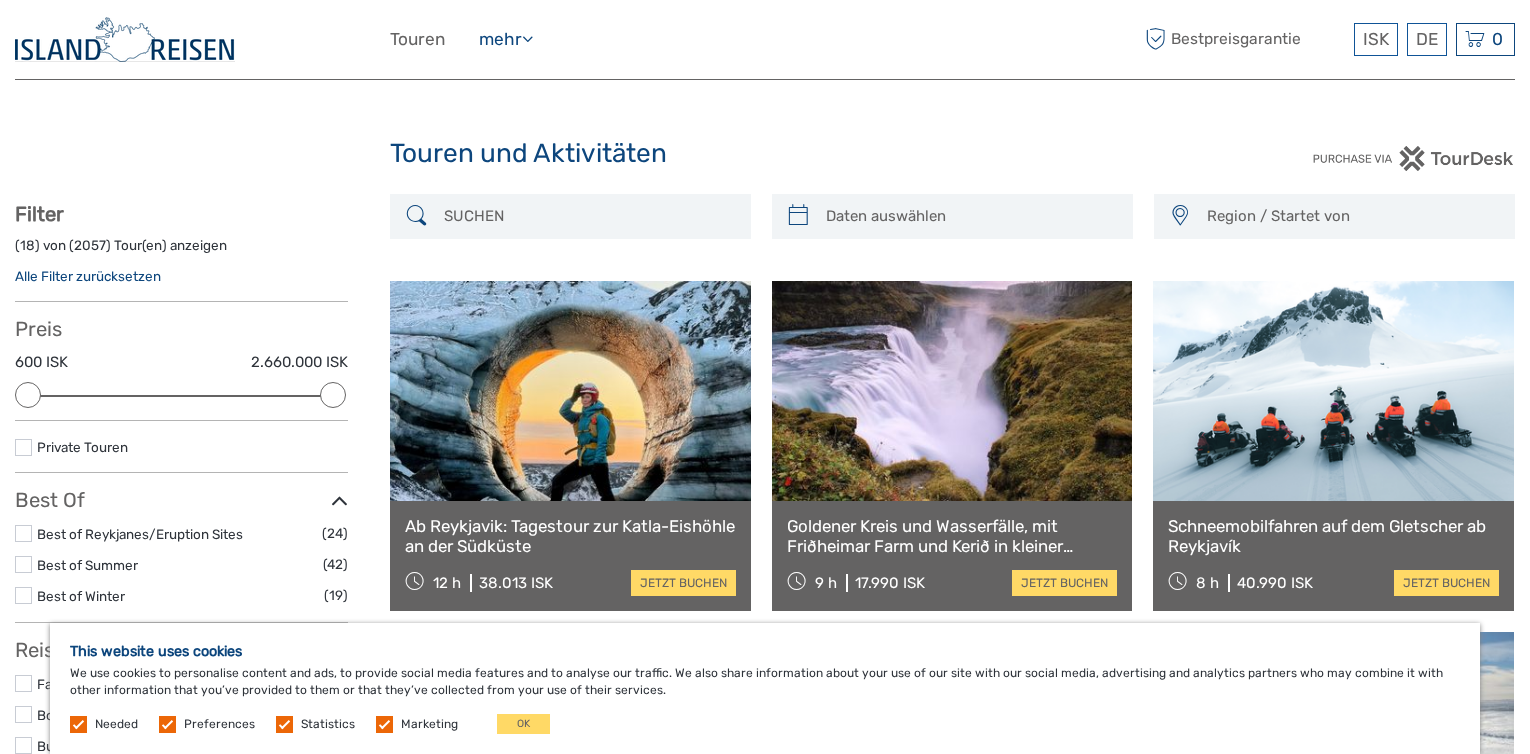 click at bounding box center [527, 38] 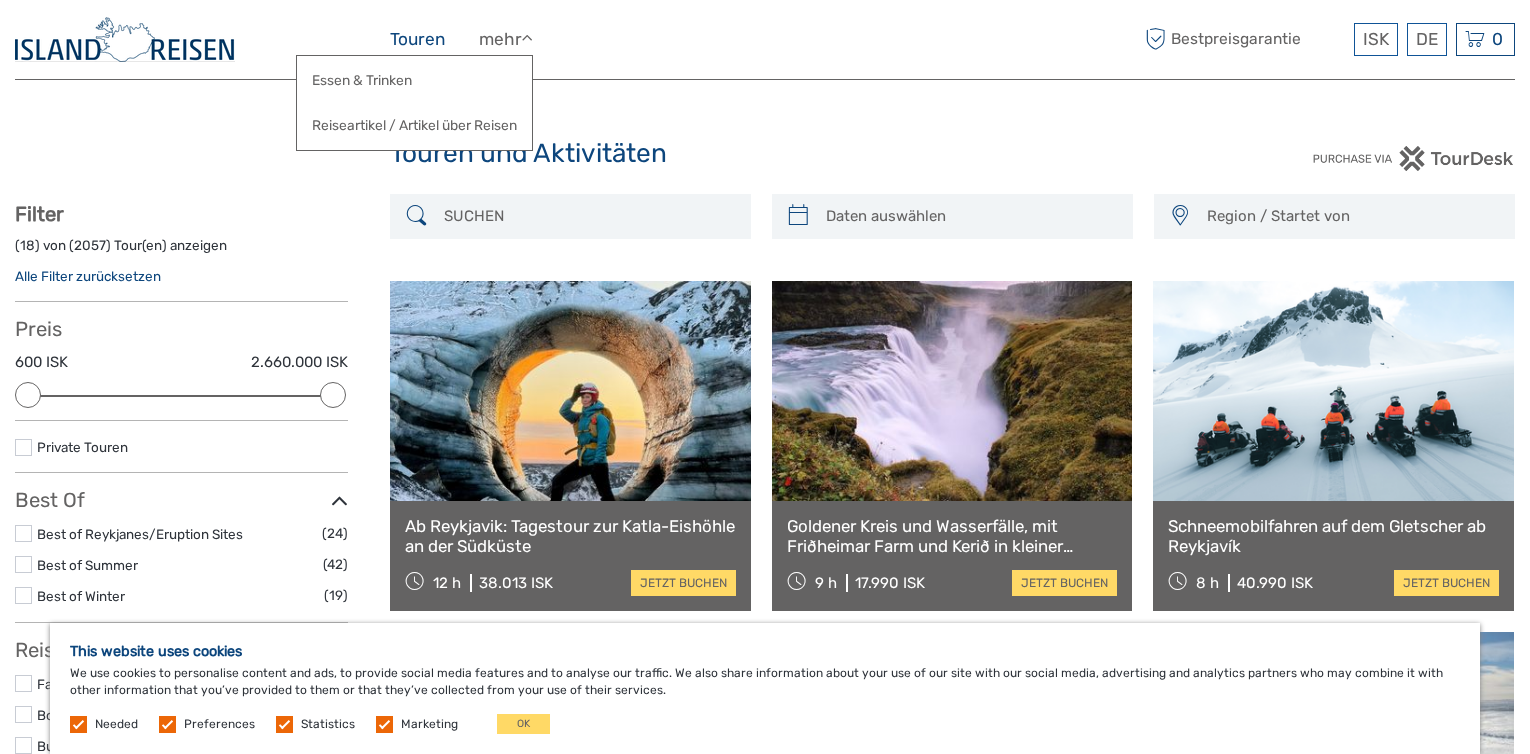 click on "Touren" at bounding box center (417, 39) 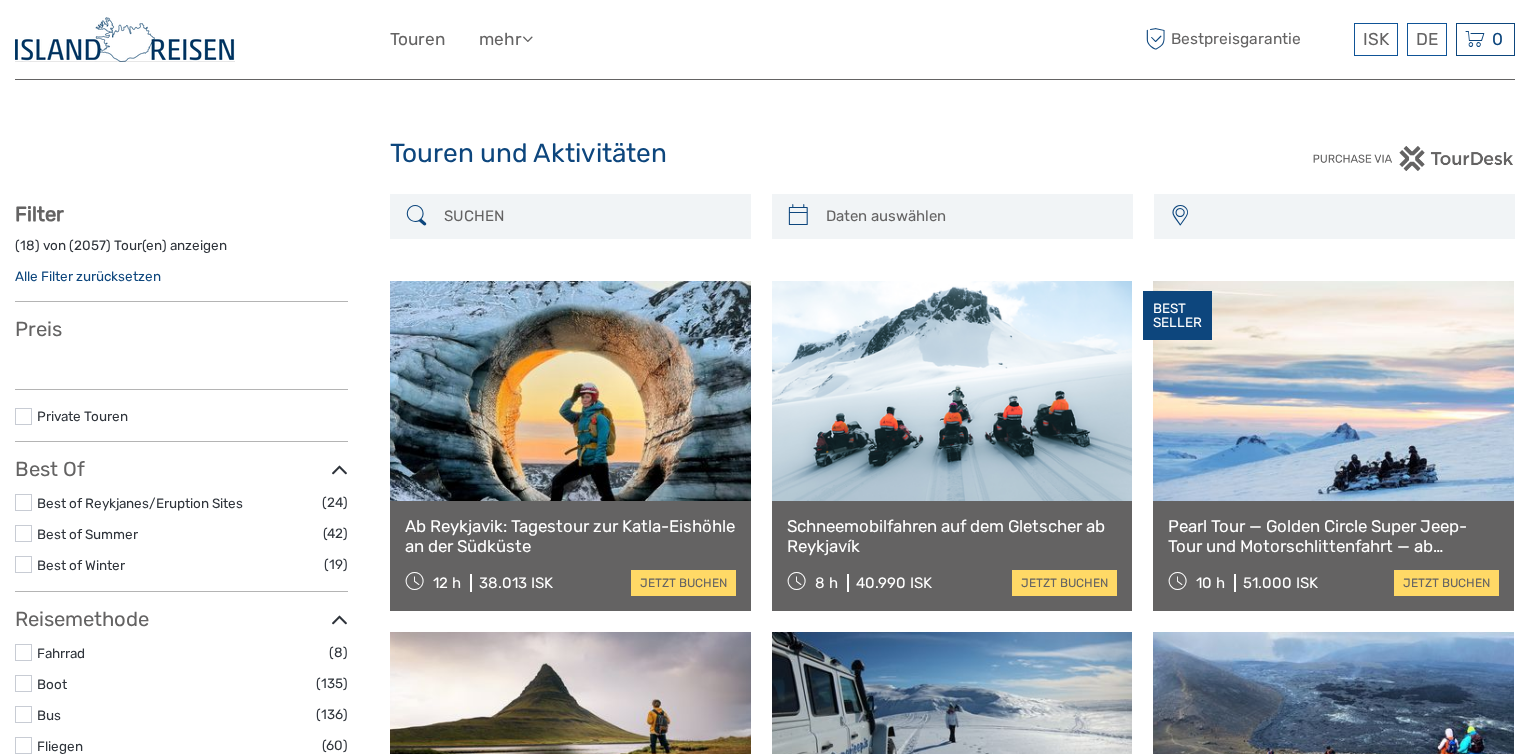 select 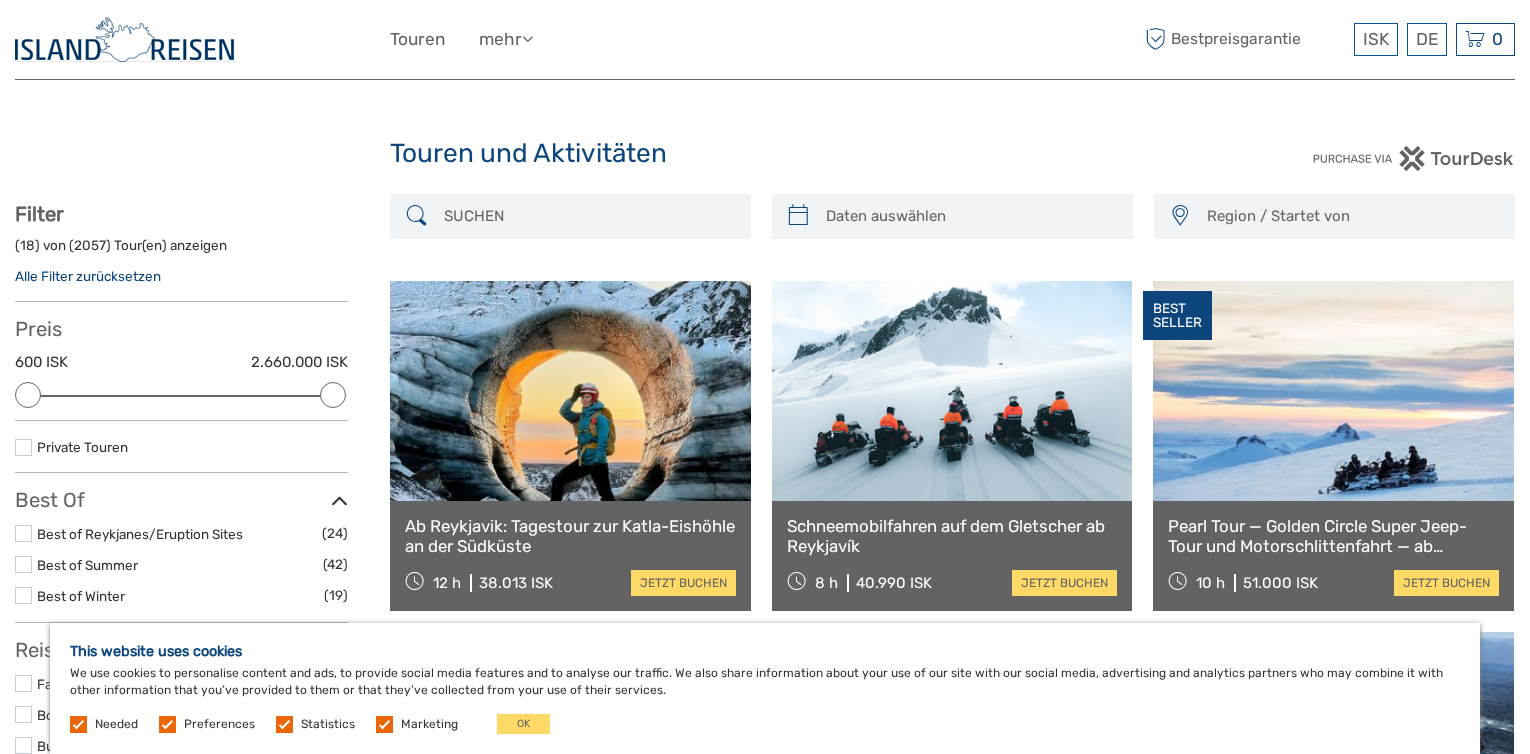 scroll, scrollTop: 0, scrollLeft: 0, axis: both 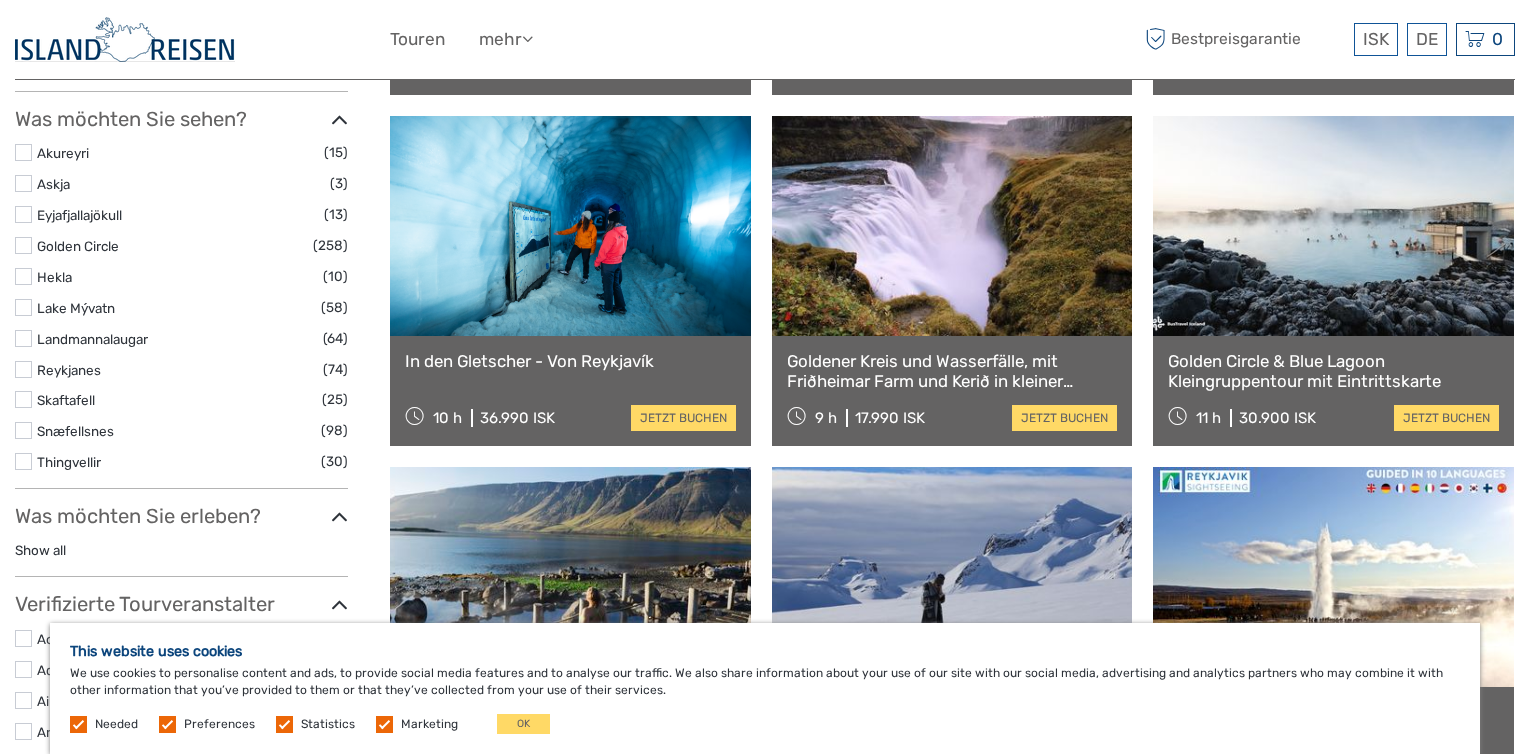 click on "Skaftafell
(25)" at bounding box center [181, 399] 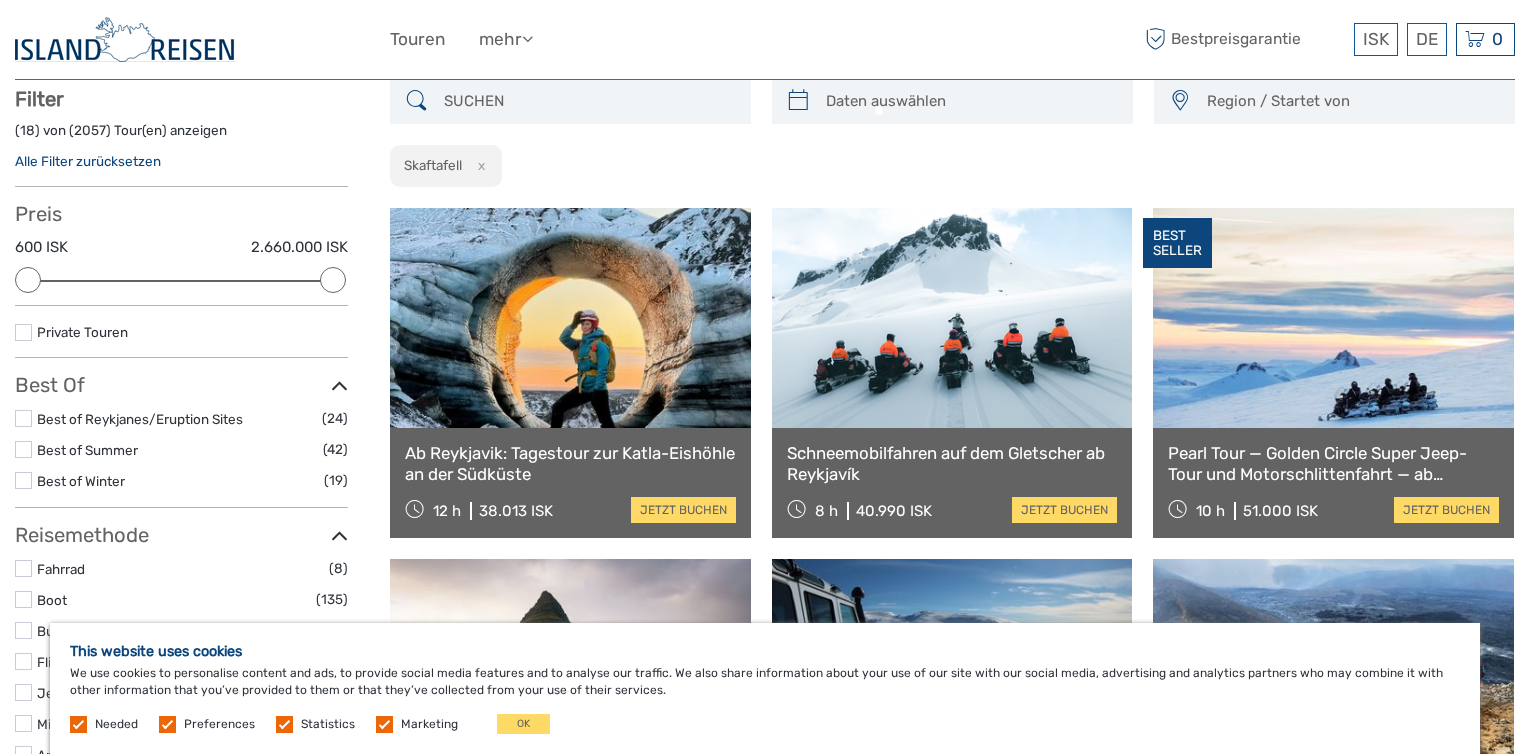 scroll, scrollTop: 114, scrollLeft: 0, axis: vertical 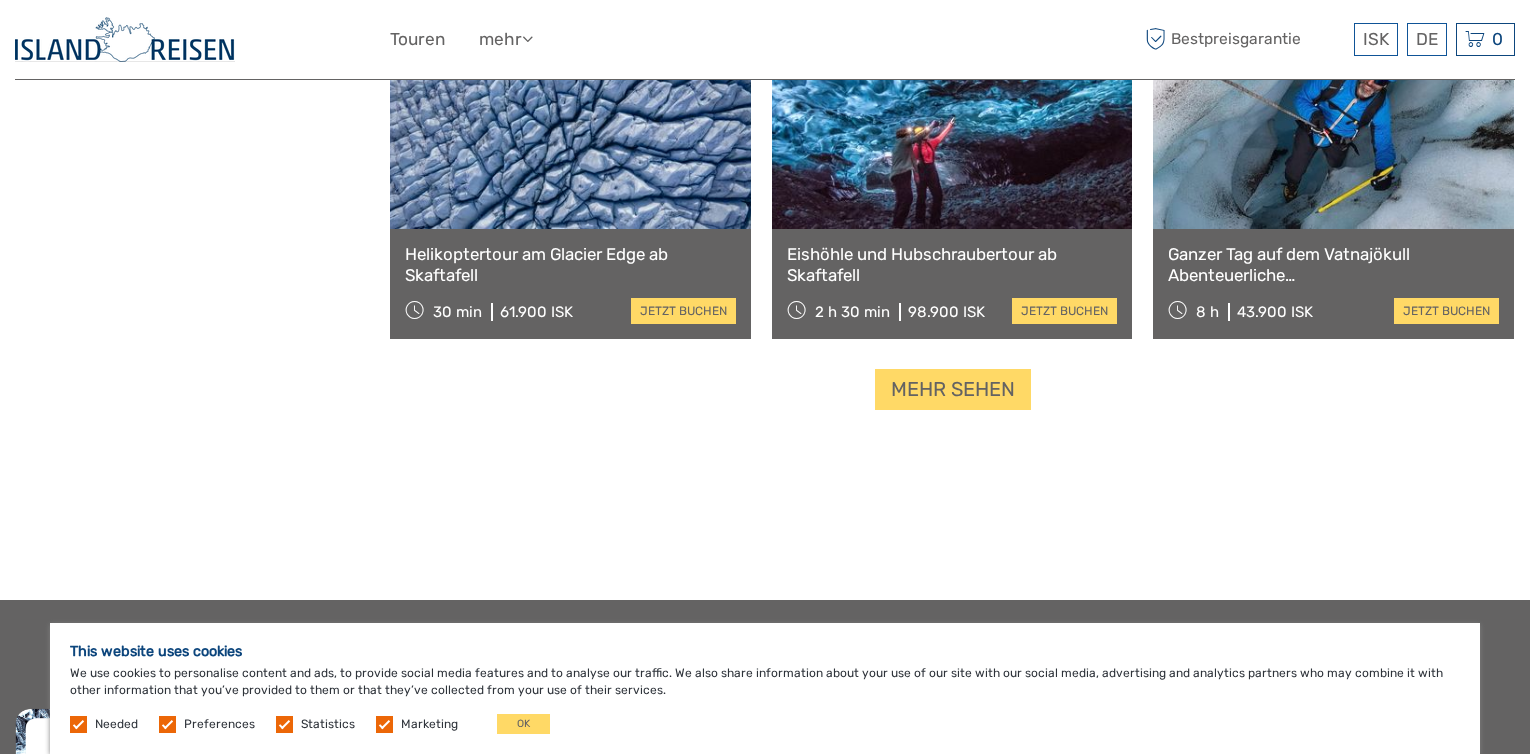 click on "Mehr sehen" at bounding box center [953, 389] 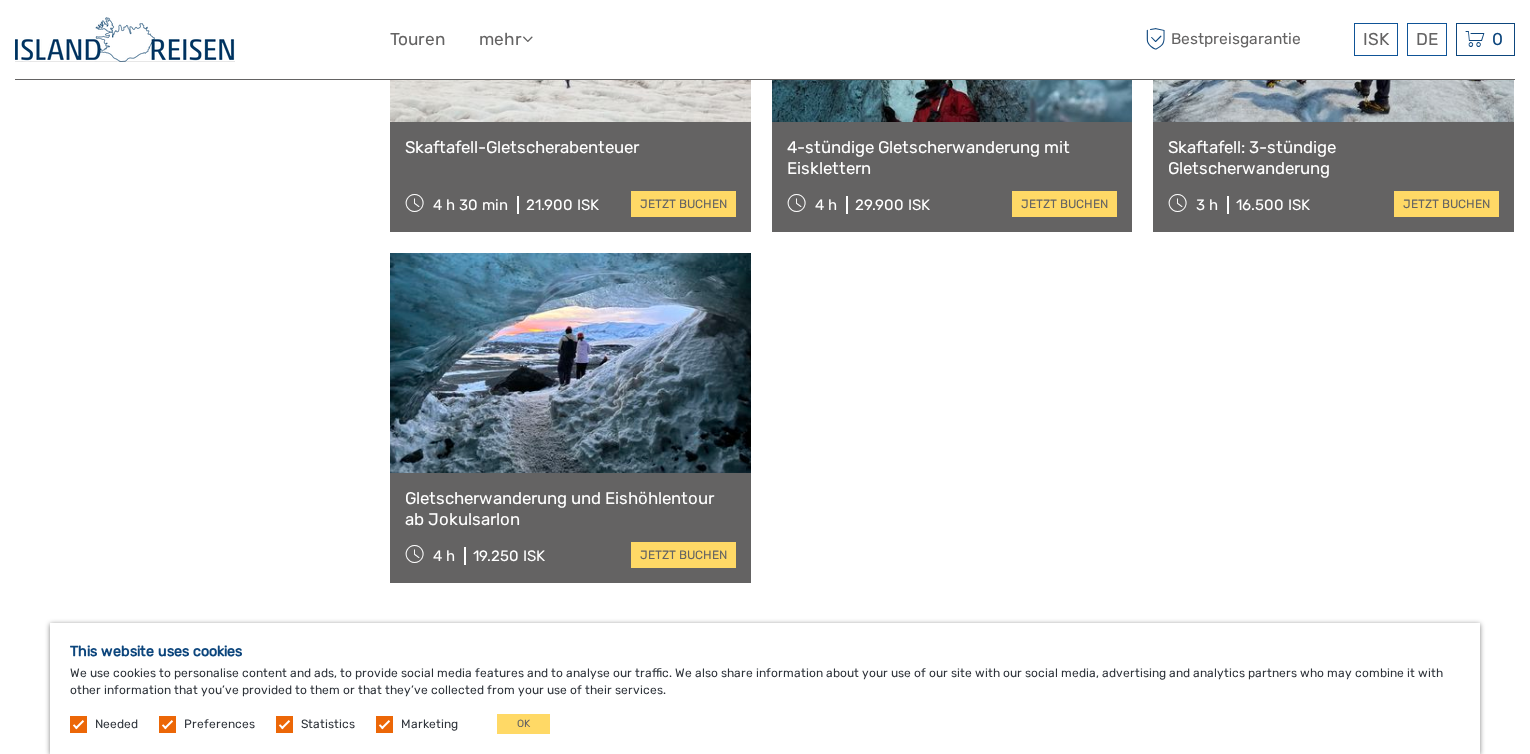 scroll, scrollTop: 2861, scrollLeft: 0, axis: vertical 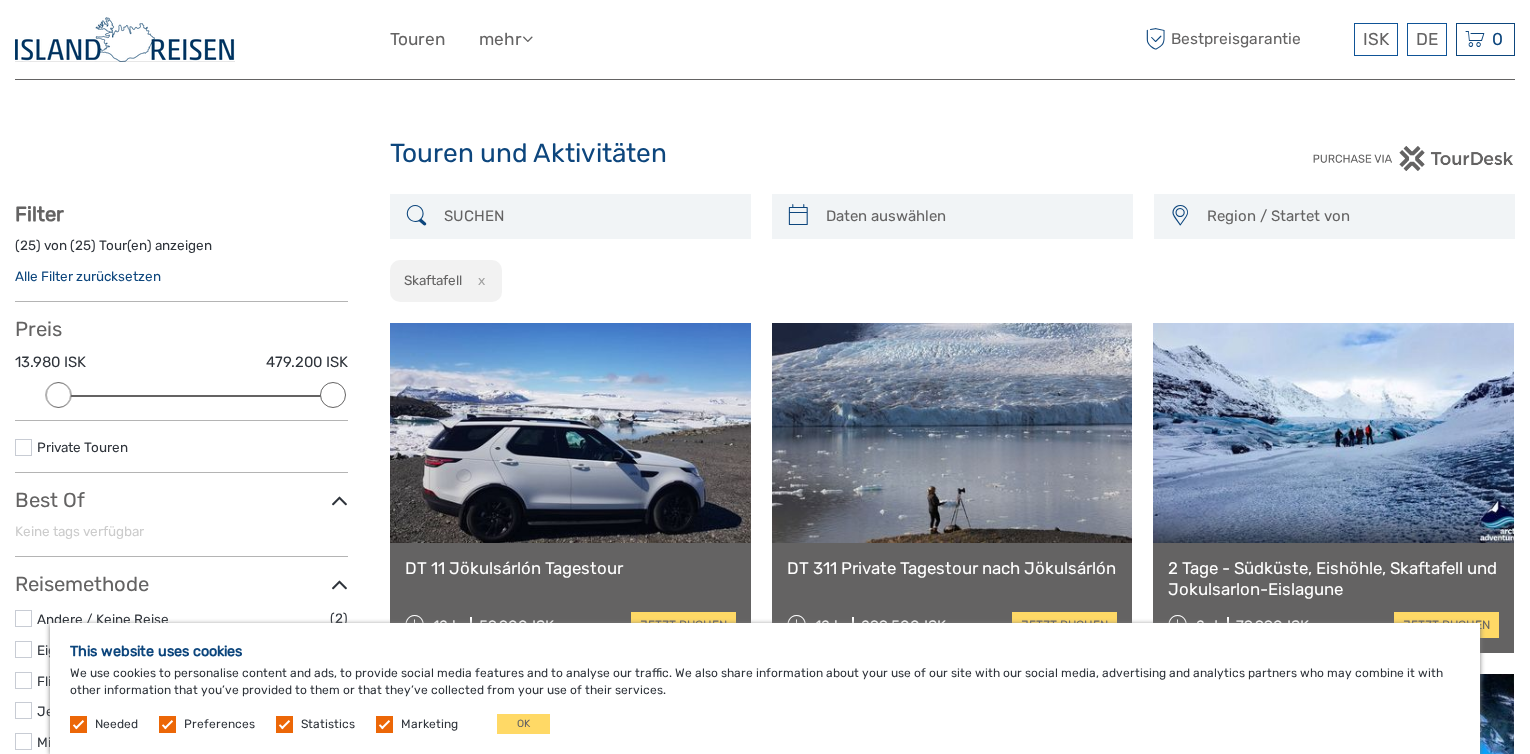 click at bounding box center (416, 216) 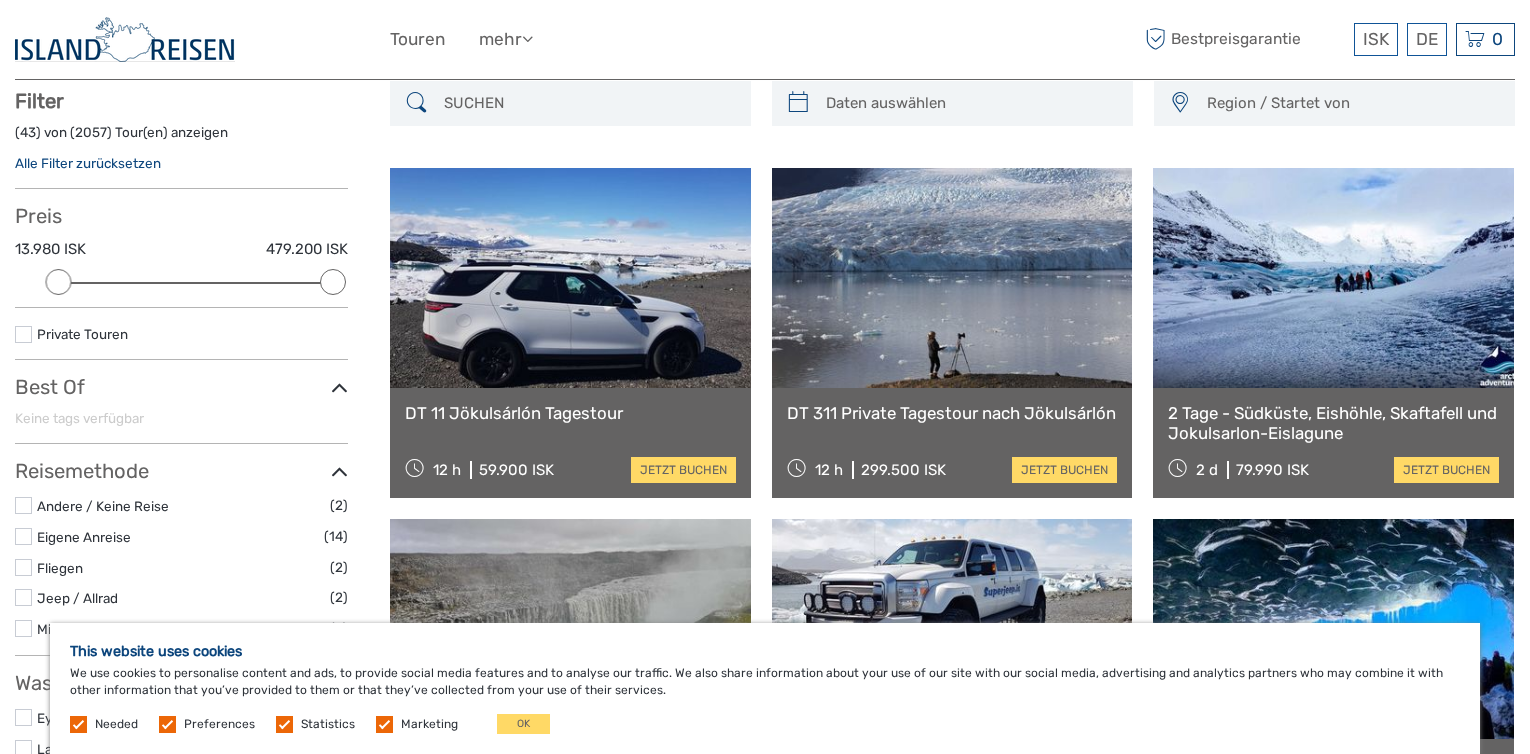 scroll, scrollTop: 114, scrollLeft: 0, axis: vertical 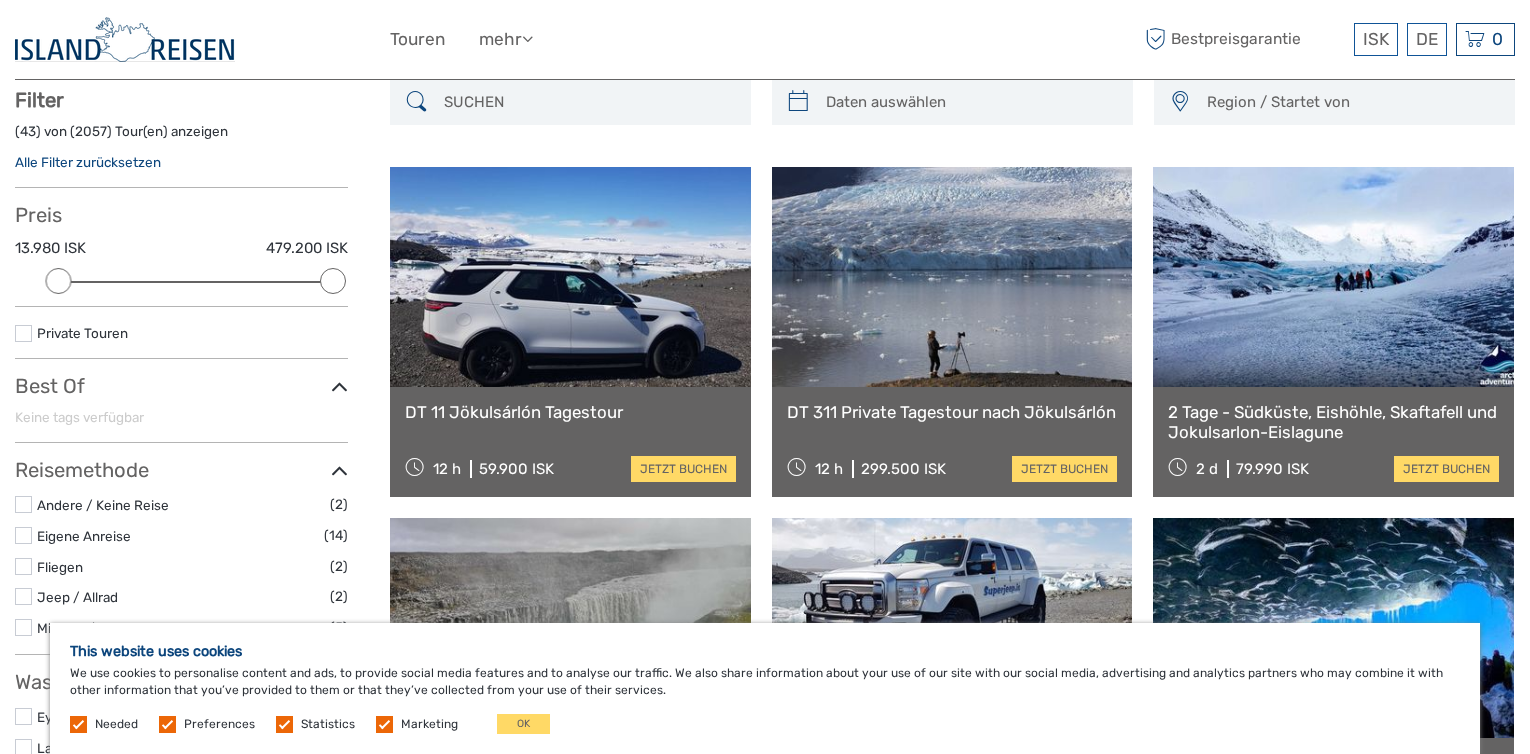 click at bounding box center [588, 102] 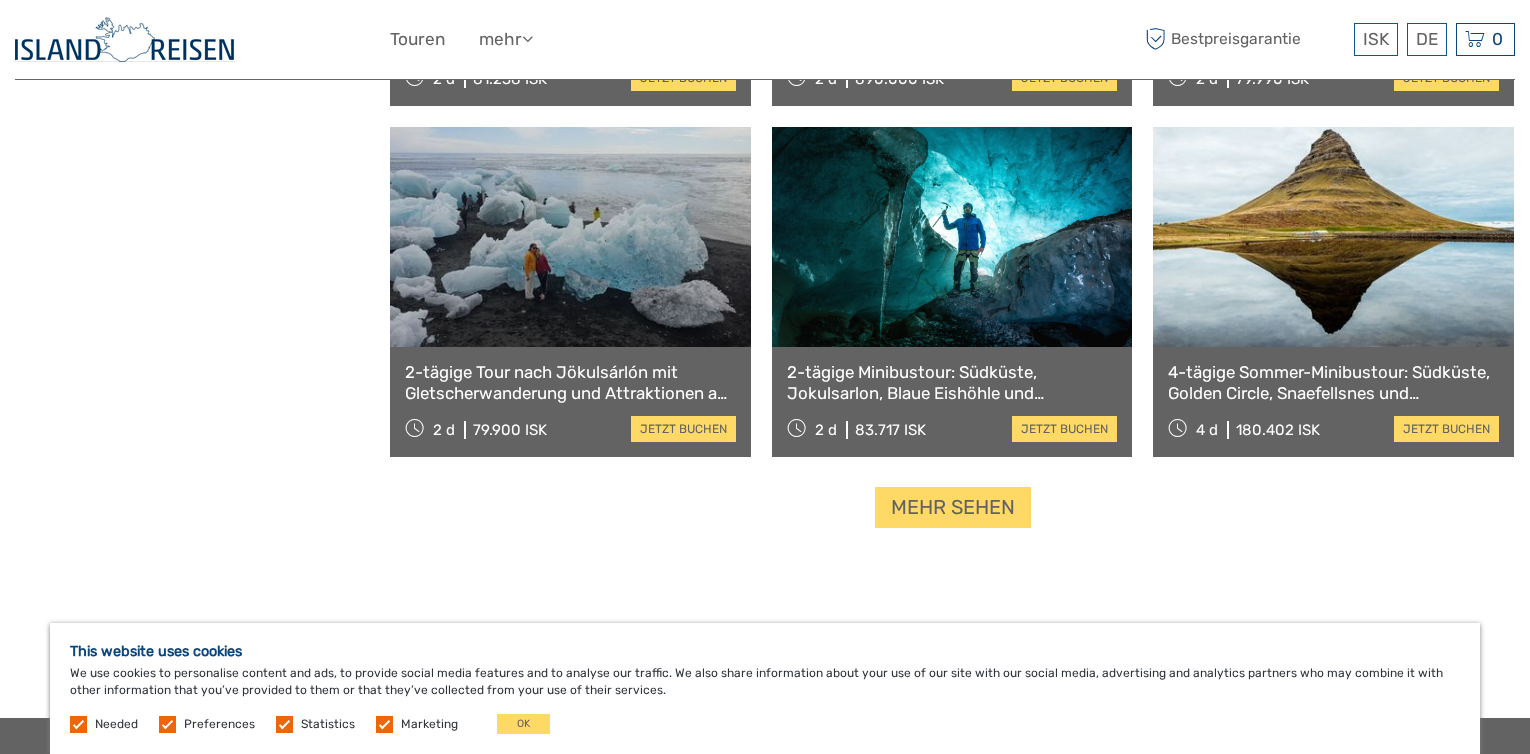 scroll, scrollTop: 1973, scrollLeft: 0, axis: vertical 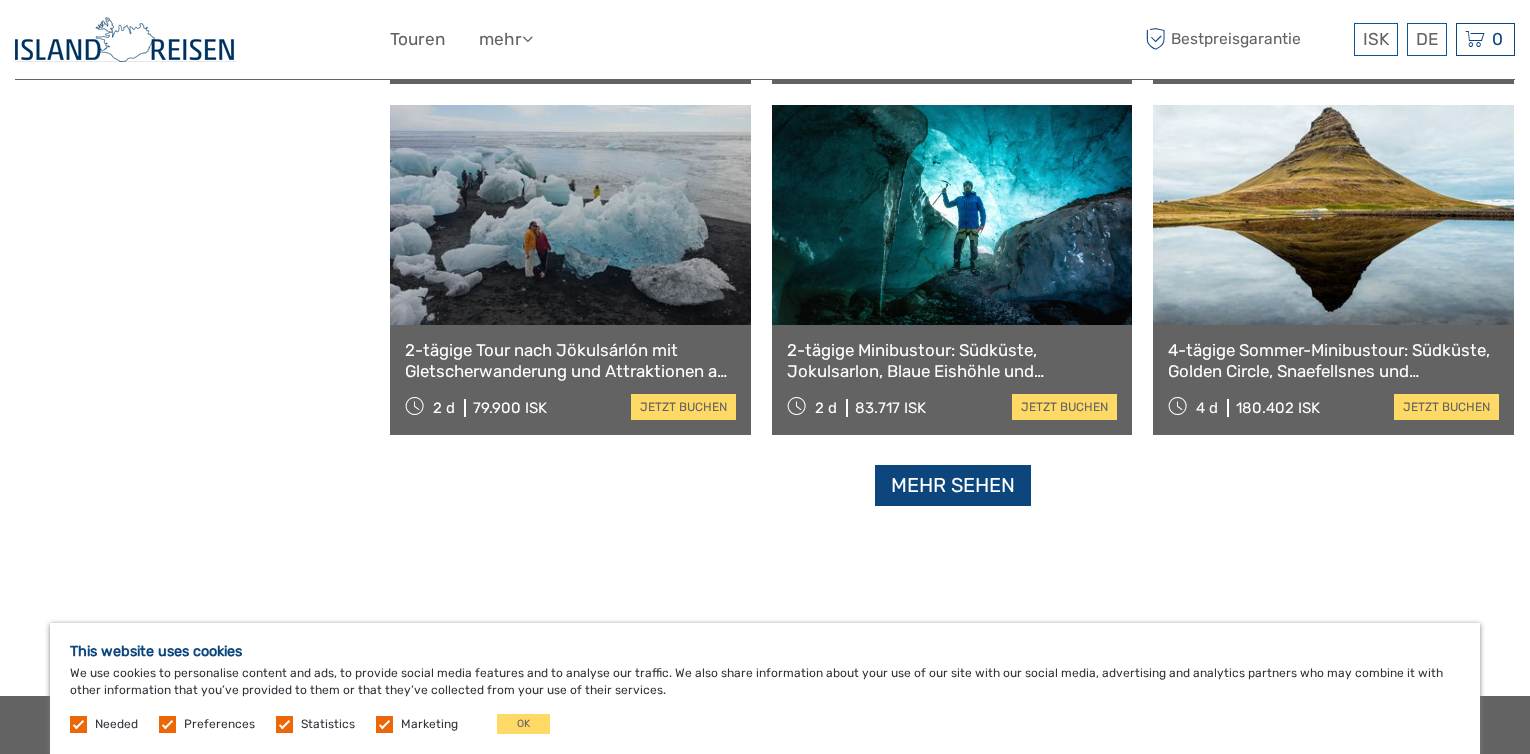 type on "jökursalon" 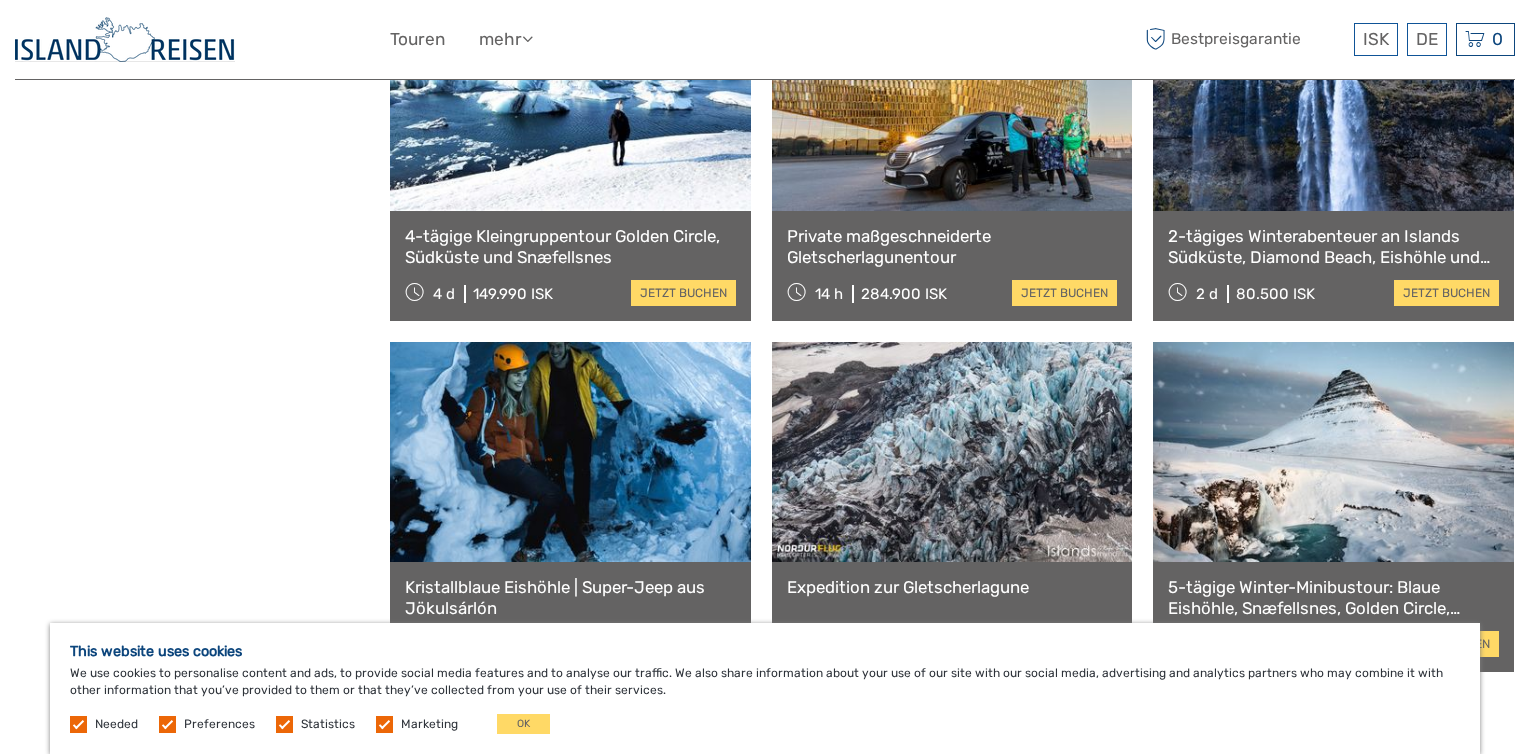 scroll, scrollTop: 3974, scrollLeft: 0, axis: vertical 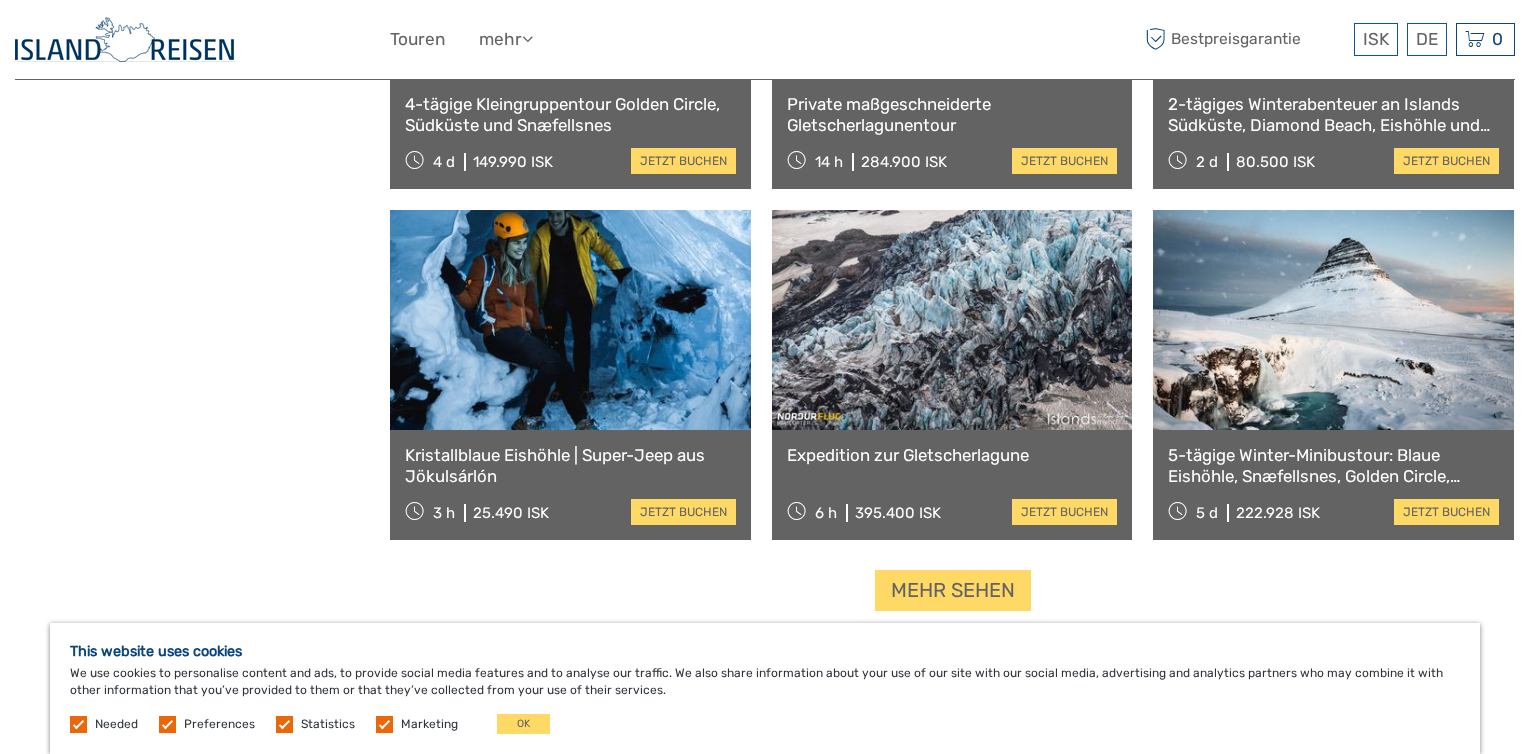 click on "Mehr sehen" at bounding box center (953, 590) 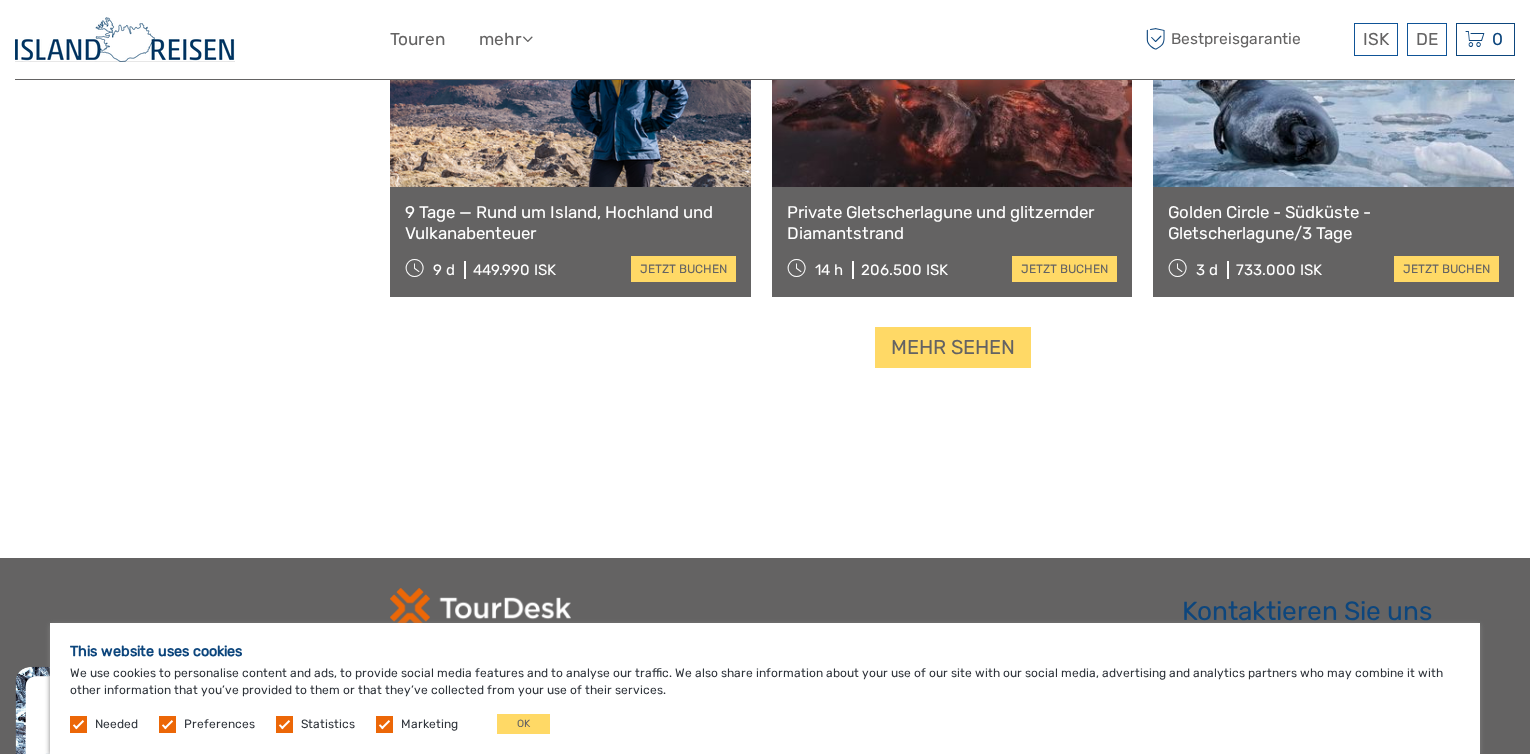 scroll, scrollTop: 6343, scrollLeft: 0, axis: vertical 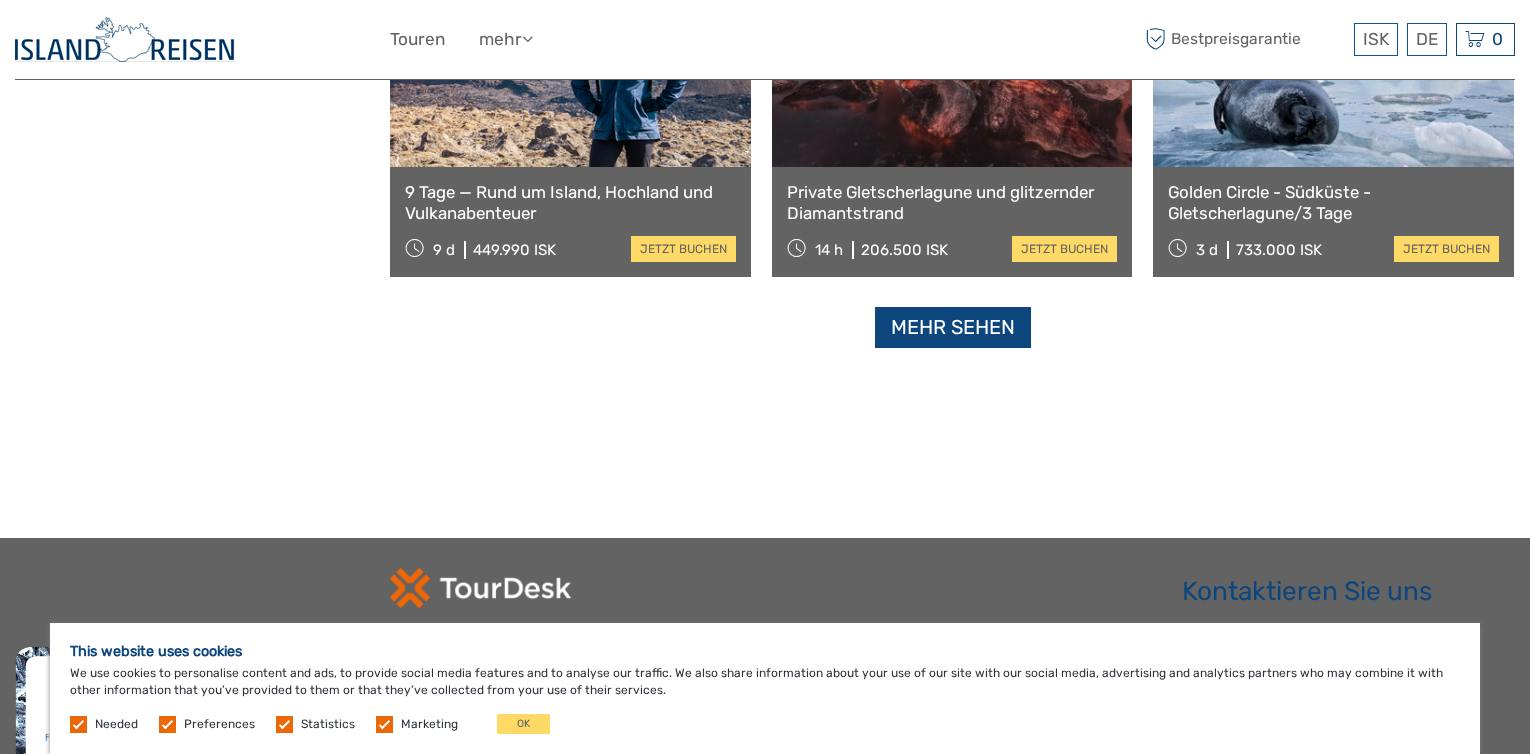 click on "Mehr sehen" at bounding box center [953, 327] 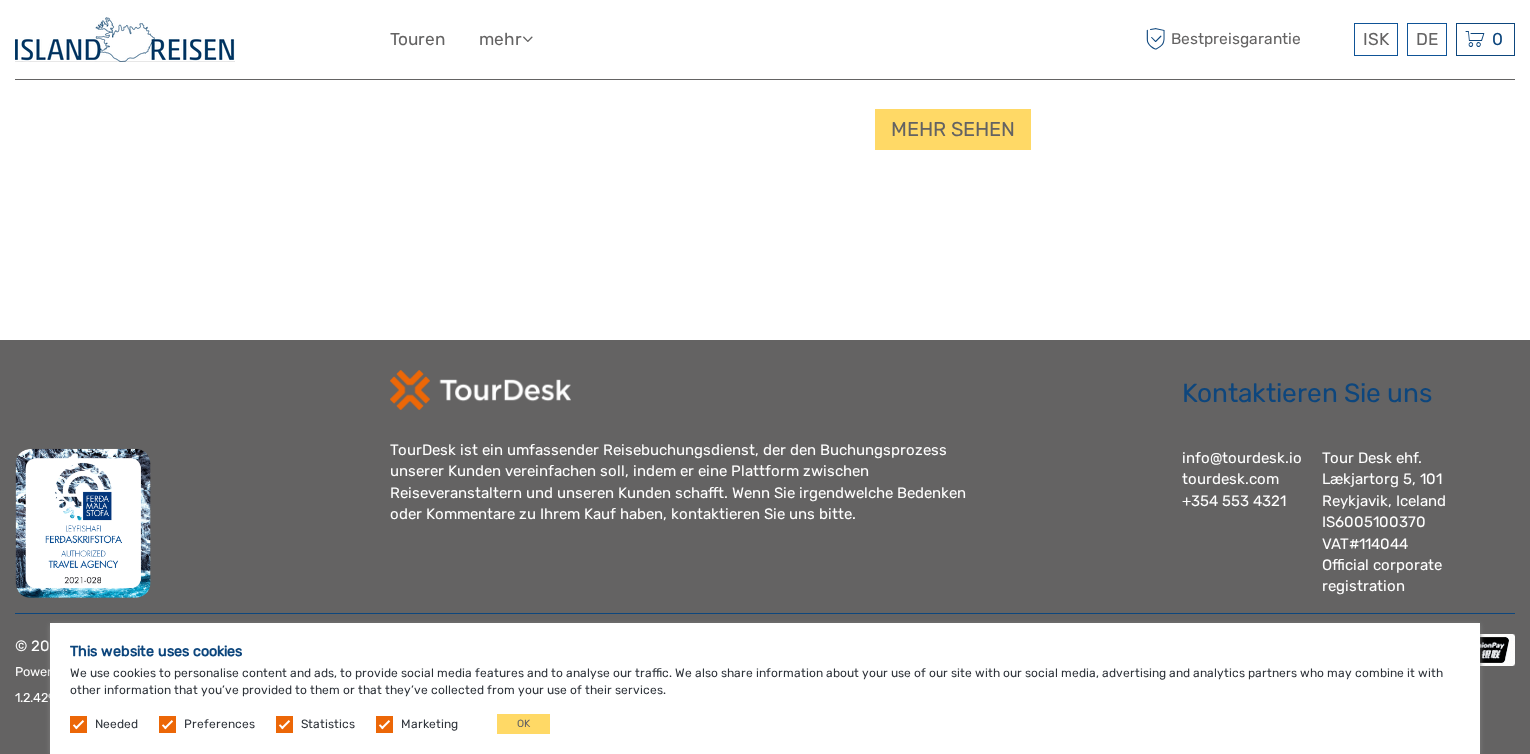 scroll, scrollTop: 8043, scrollLeft: 0, axis: vertical 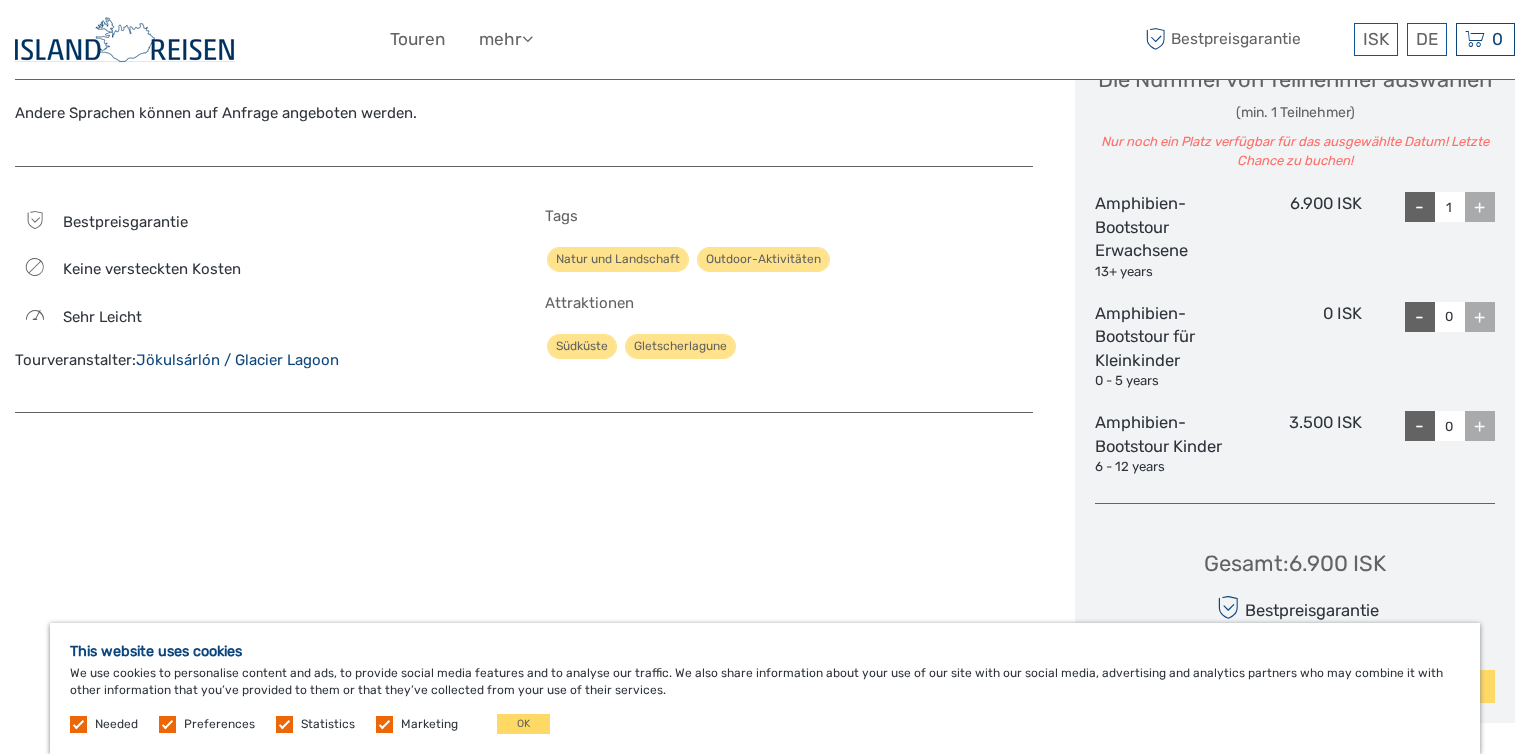 click on "+" at bounding box center (1480, 207) 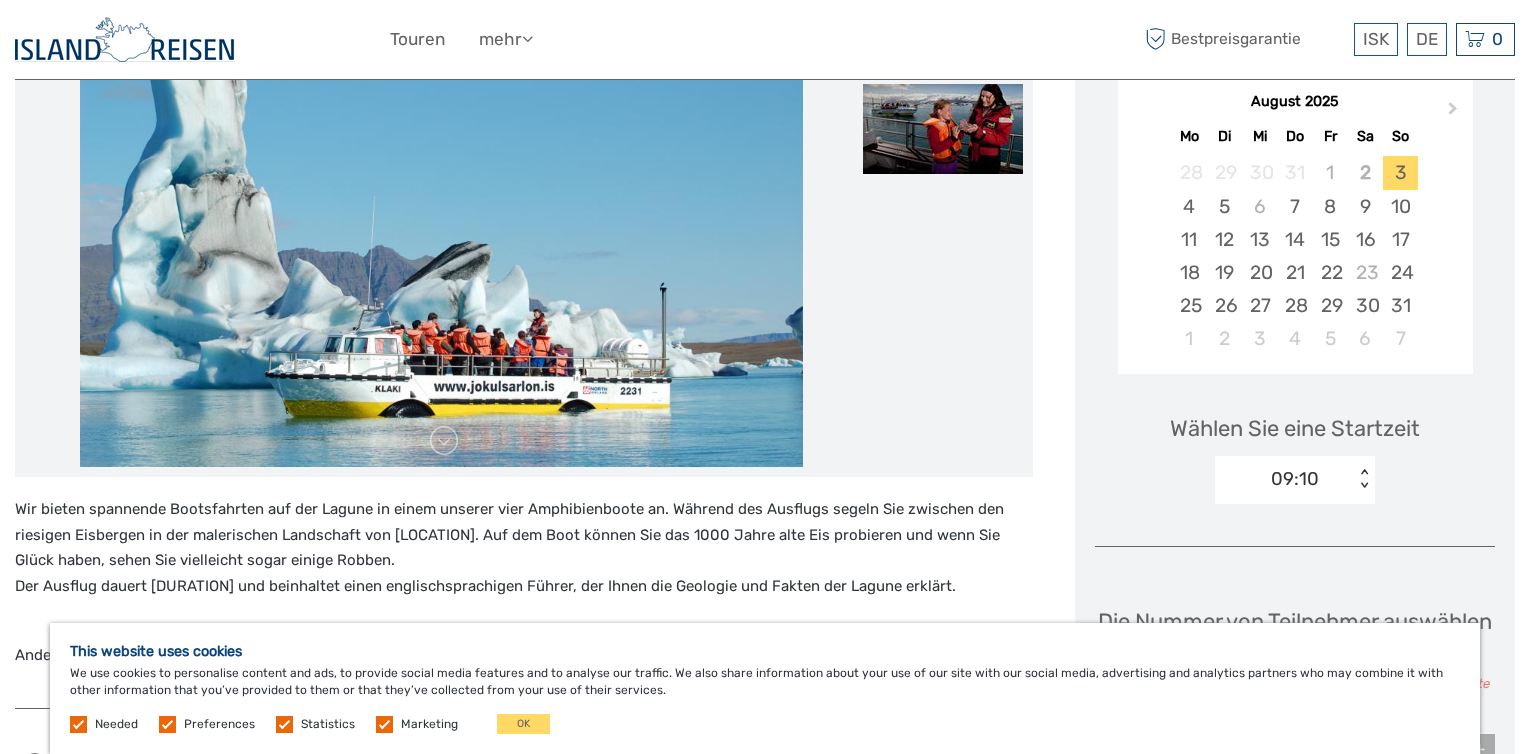 scroll, scrollTop: 193, scrollLeft: 0, axis: vertical 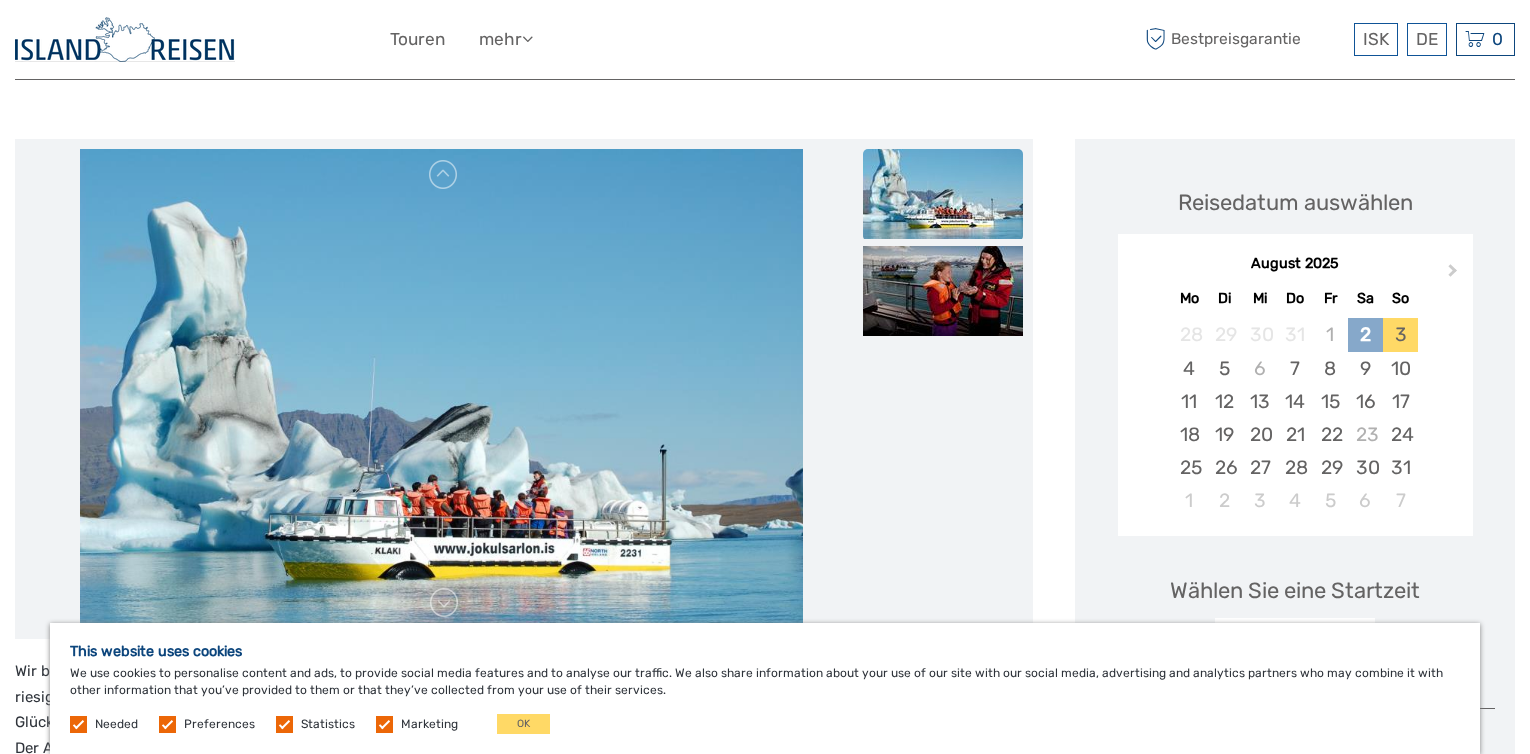 click on "2" at bounding box center [1365, 334] 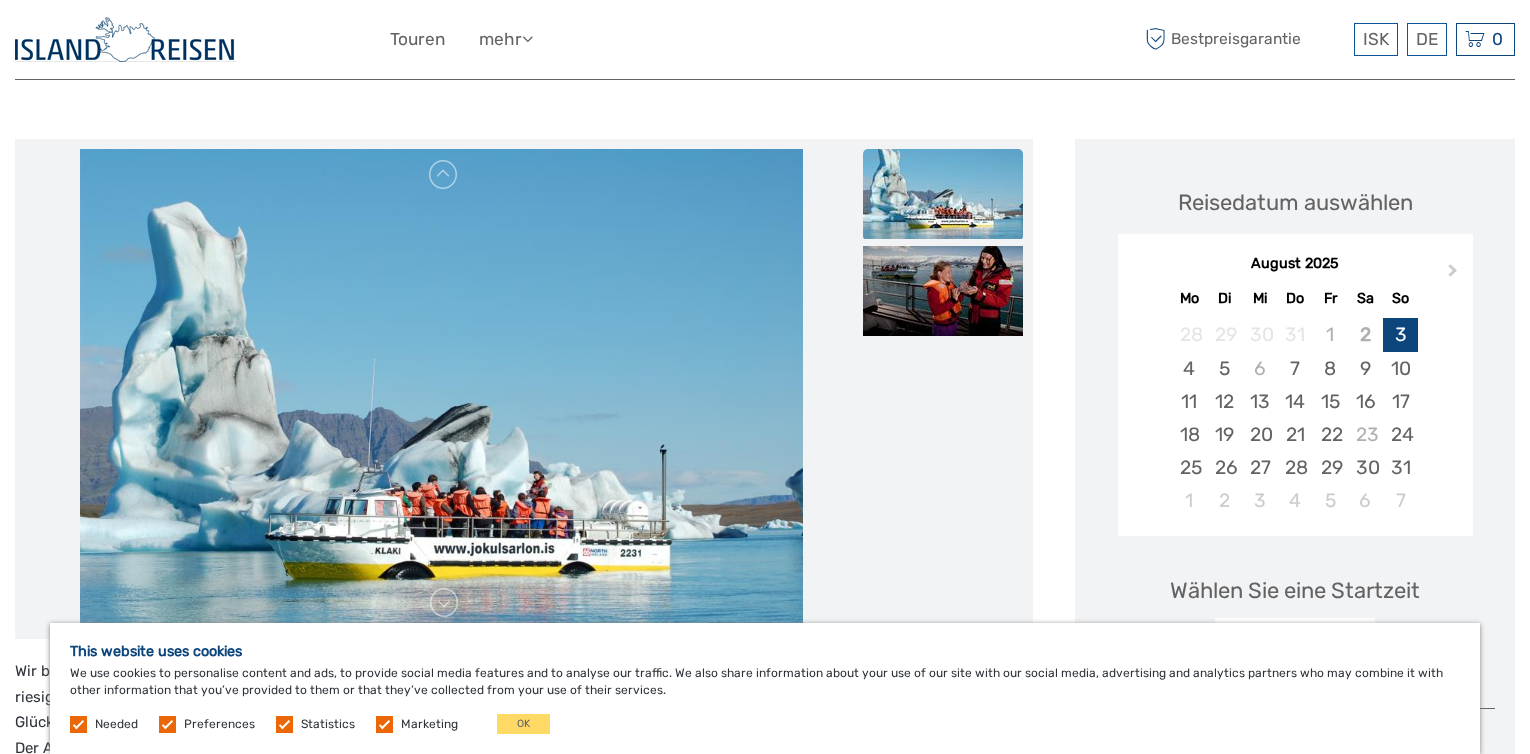 click on "3" at bounding box center [1400, 334] 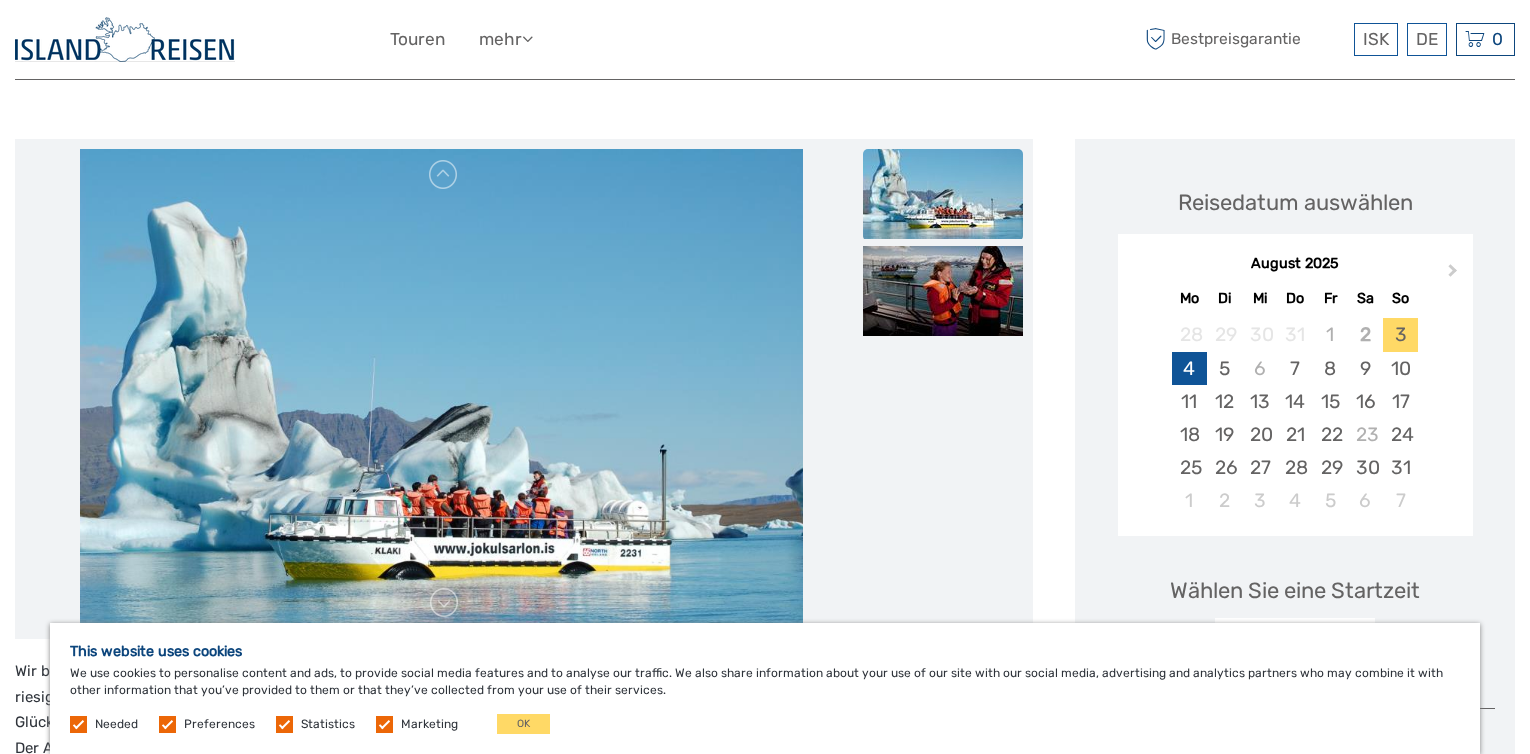 click on "4" at bounding box center [1189, 368] 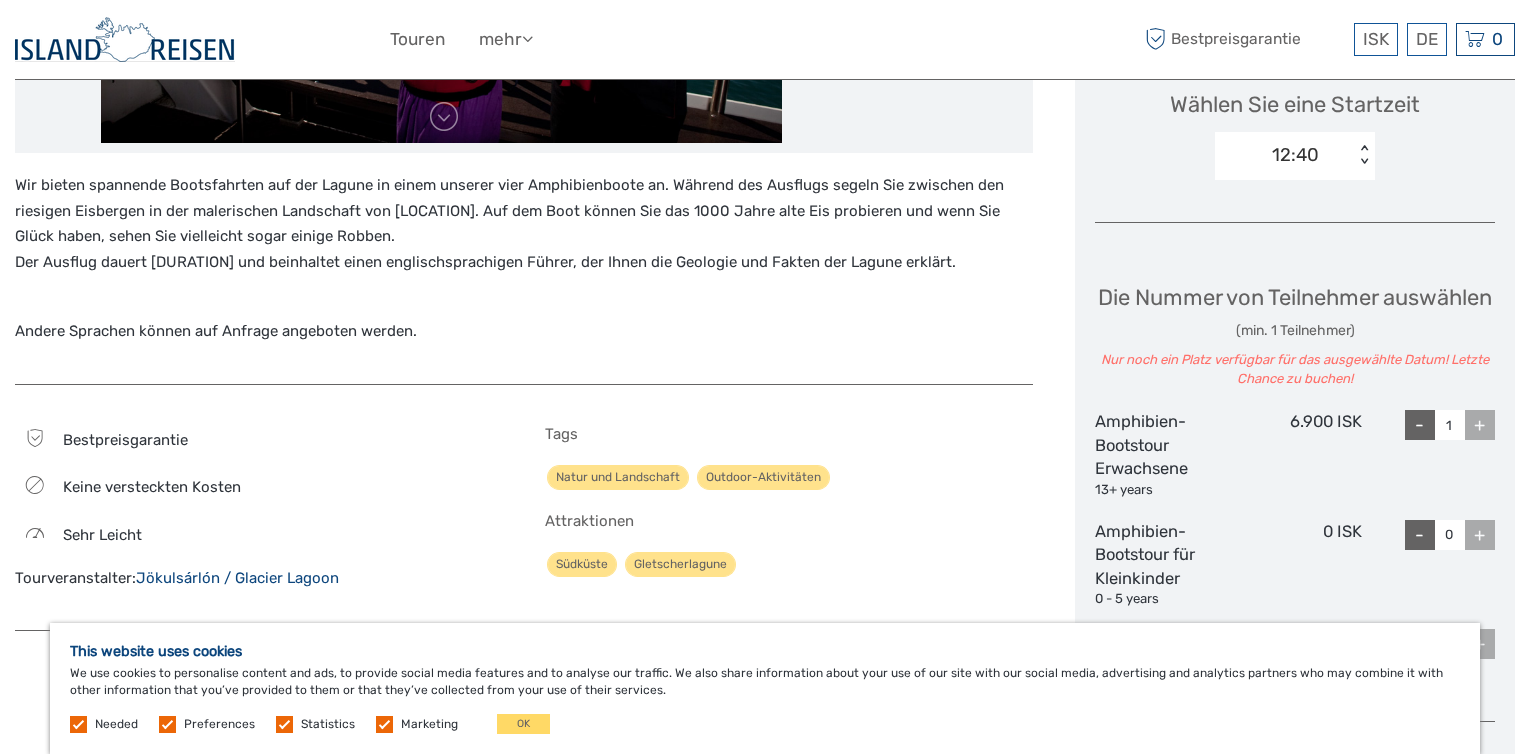 scroll, scrollTop: 451, scrollLeft: 0, axis: vertical 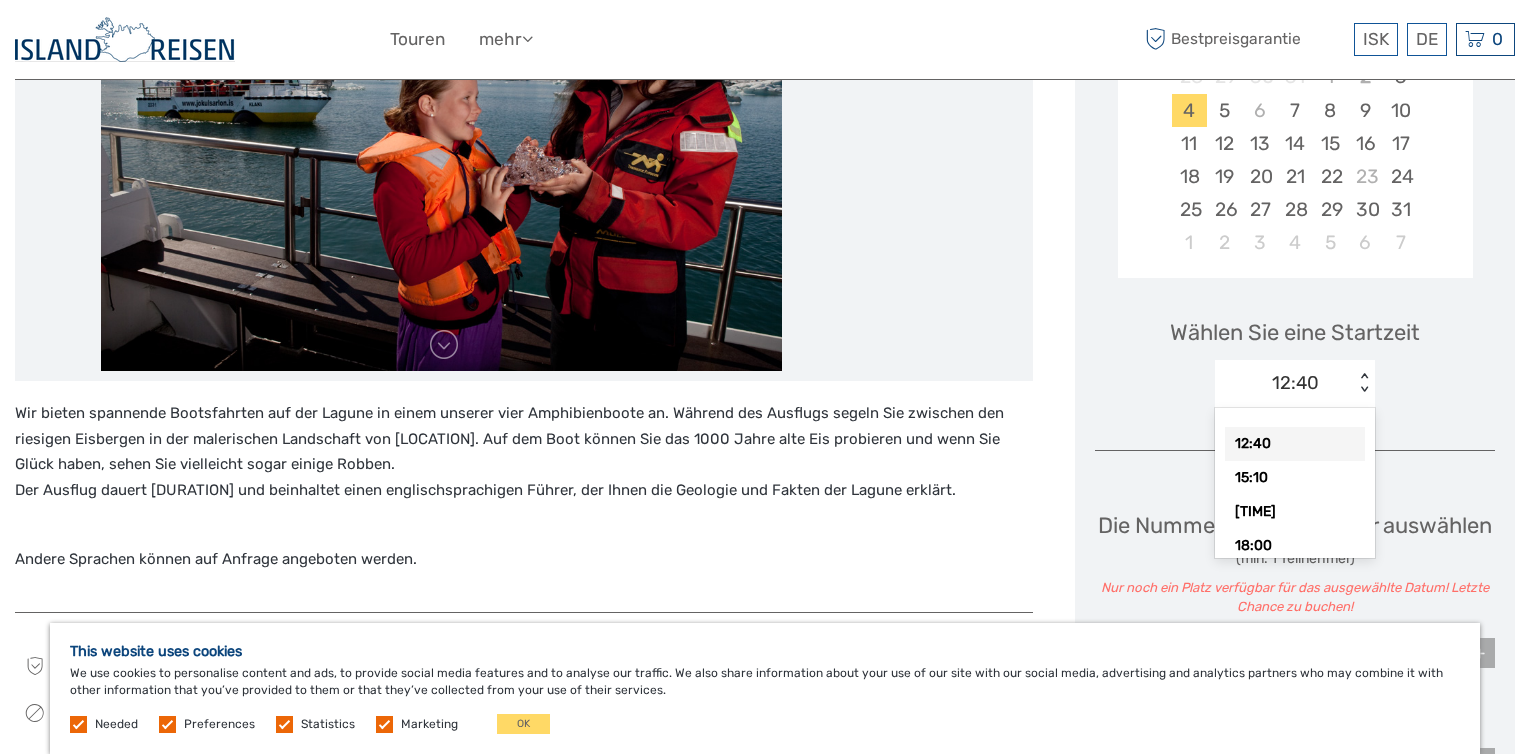 click on "< >" at bounding box center [1364, 383] 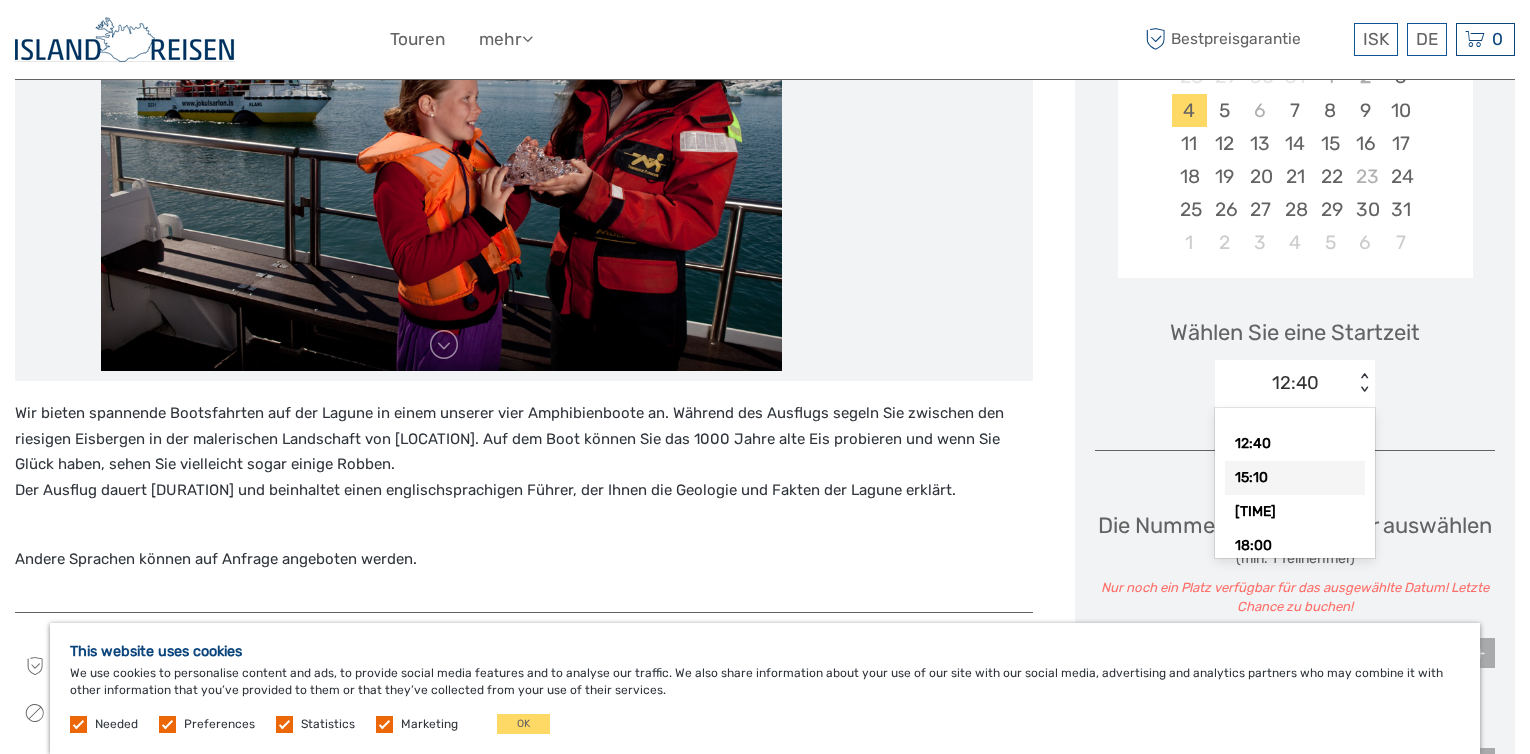 click on "15:10" at bounding box center [1295, 478] 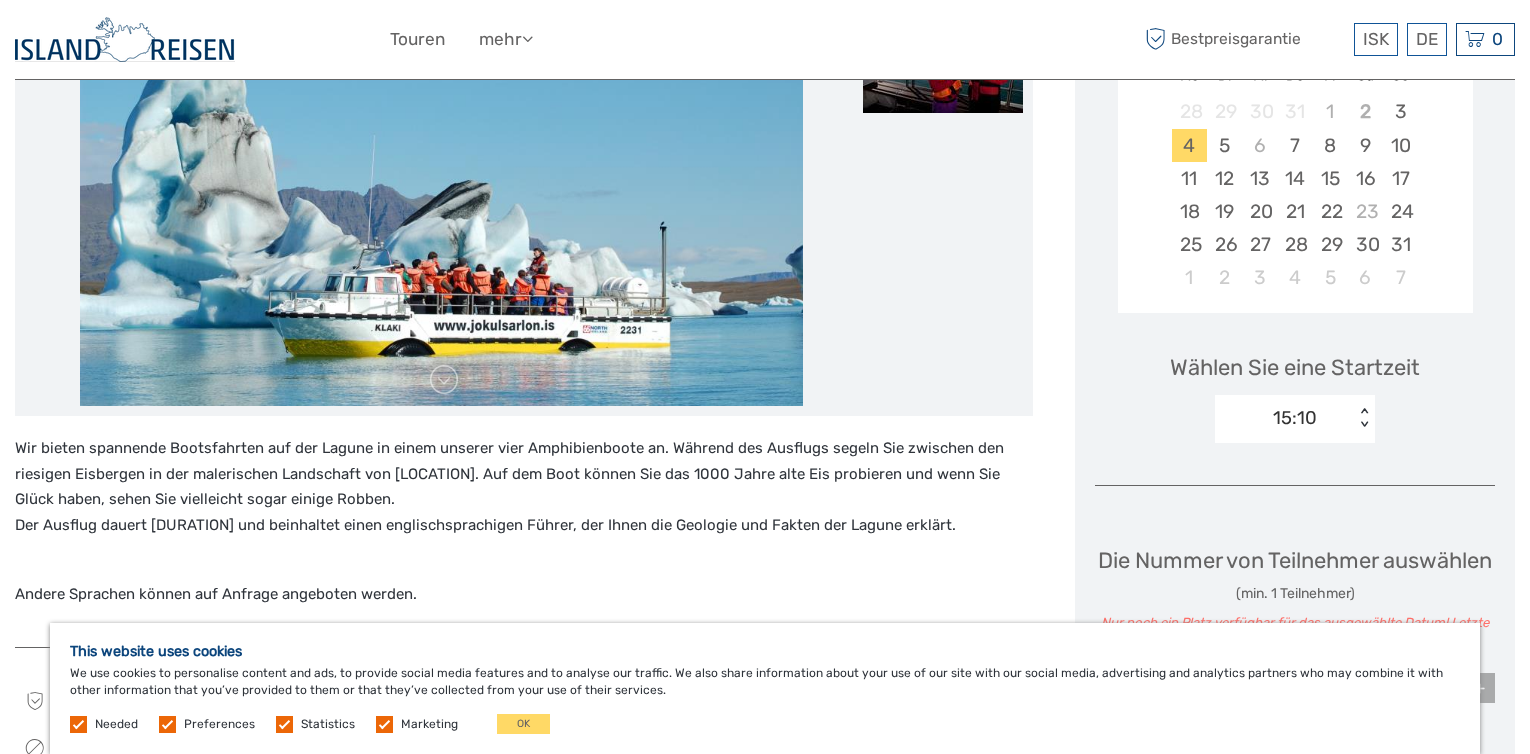 scroll, scrollTop: 220, scrollLeft: 0, axis: vertical 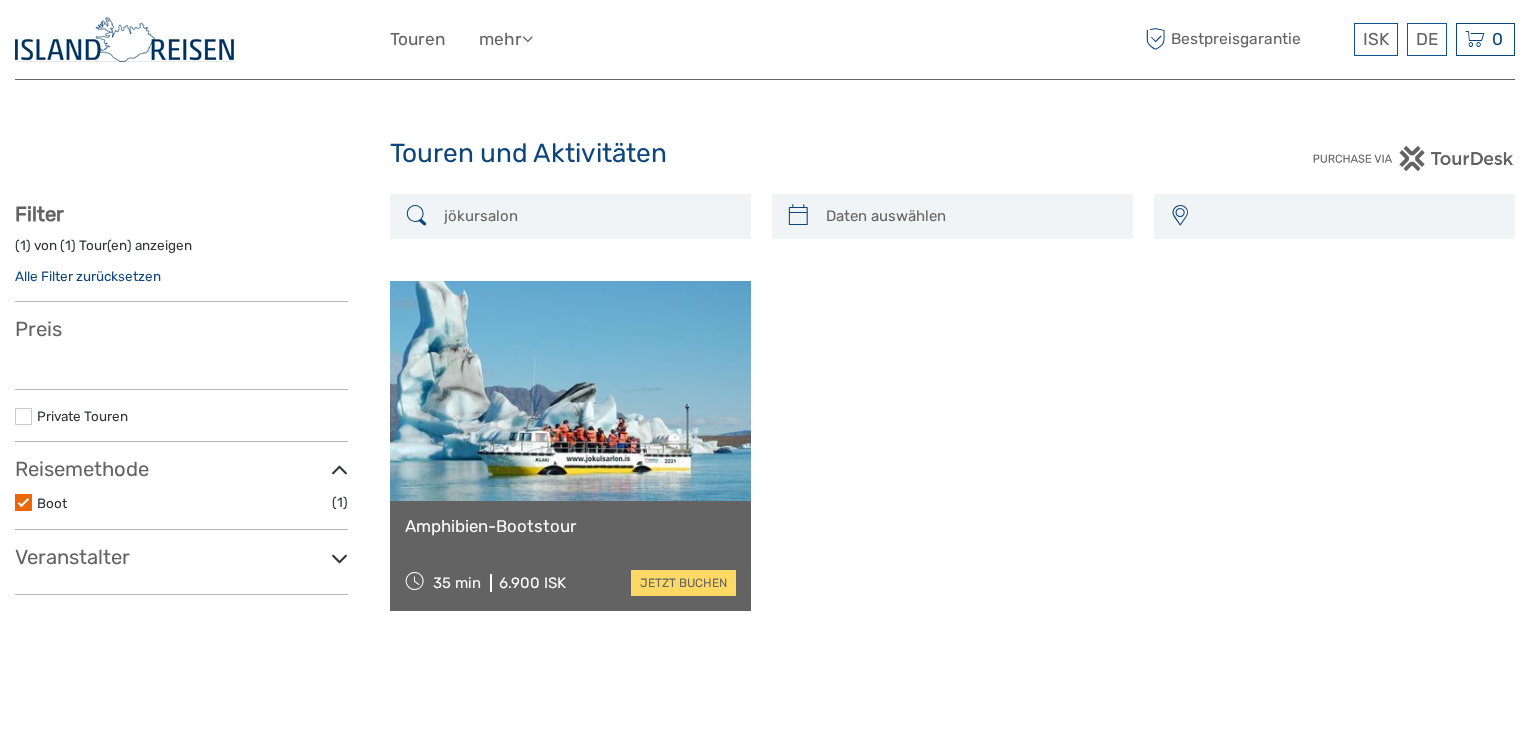 select 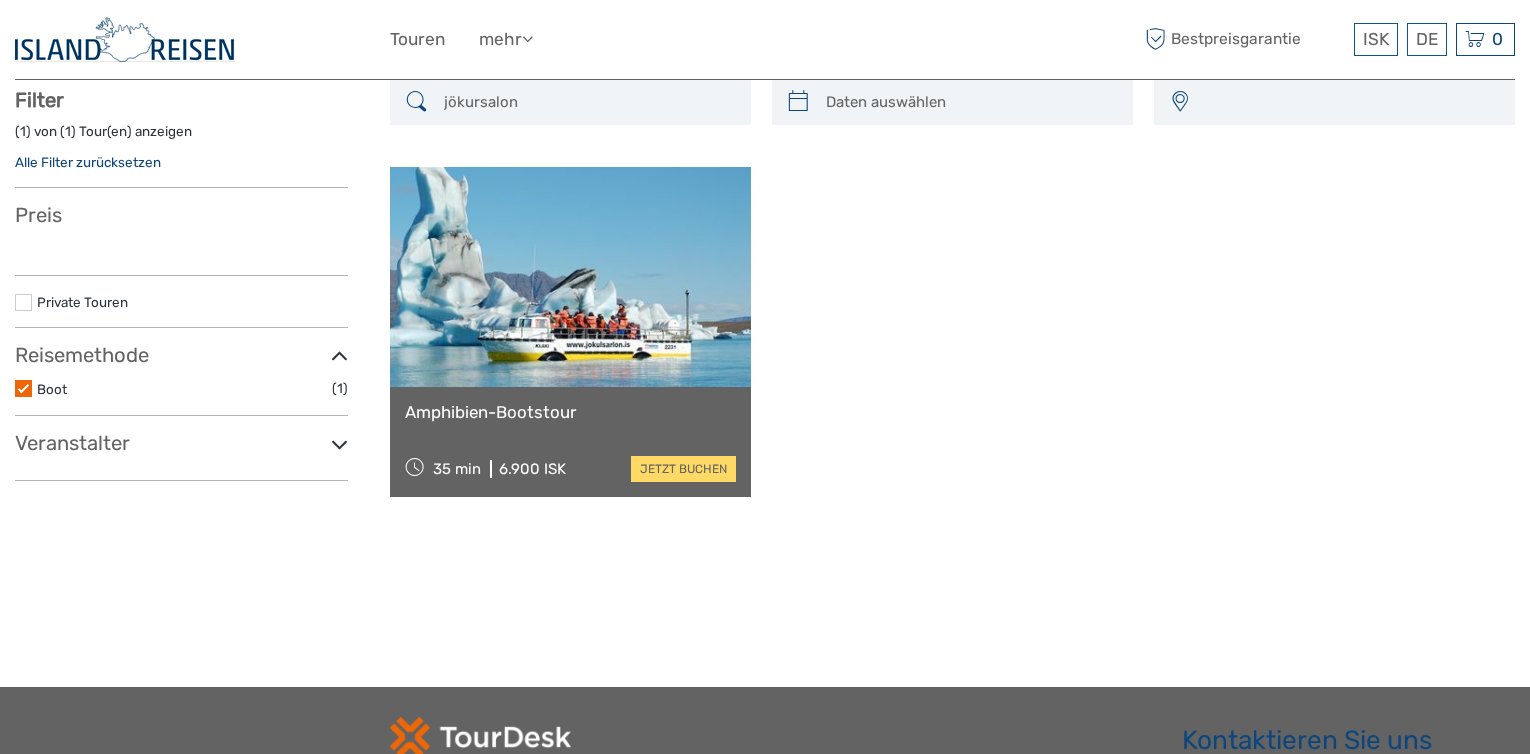 select 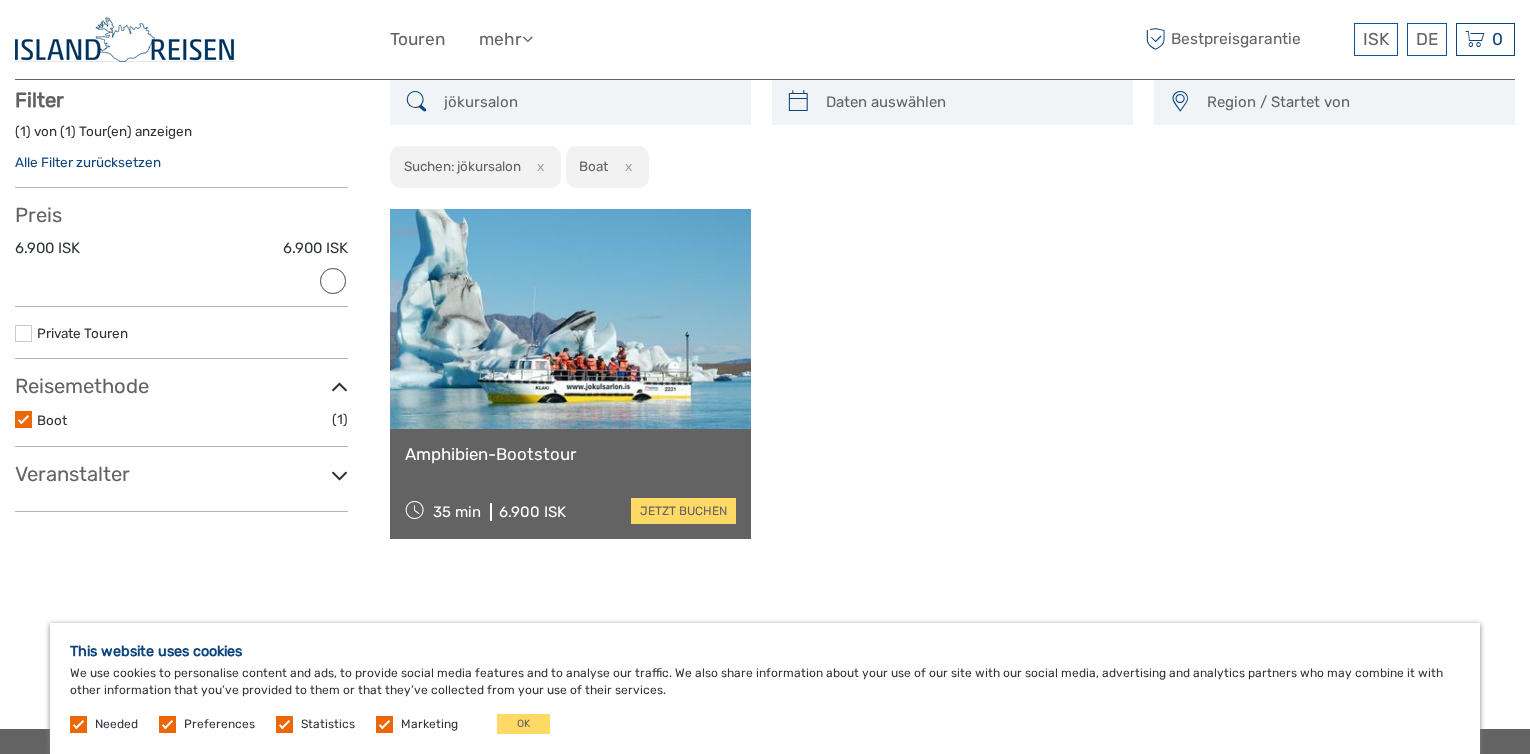 scroll, scrollTop: 0, scrollLeft: 0, axis: both 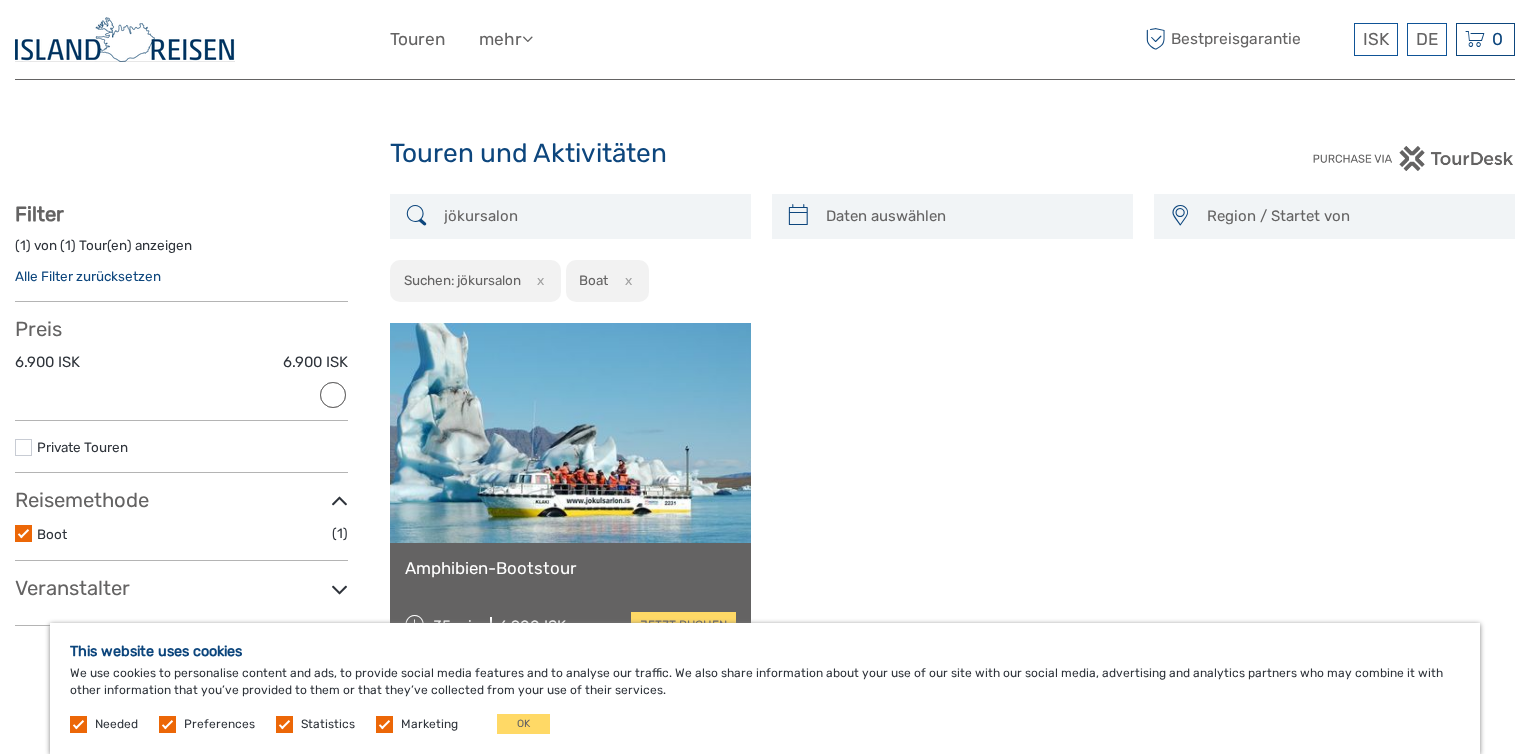 click on "x" at bounding box center [624, 280] 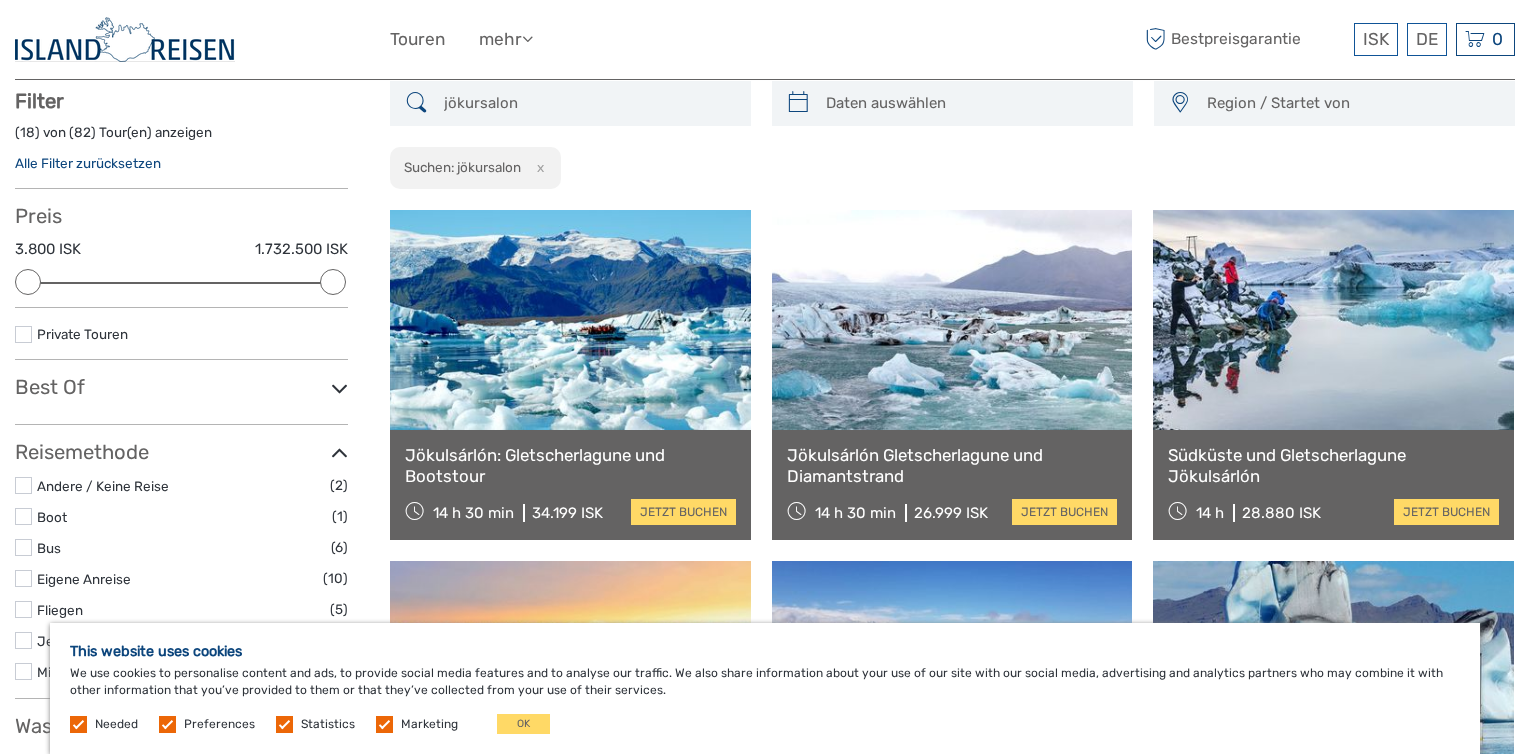 scroll, scrollTop: 114, scrollLeft: 0, axis: vertical 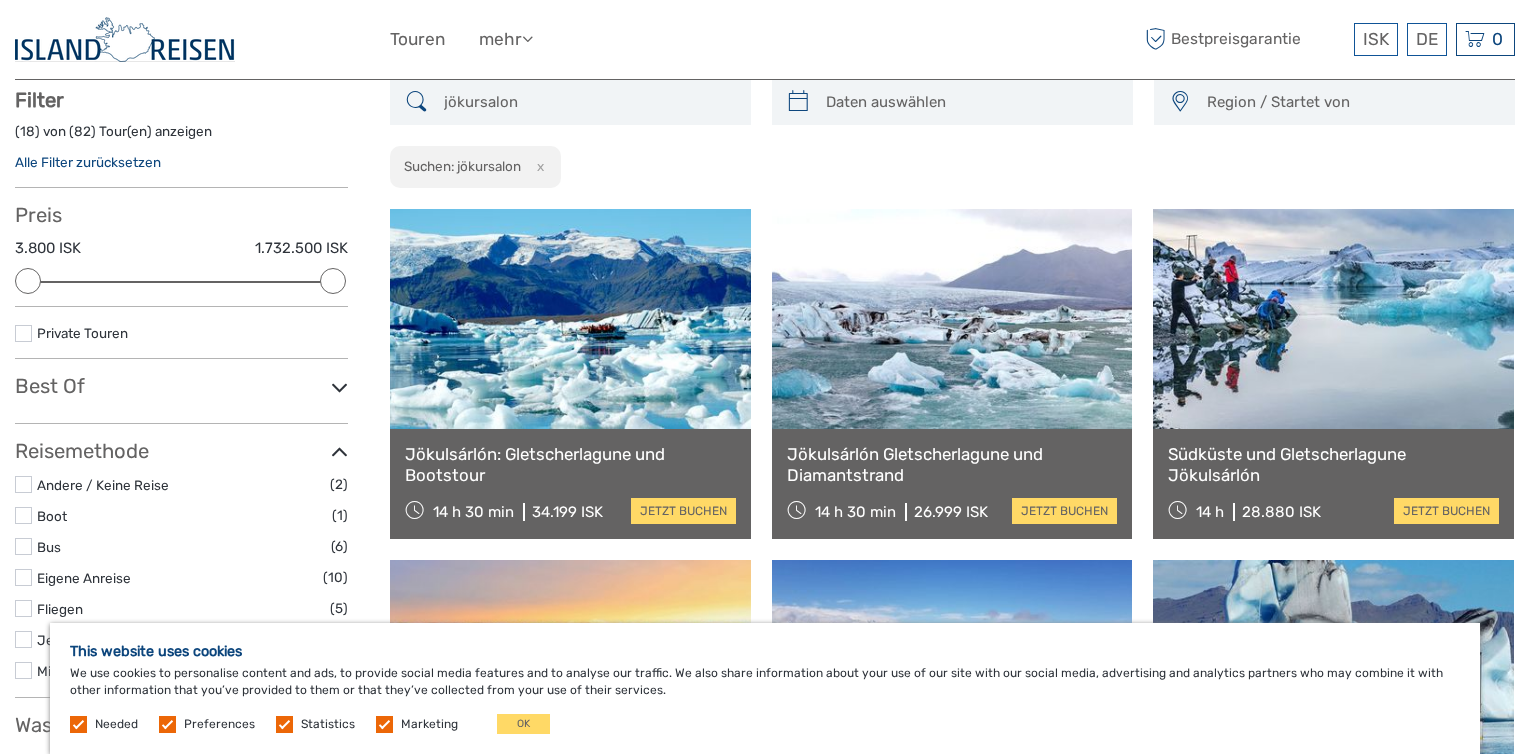 click on "Jökulsárlón: Gletscherlagune und Bootstour" at bounding box center (570, 464) 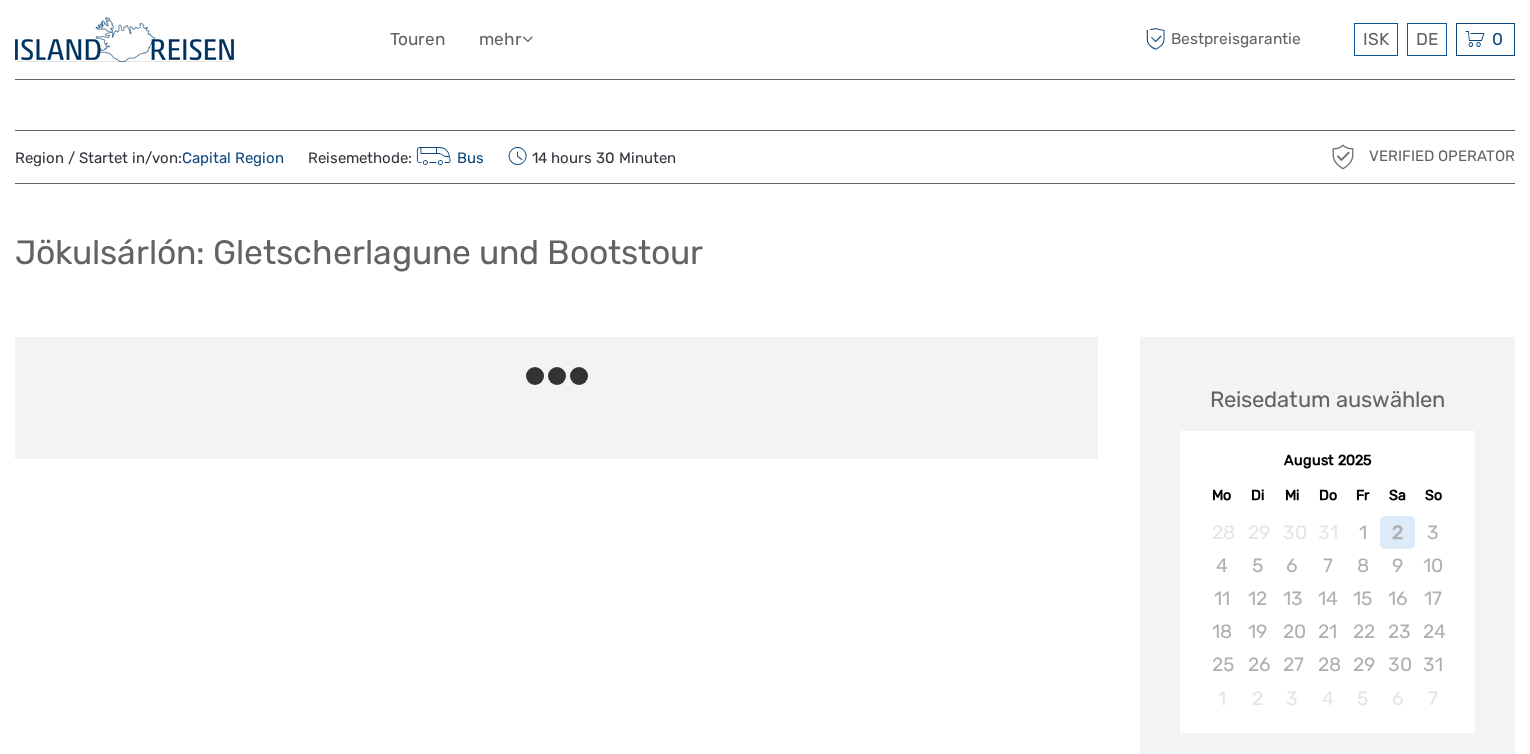 scroll, scrollTop: 0, scrollLeft: 0, axis: both 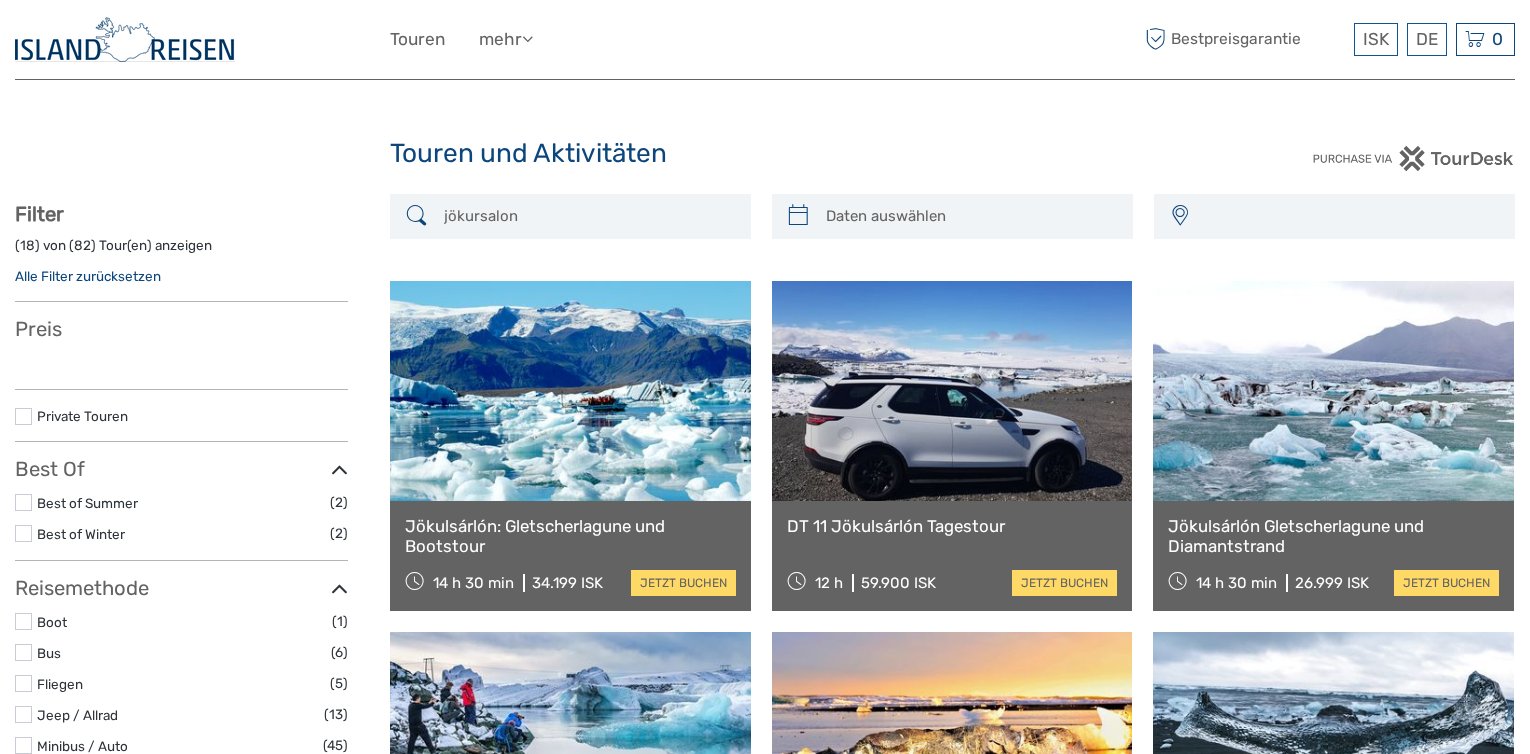 select 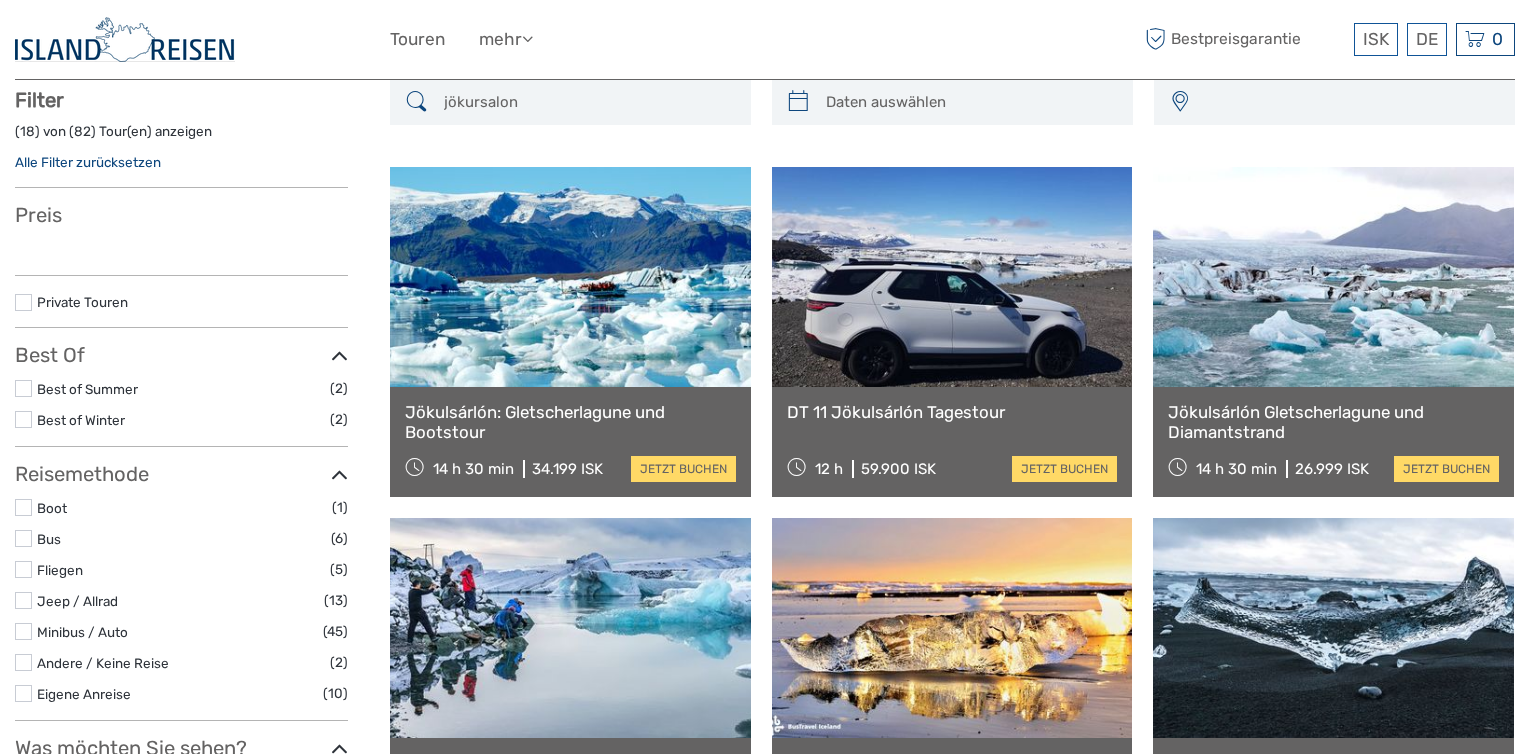 scroll, scrollTop: 0, scrollLeft: 0, axis: both 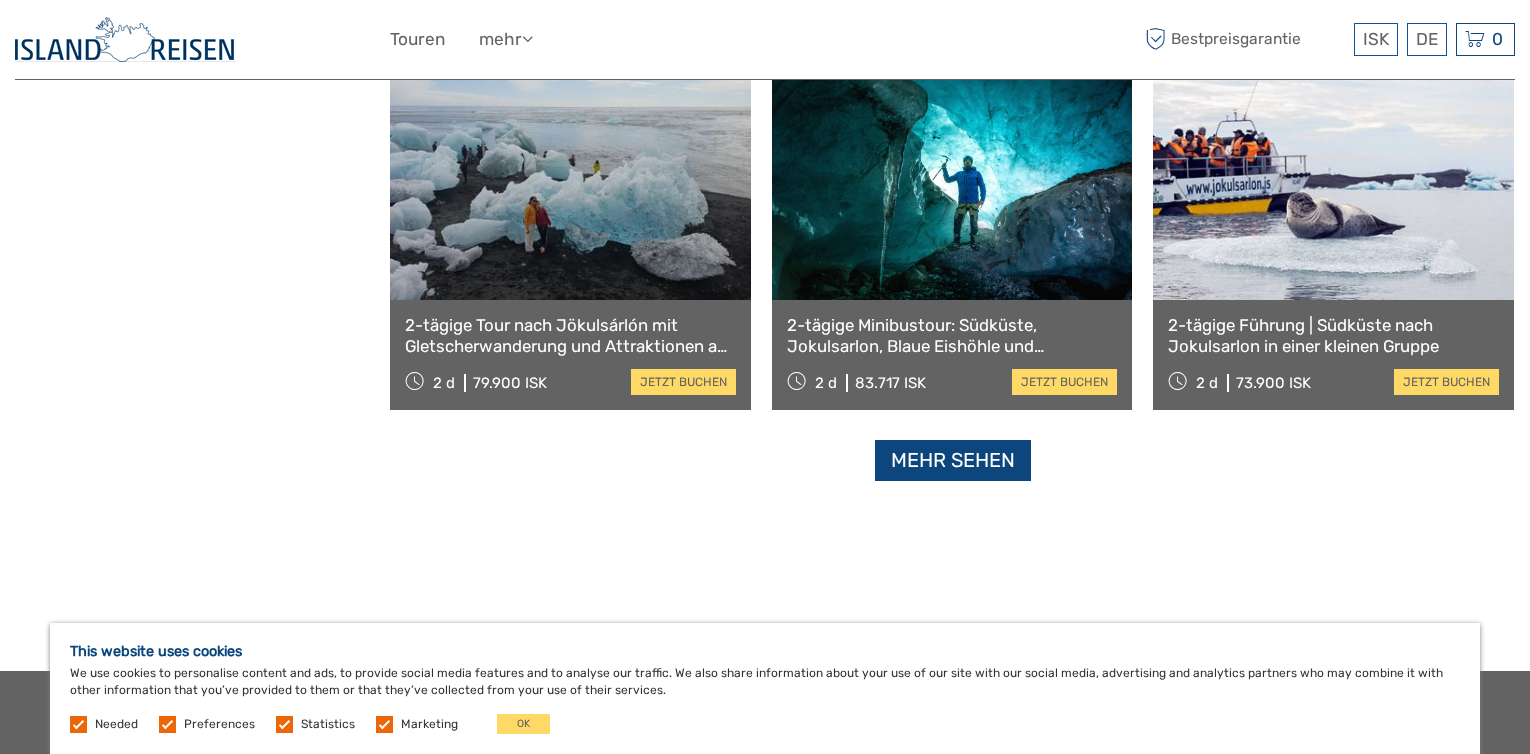 click on "Mehr sehen" at bounding box center (953, 460) 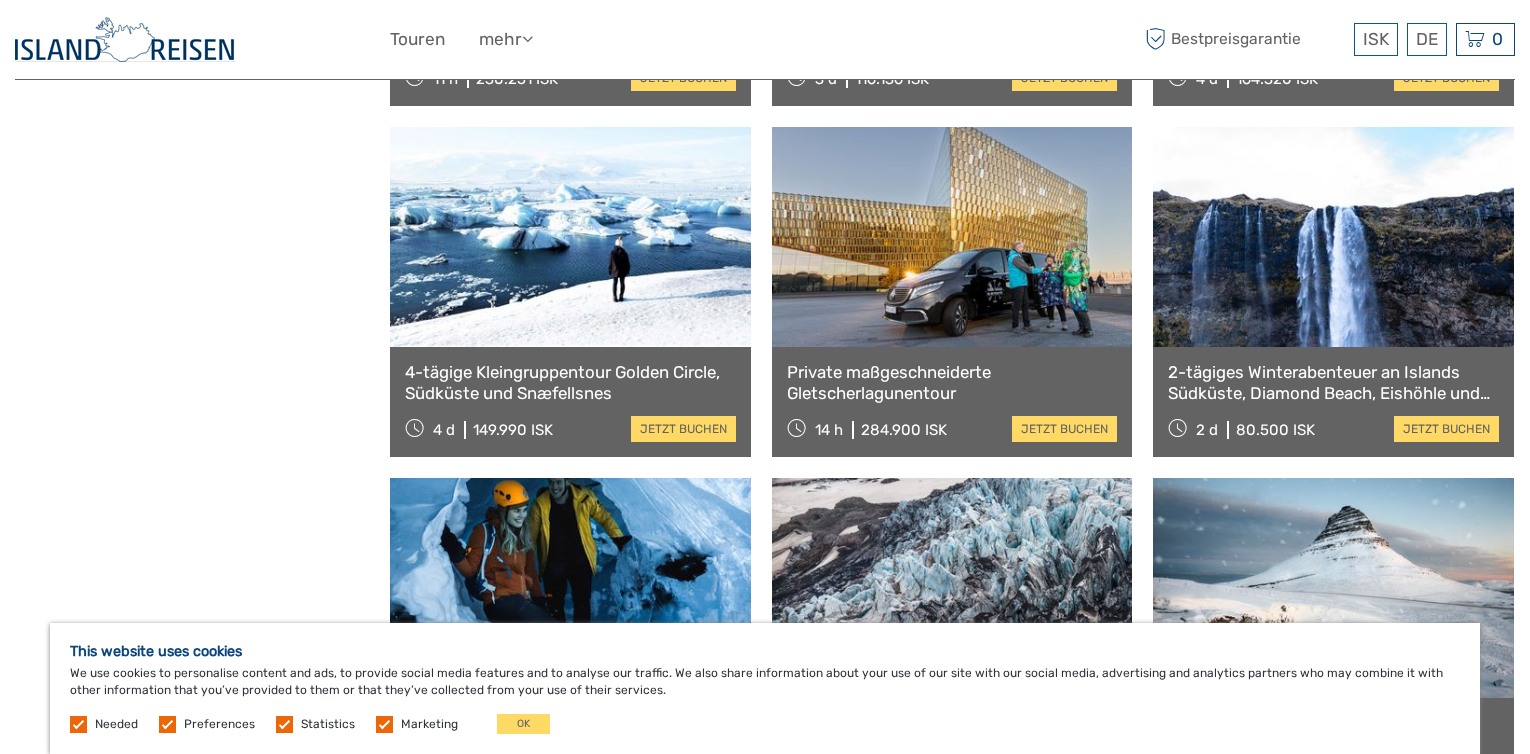 scroll, scrollTop: 3904, scrollLeft: 0, axis: vertical 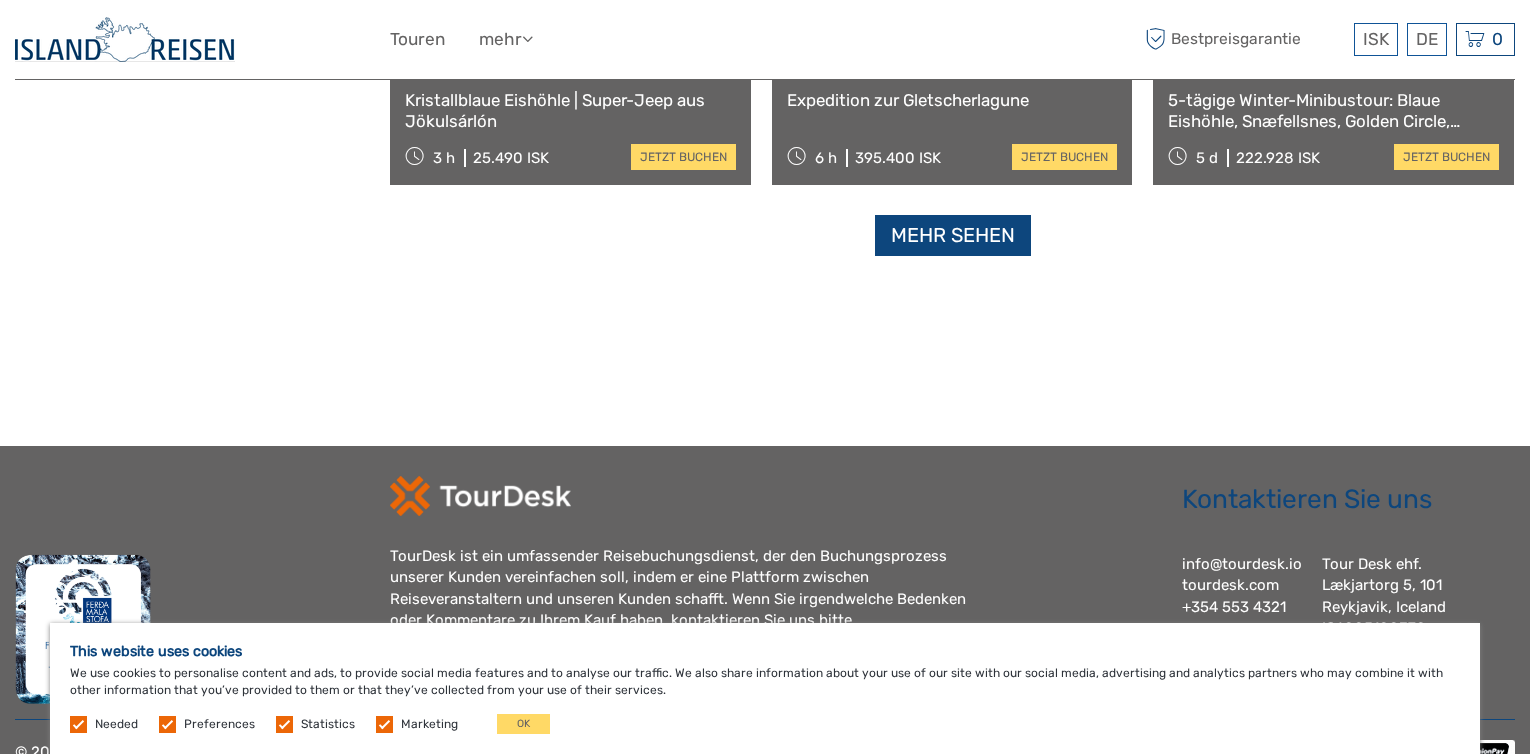 click on "Mehr sehen" at bounding box center [953, 235] 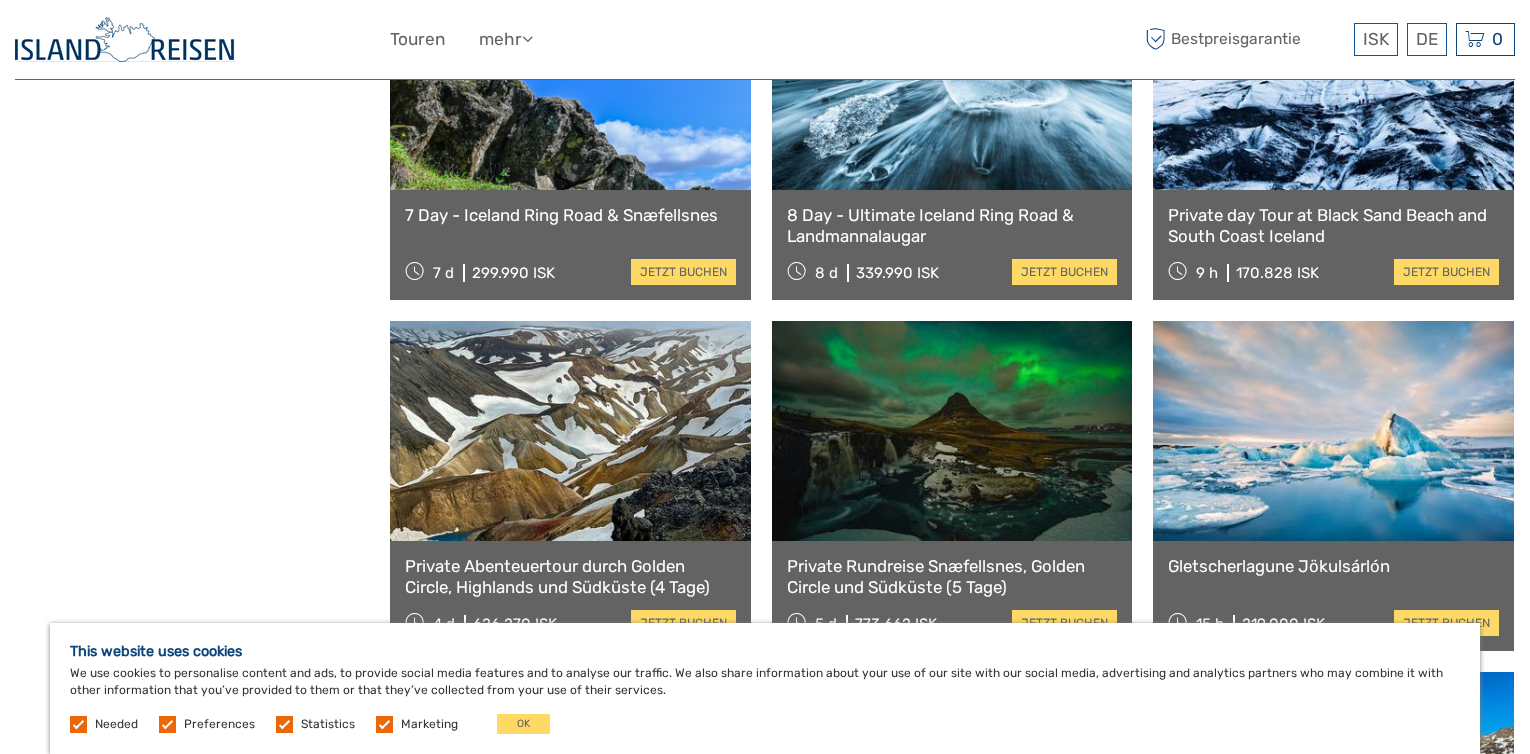 scroll, scrollTop: 5009, scrollLeft: 0, axis: vertical 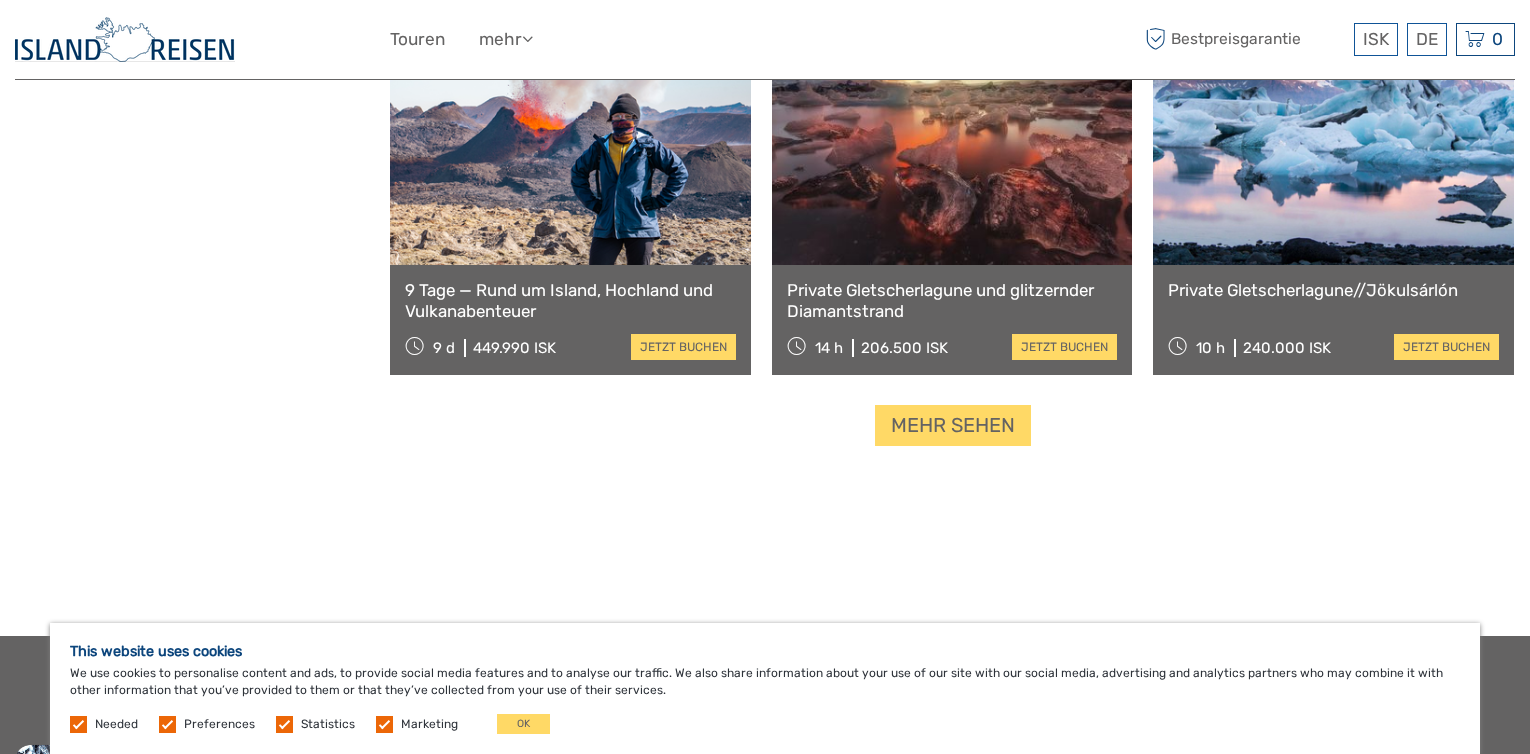 click on "jökursalon
Region / Startet von
[REGION]
East
North
Northeast
Reykjanes / Keflavík
South
Southeast
West
Westfjords
[REGION]
East
North
Northeast
Reykjanes / Keflavík
South
Southeast
West
Westfjords
Suchen: jökursalon
x
Jökulsárlón: Gletscherlagune und Bootstour
14 h 30 min
34.199 ISK
jetzt buchen
DT 11 Jökulsárlón Tagestour
12 h
59.900 ISK" at bounding box center [952, -2788] 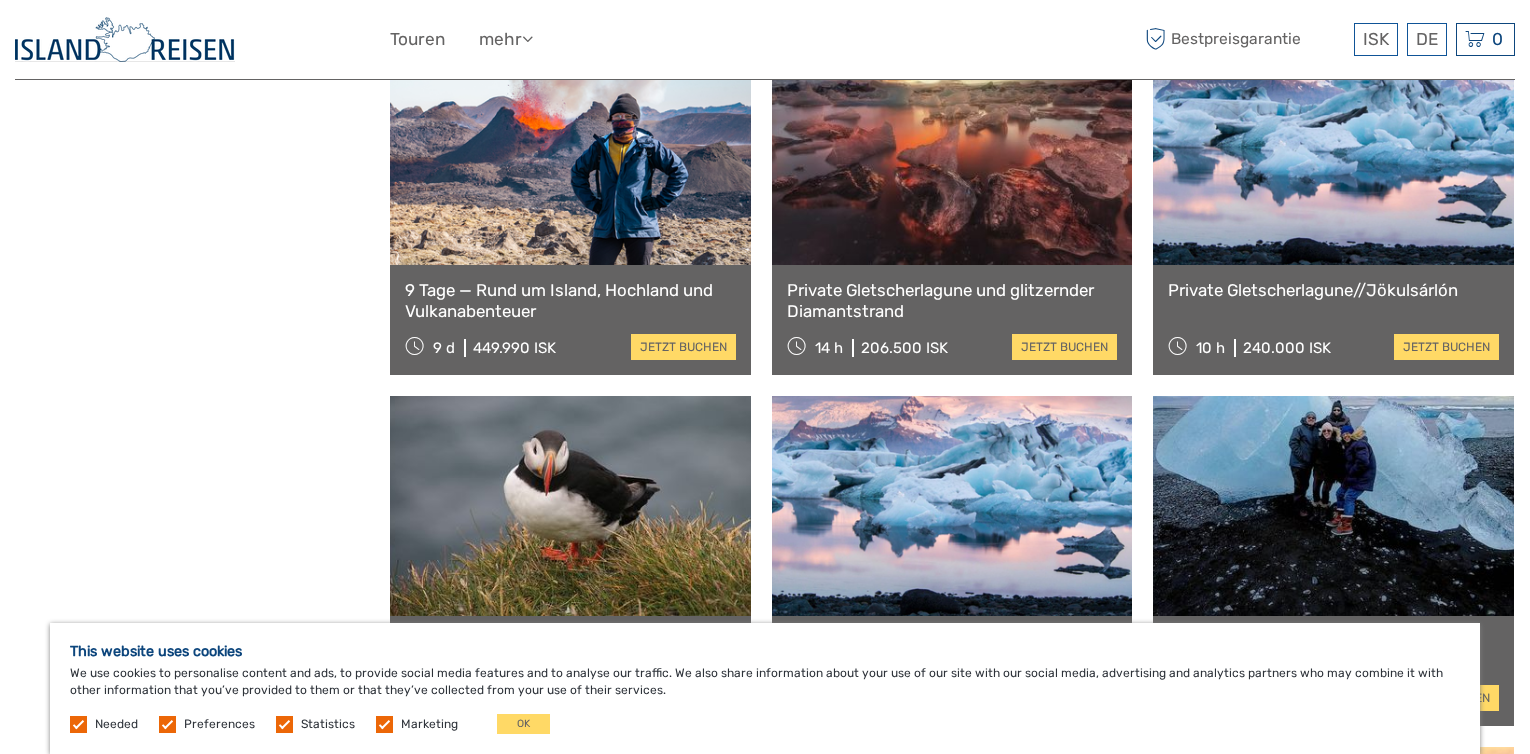 drag, startPoint x: 1529, startPoint y: 525, endPoint x: 1548, endPoint y: 576, distance: 54.42426 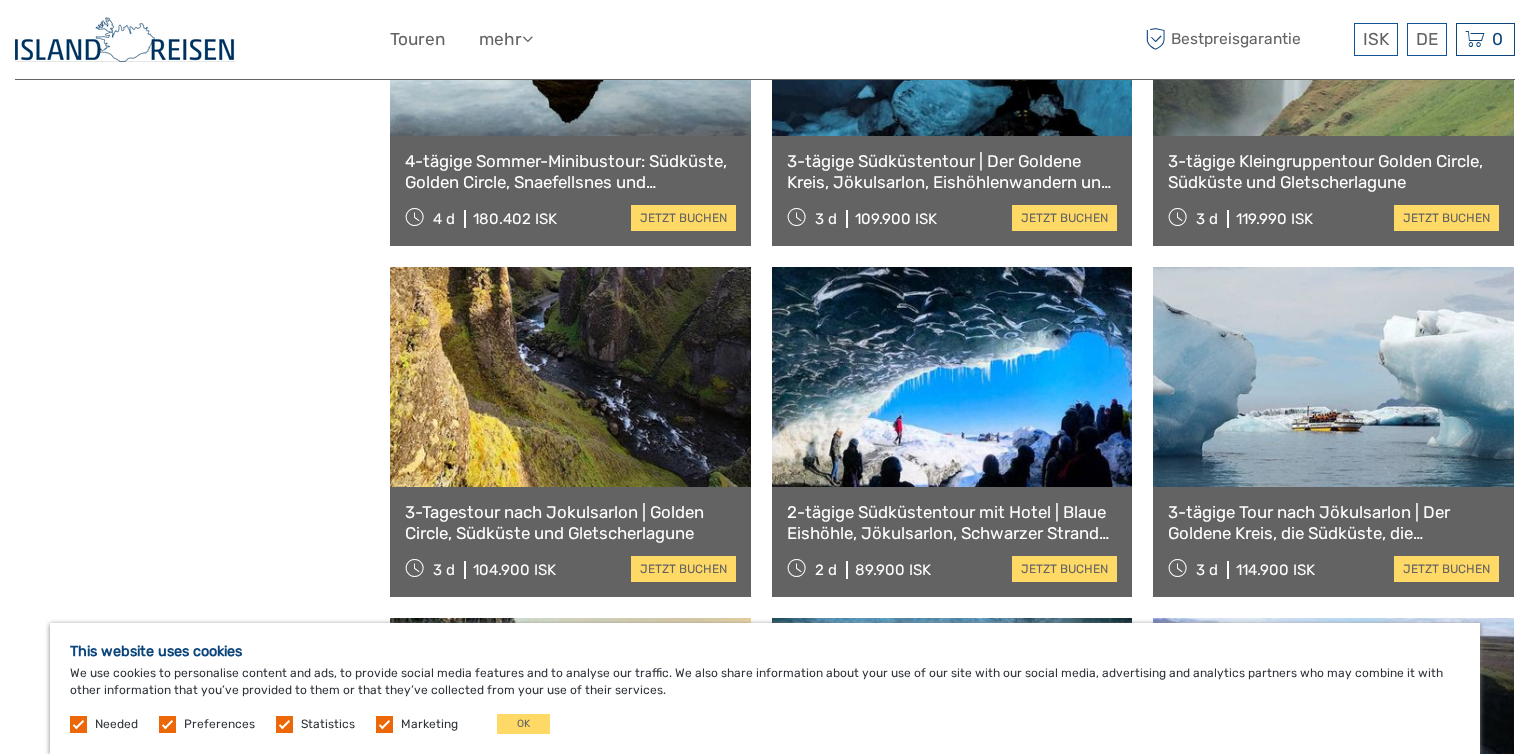 scroll, scrollTop: 520, scrollLeft: 0, axis: vertical 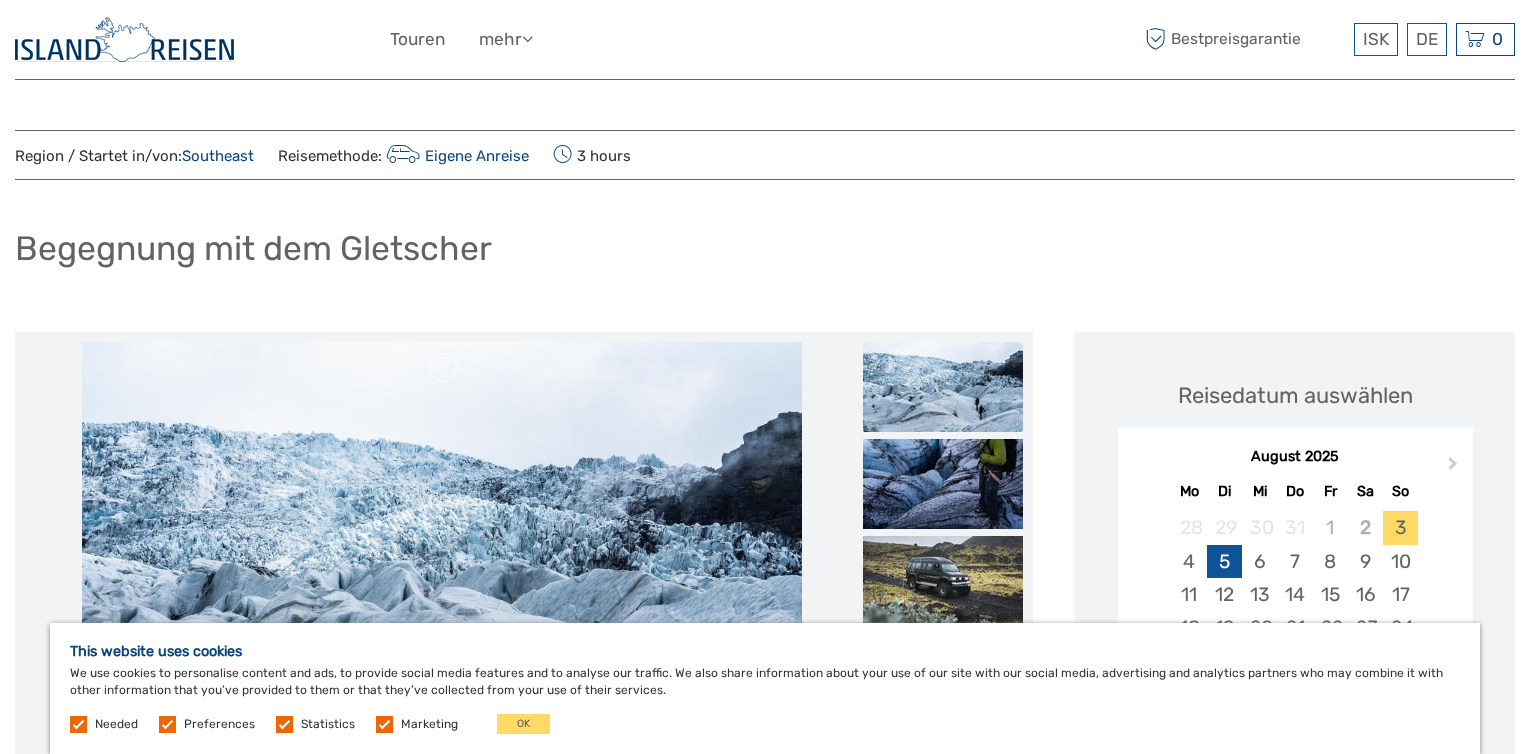 click on "5" at bounding box center (1224, 561) 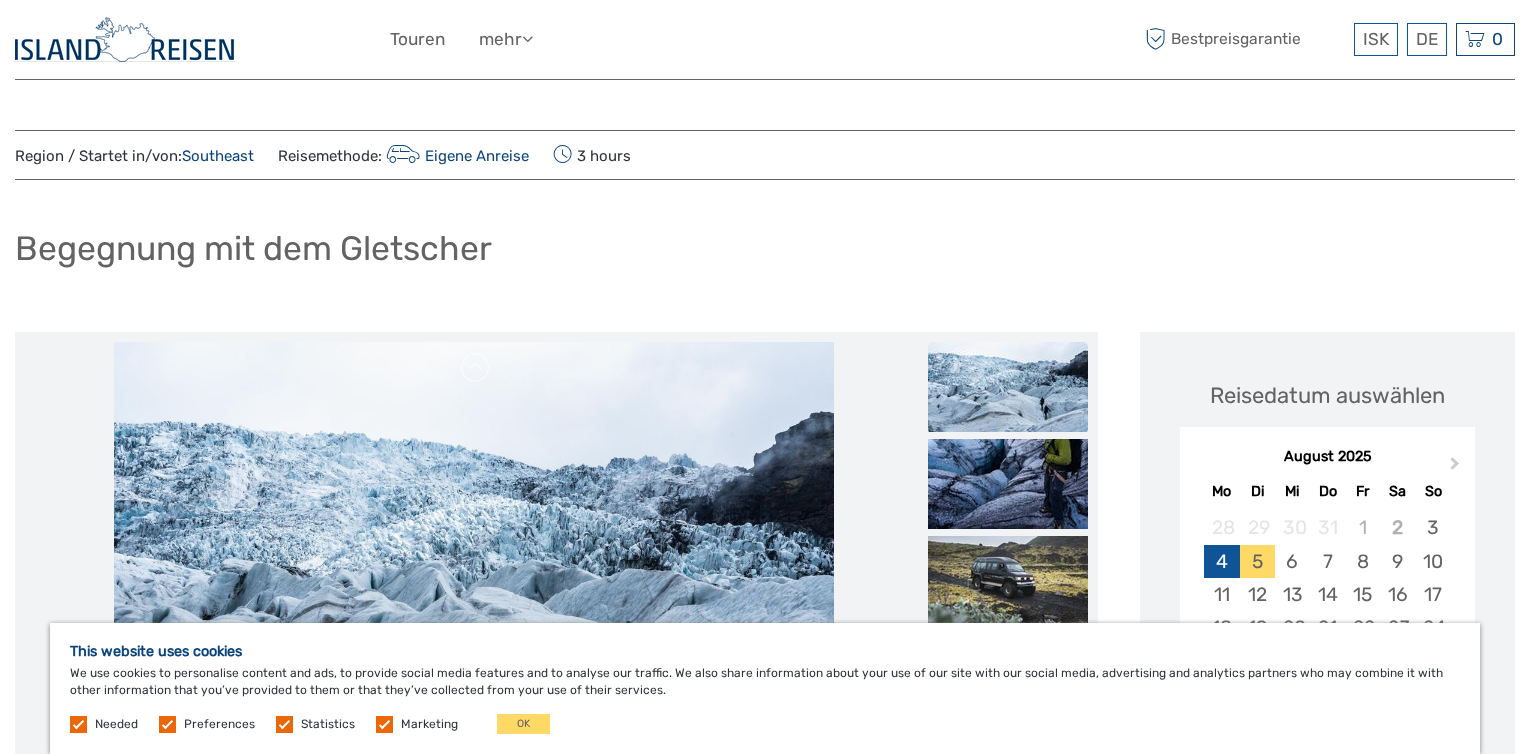 scroll, scrollTop: 0, scrollLeft: 0, axis: both 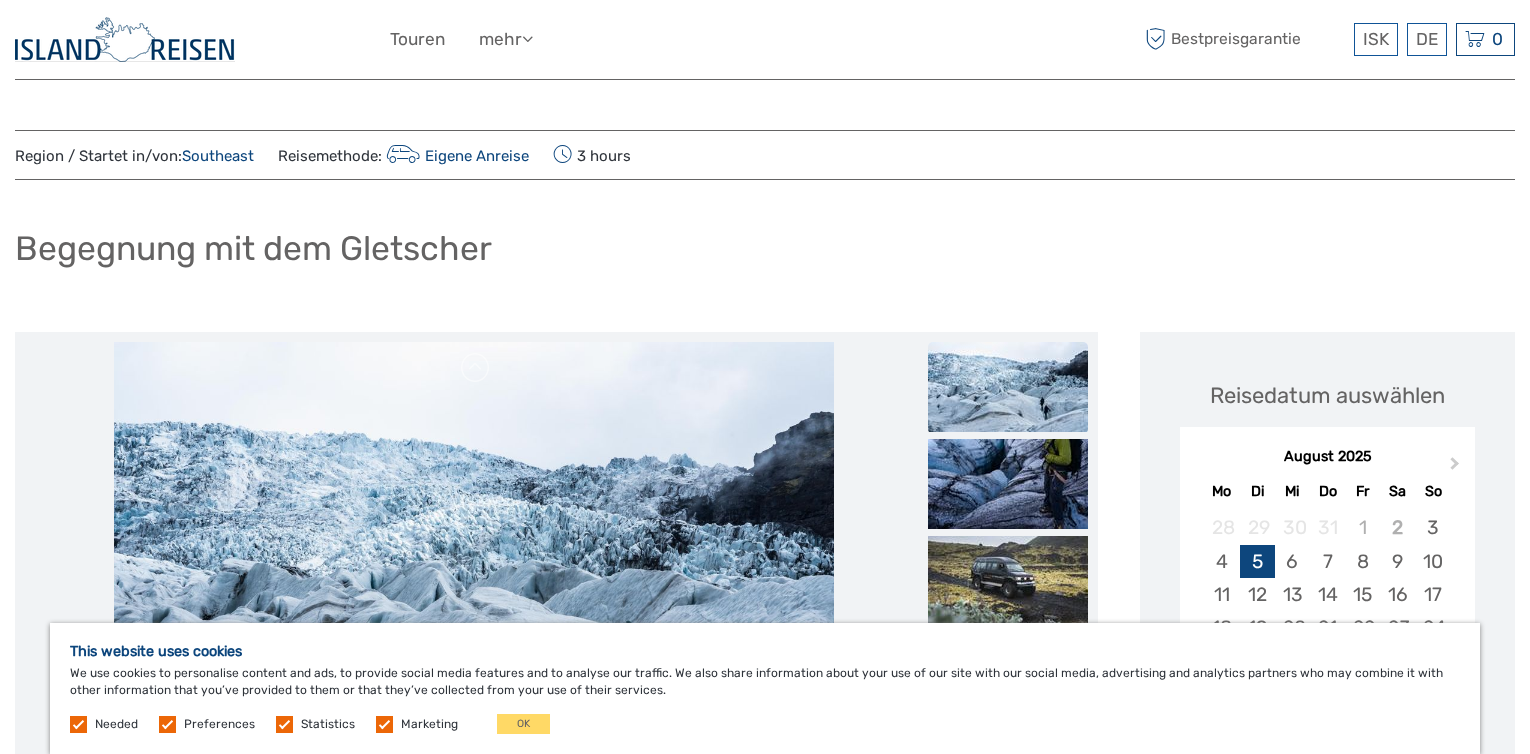 click on "5" at bounding box center [1257, 561] 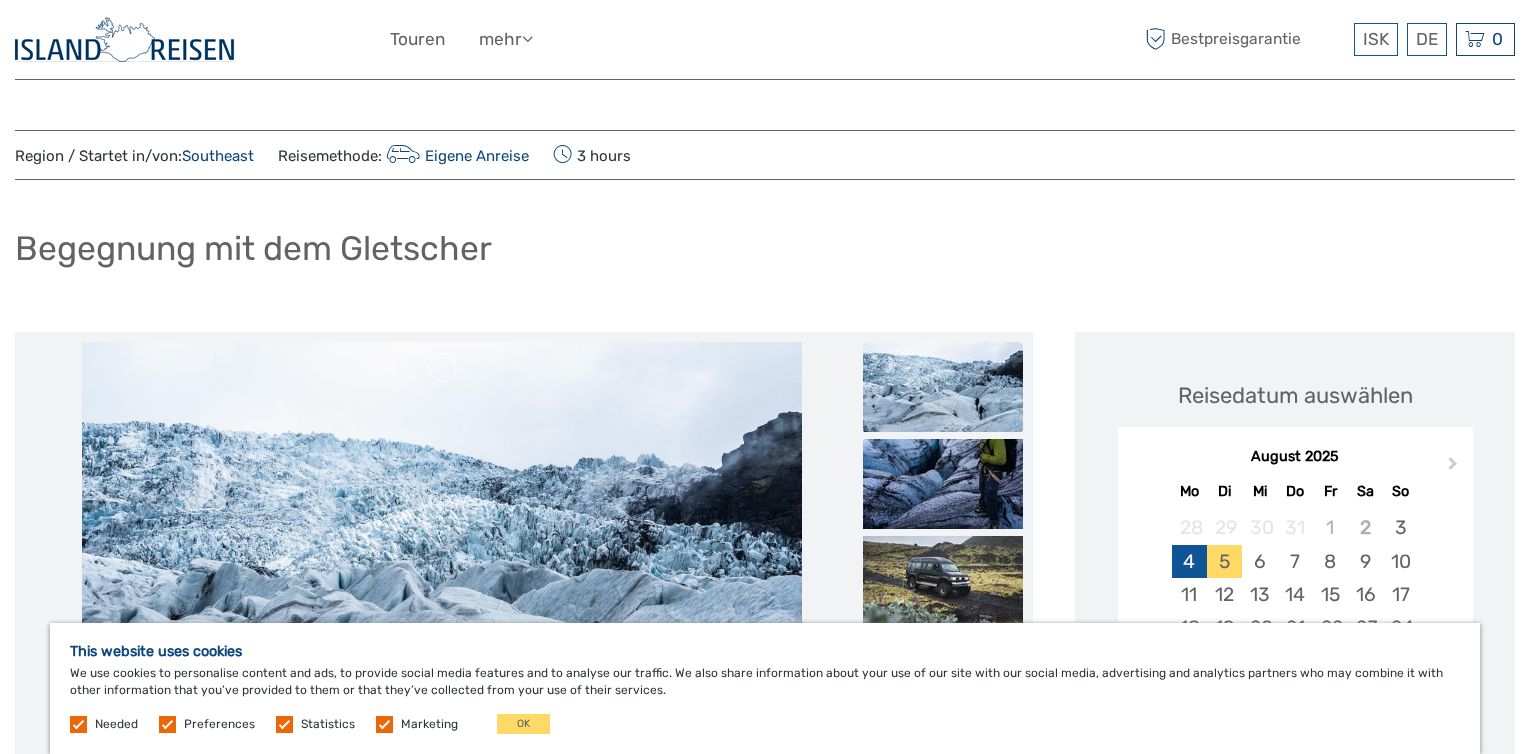 click on "4" at bounding box center (1189, 561) 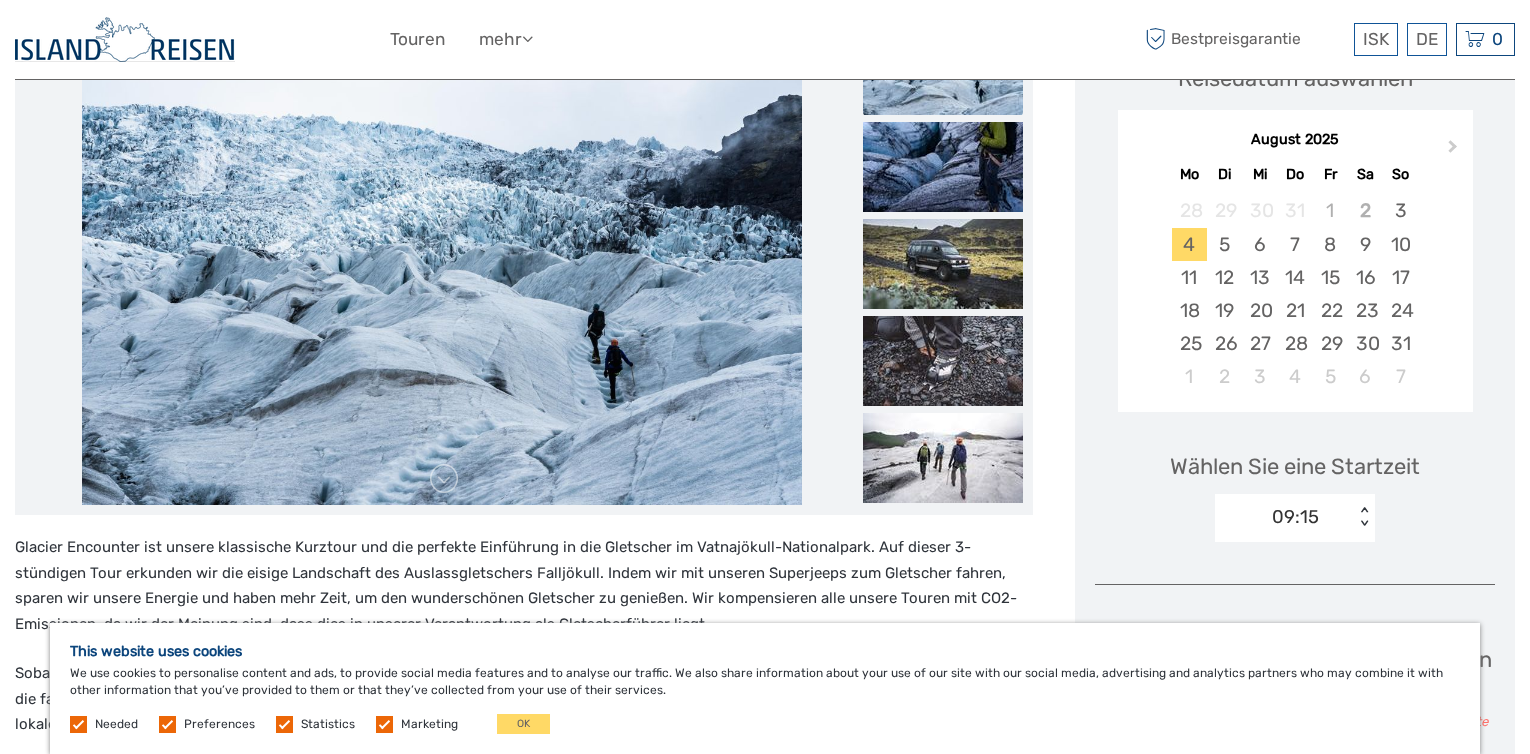 scroll, scrollTop: 352, scrollLeft: 0, axis: vertical 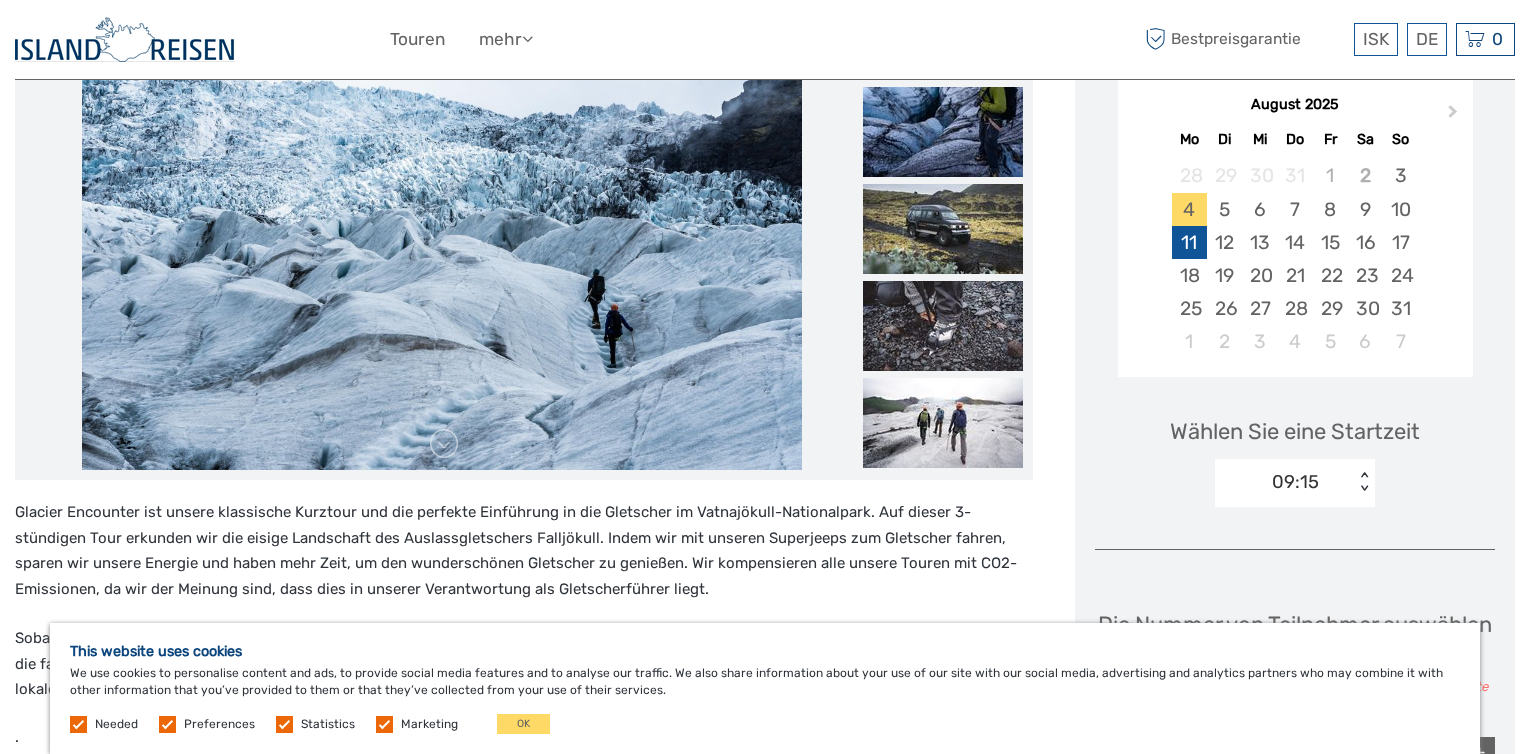 click on "11" at bounding box center [1189, 242] 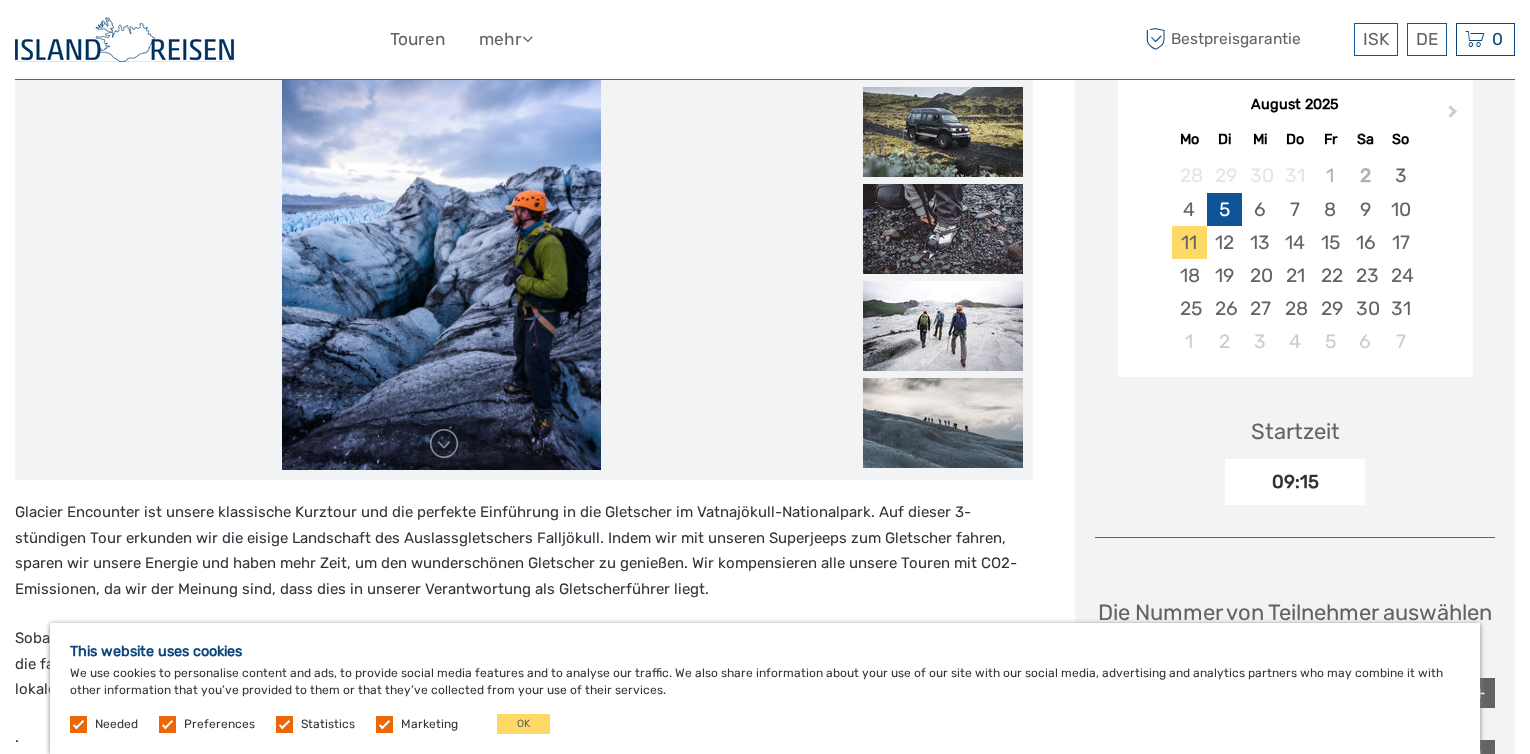 click on "5" at bounding box center [1224, 209] 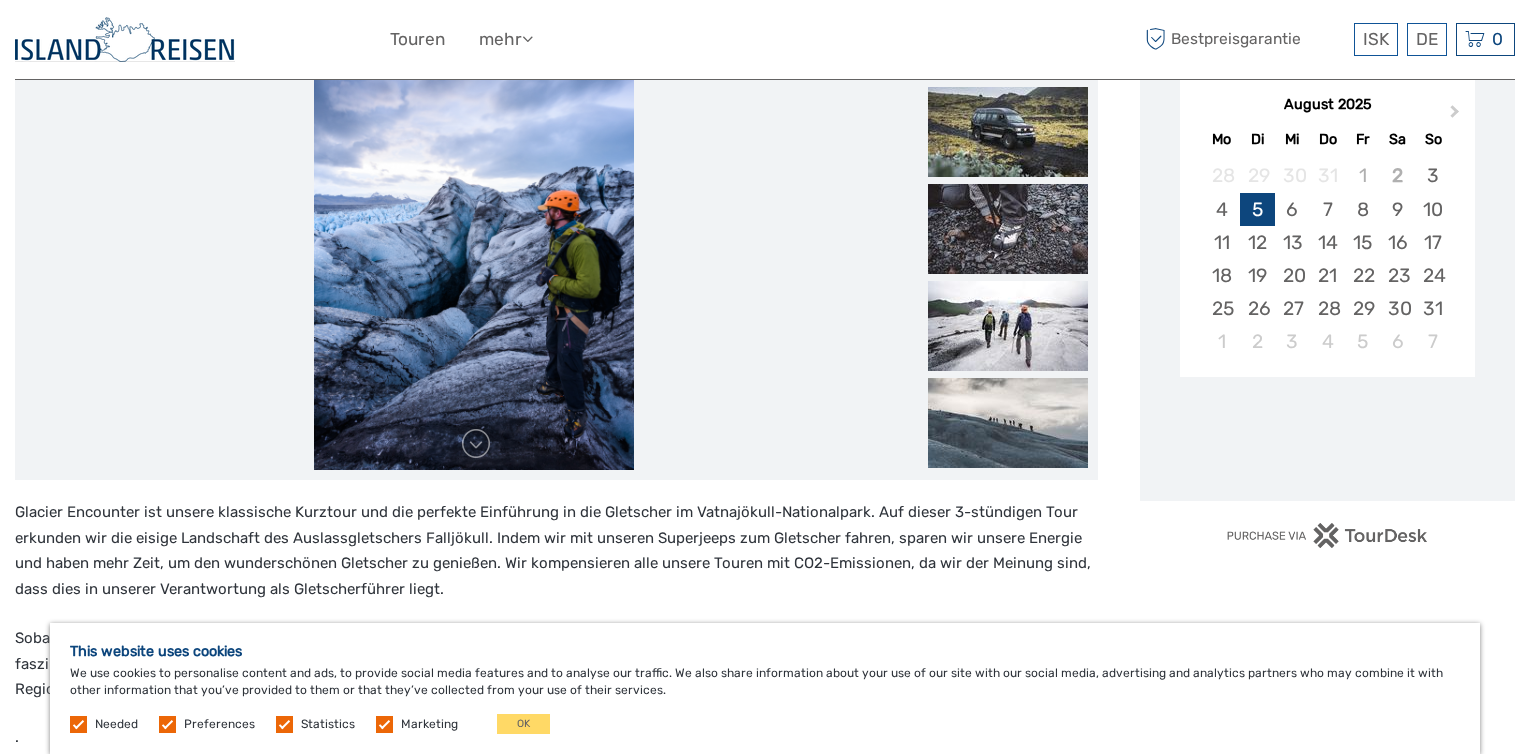 click on "4 5 6 7 8 9 10" at bounding box center [1327, 209] 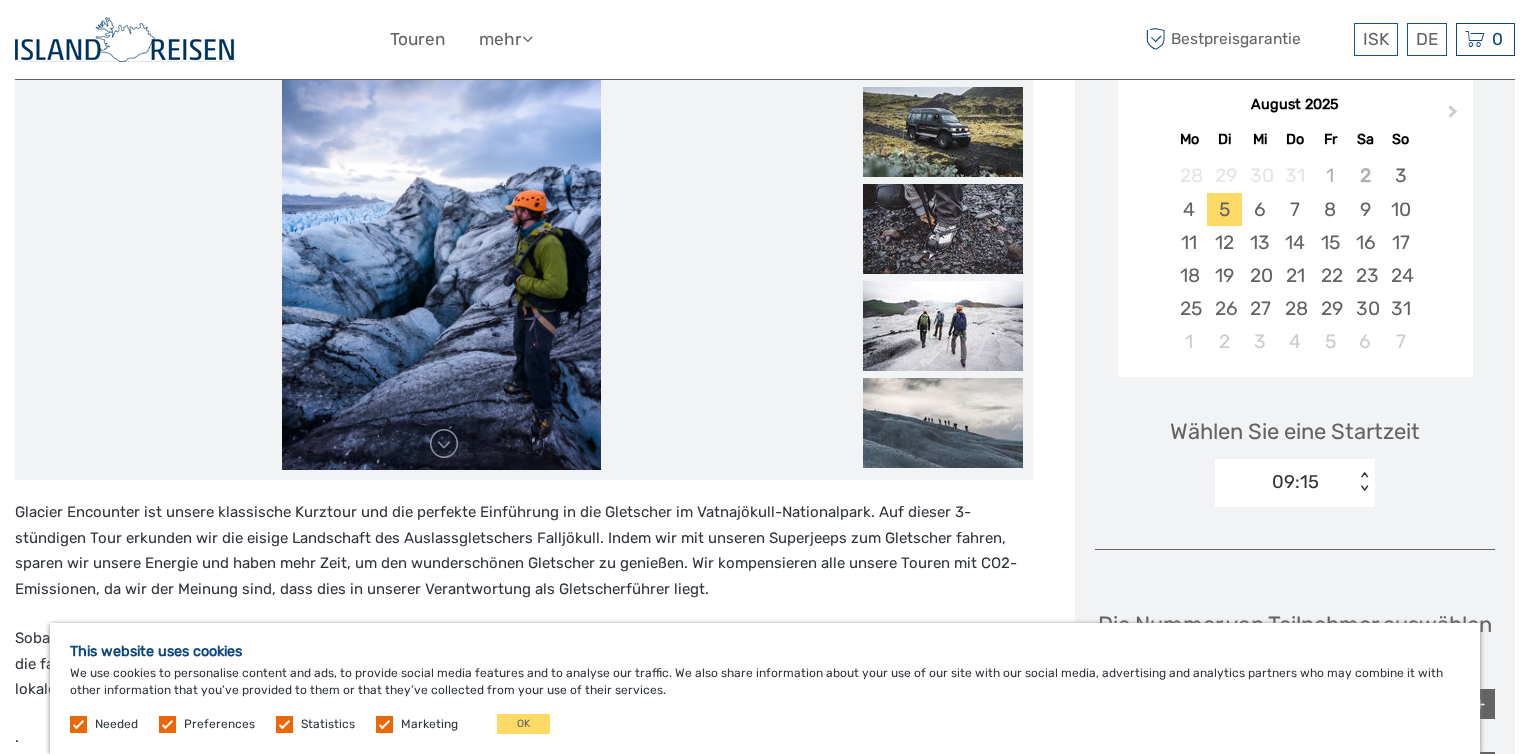 click on "< >" at bounding box center [1364, 482] 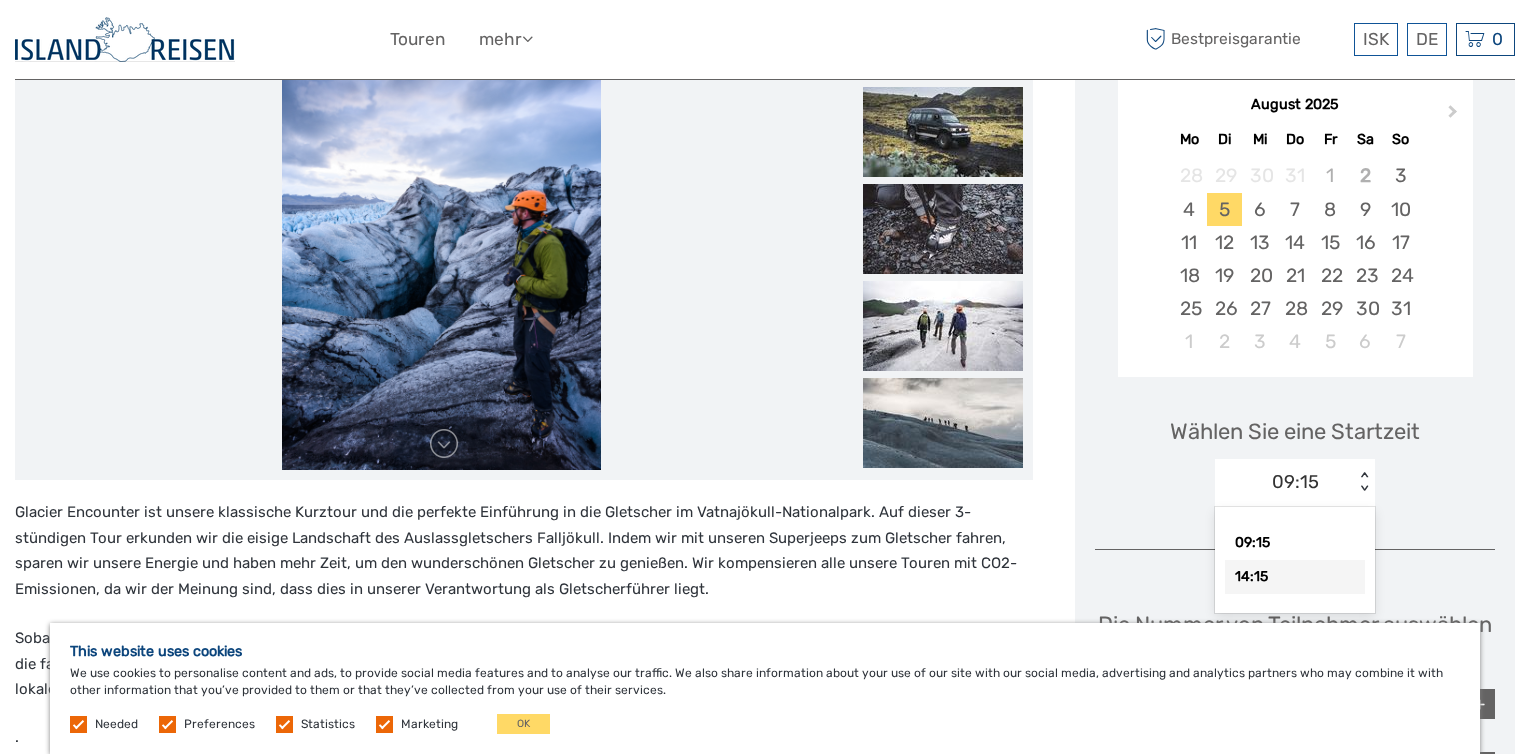 click on "14:15" at bounding box center (1295, 577) 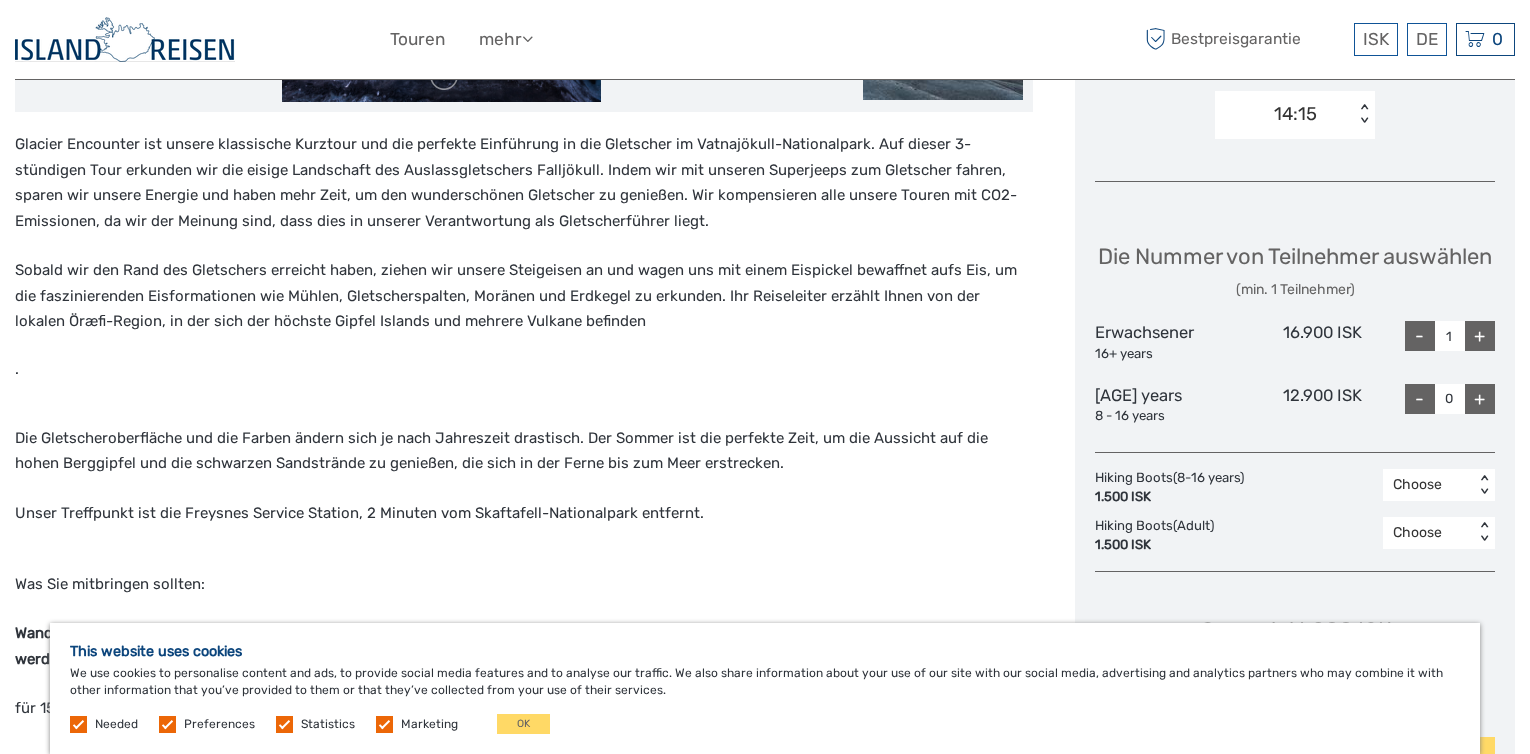 scroll, scrollTop: 735, scrollLeft: 0, axis: vertical 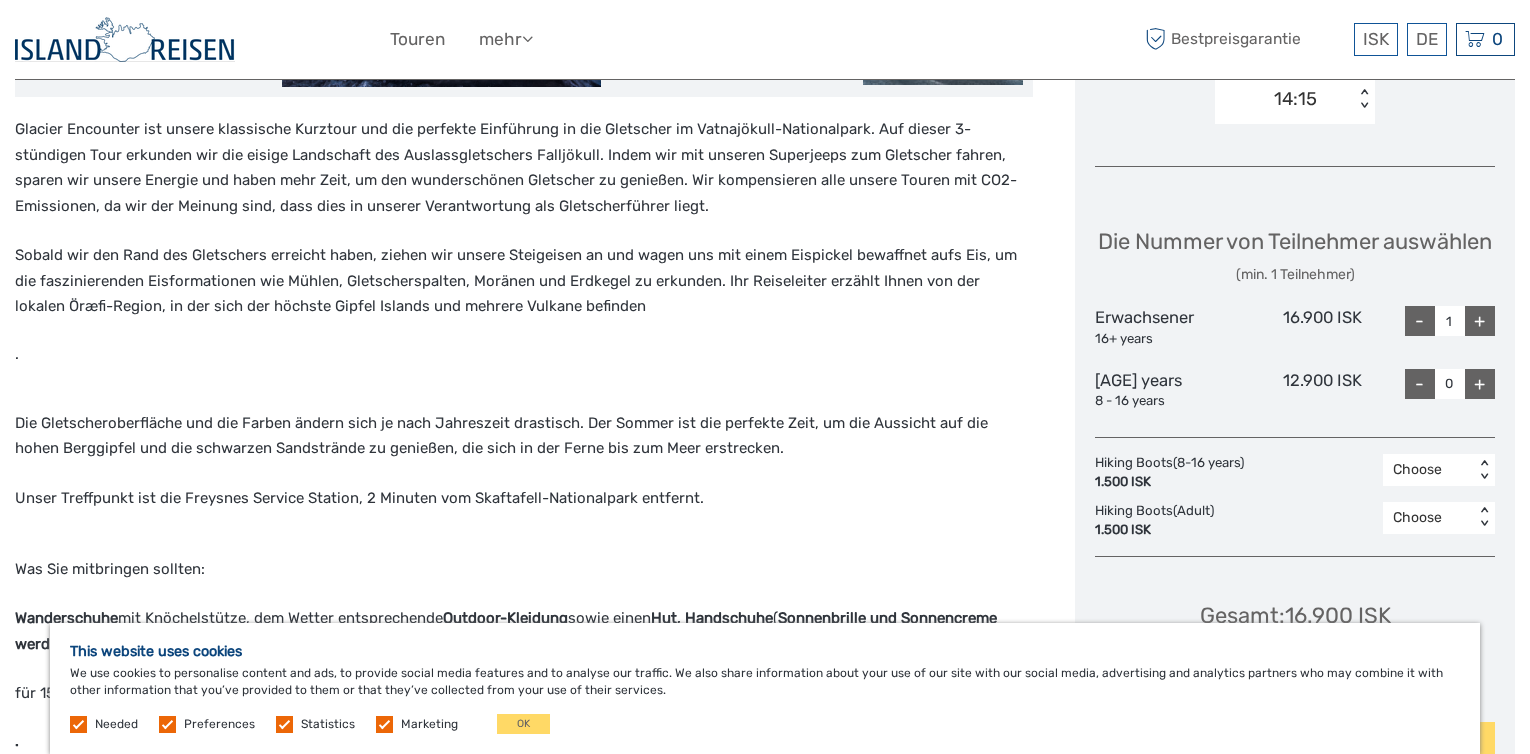 click on "+" at bounding box center (1480, 321) 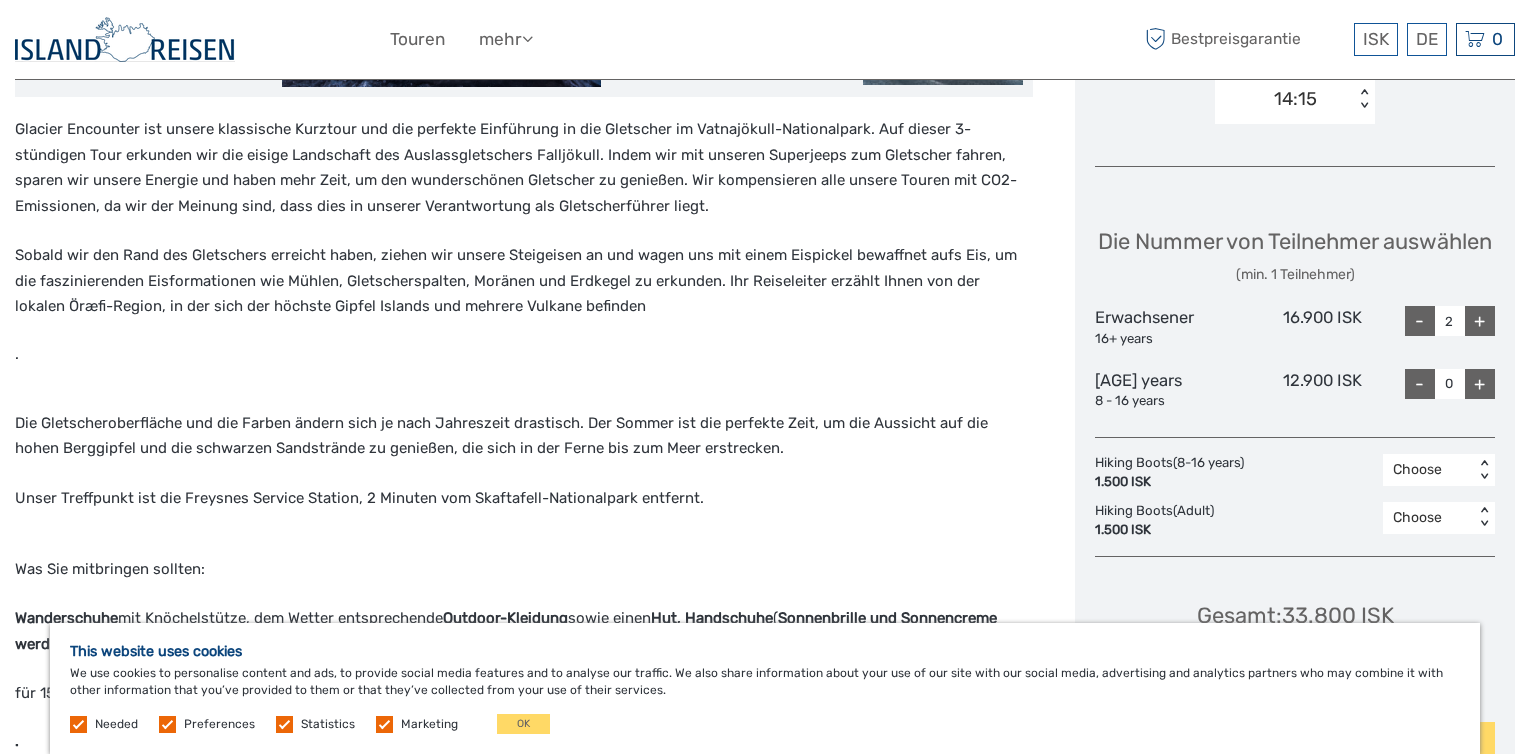 click on "+" at bounding box center [1480, 321] 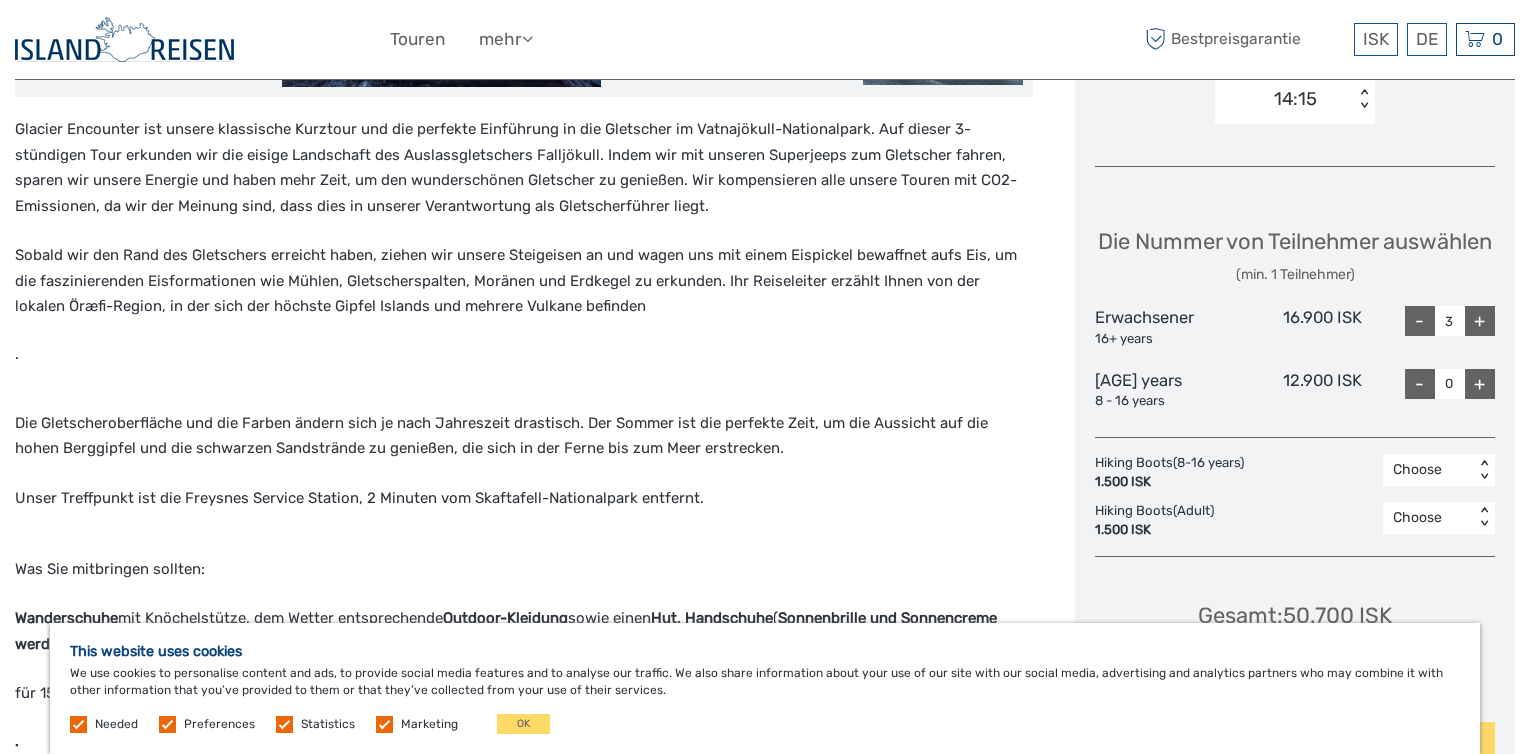 click on "+" at bounding box center [1480, 321] 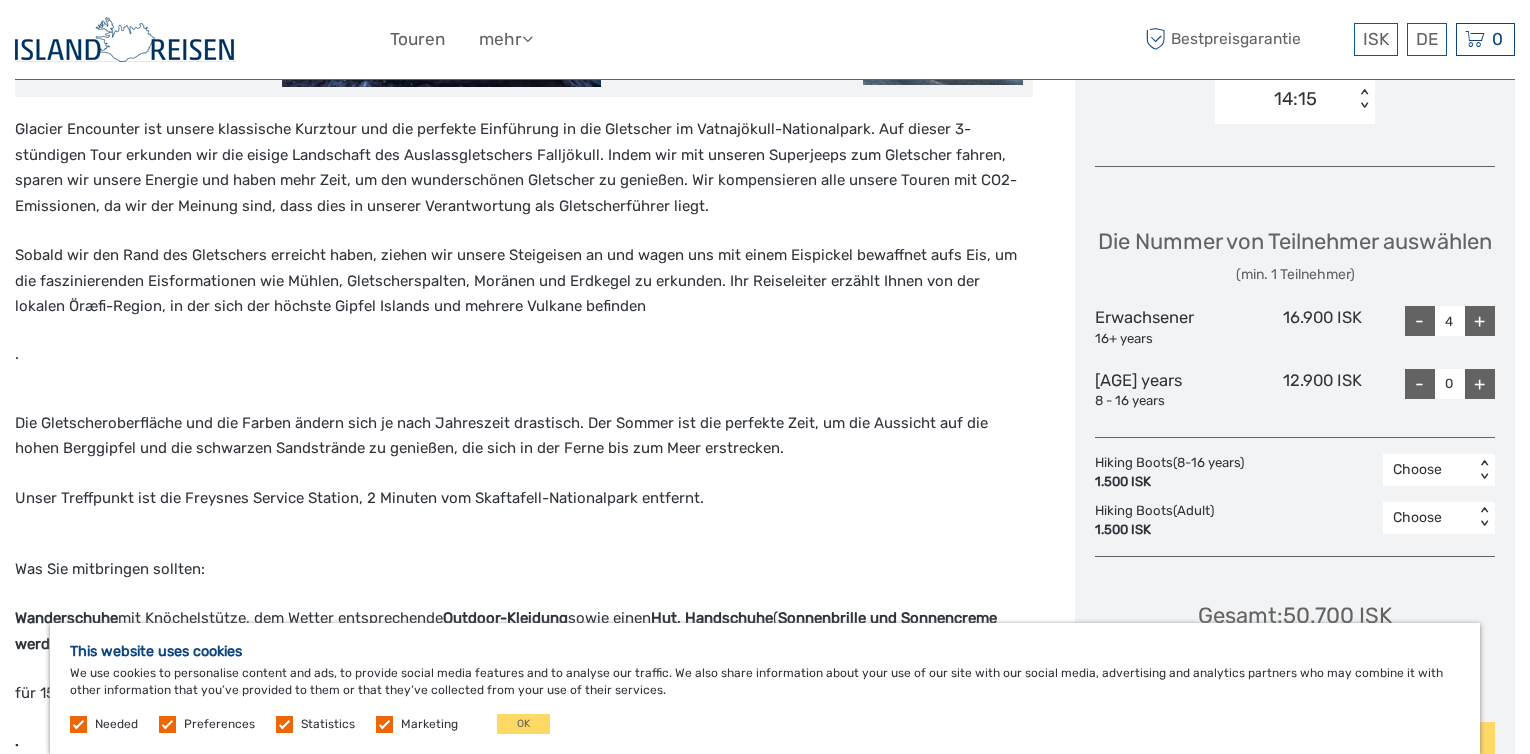 click on "+" at bounding box center [1480, 321] 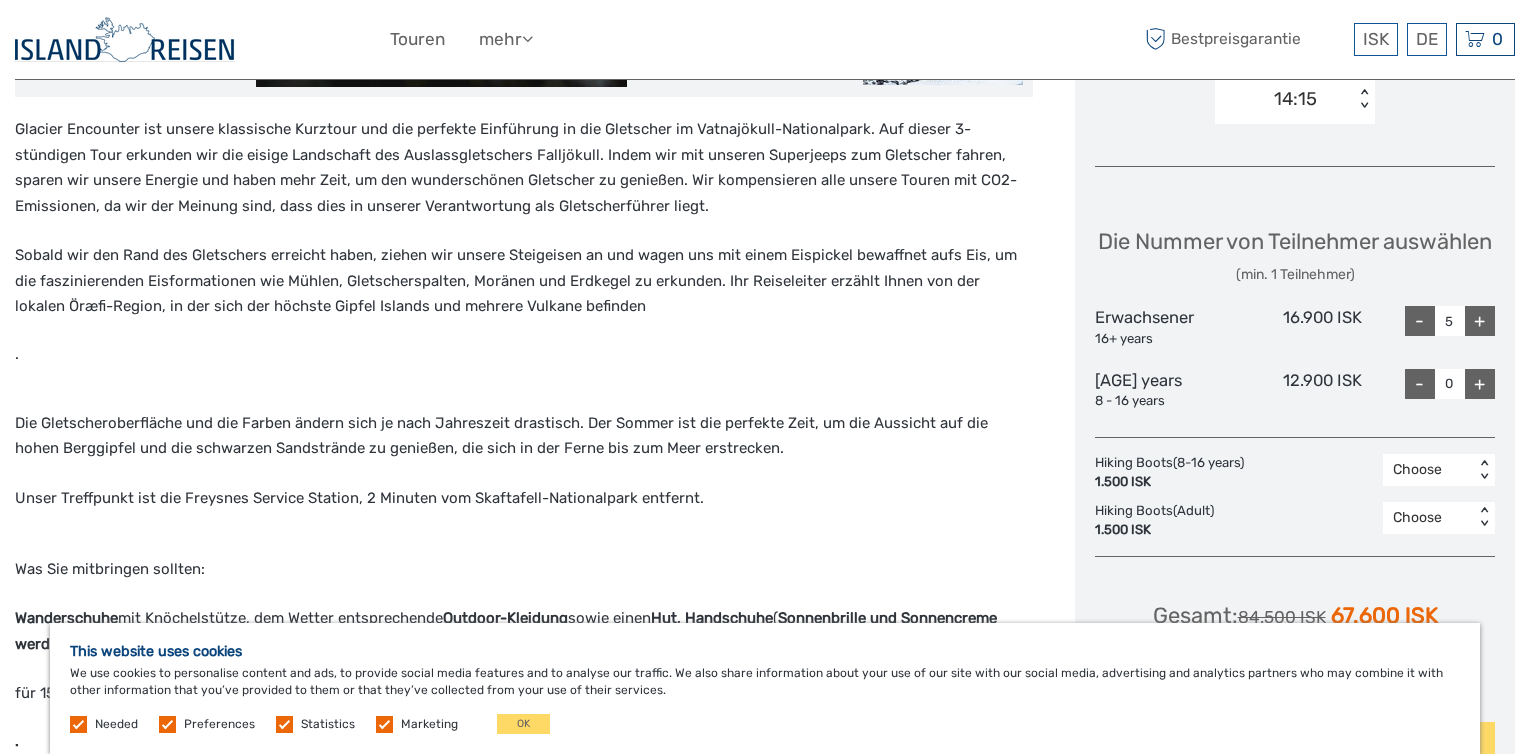 click on "+" at bounding box center [1480, 321] 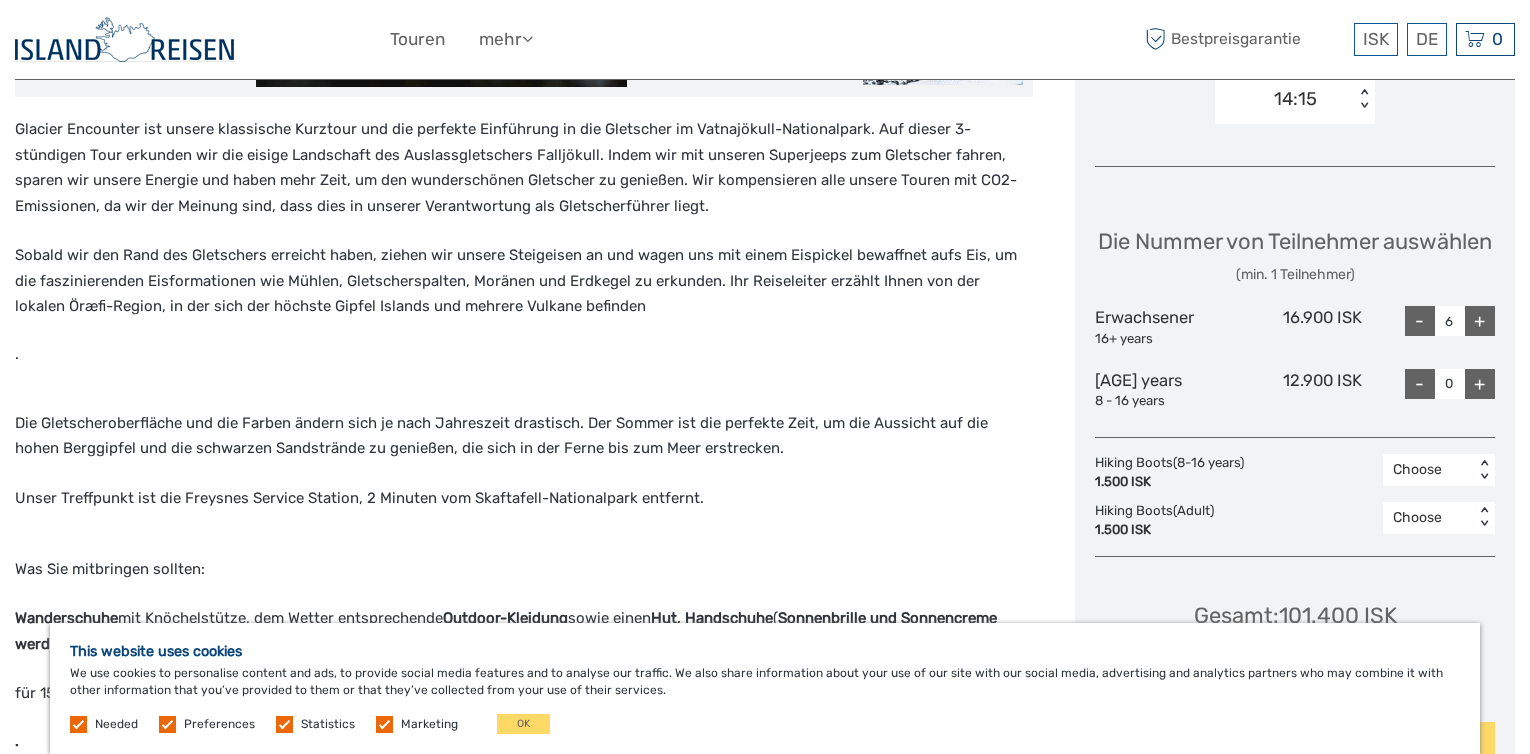 click on "+" at bounding box center [1480, 321] 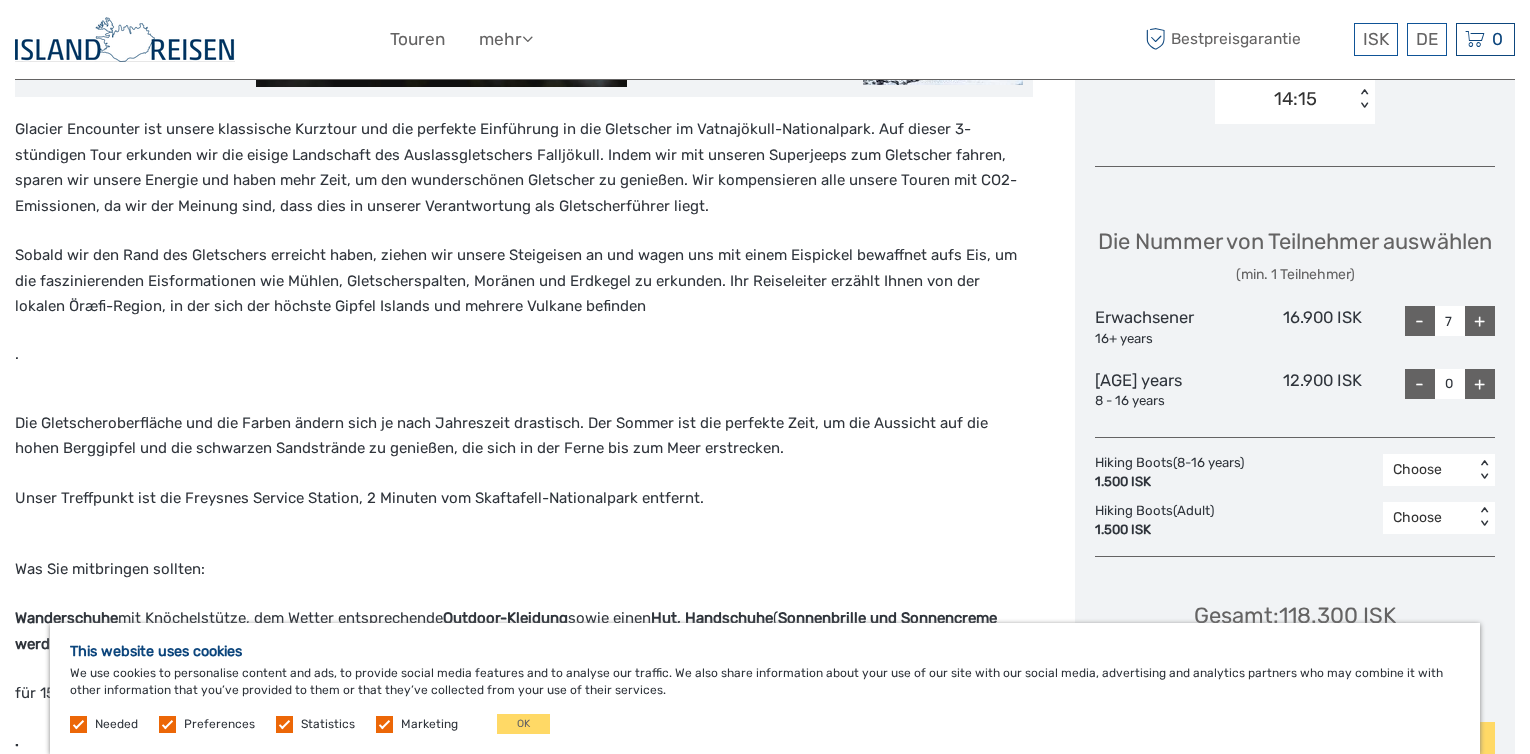 click on "+" at bounding box center [1480, 384] 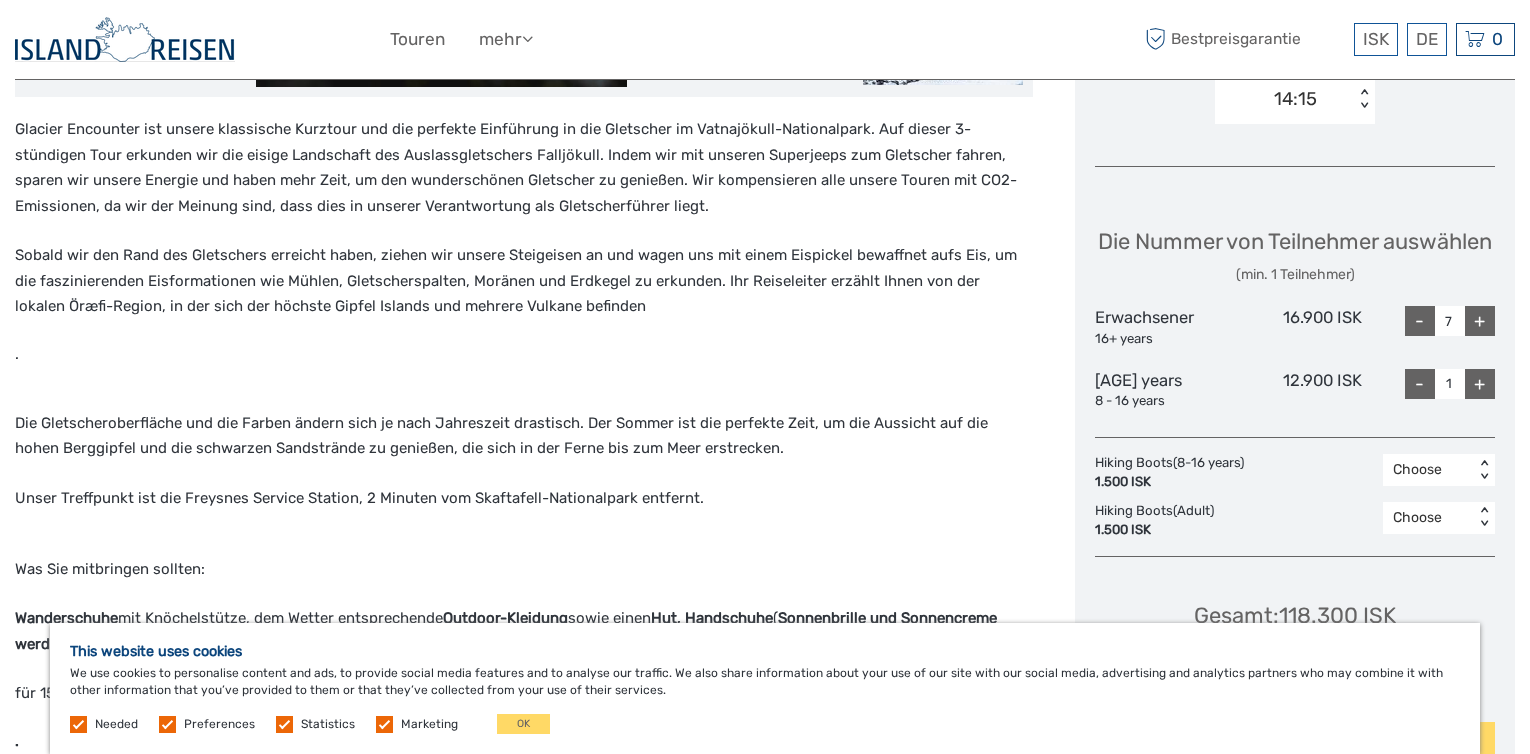 click on "+" at bounding box center (1480, 384) 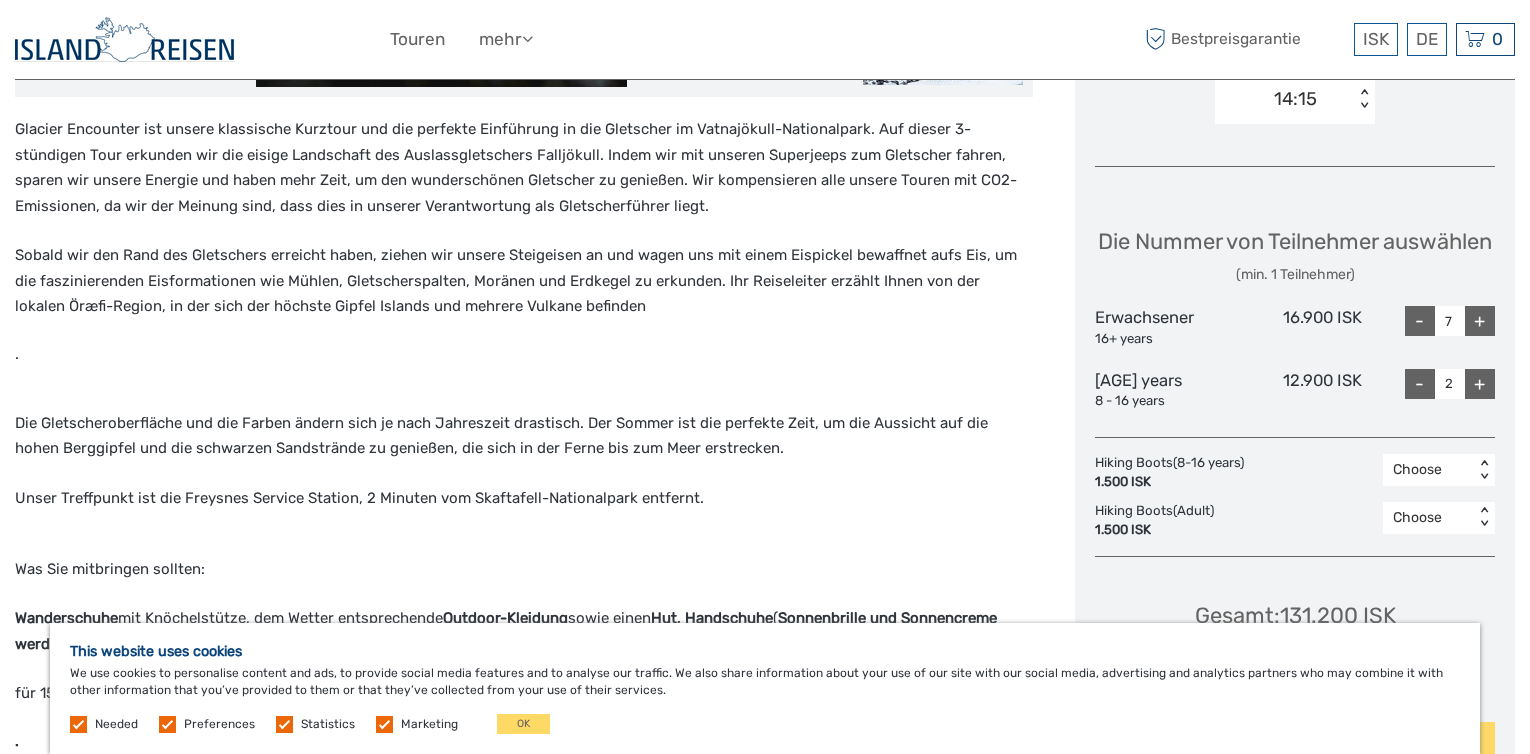 click on "+" at bounding box center [1480, 384] 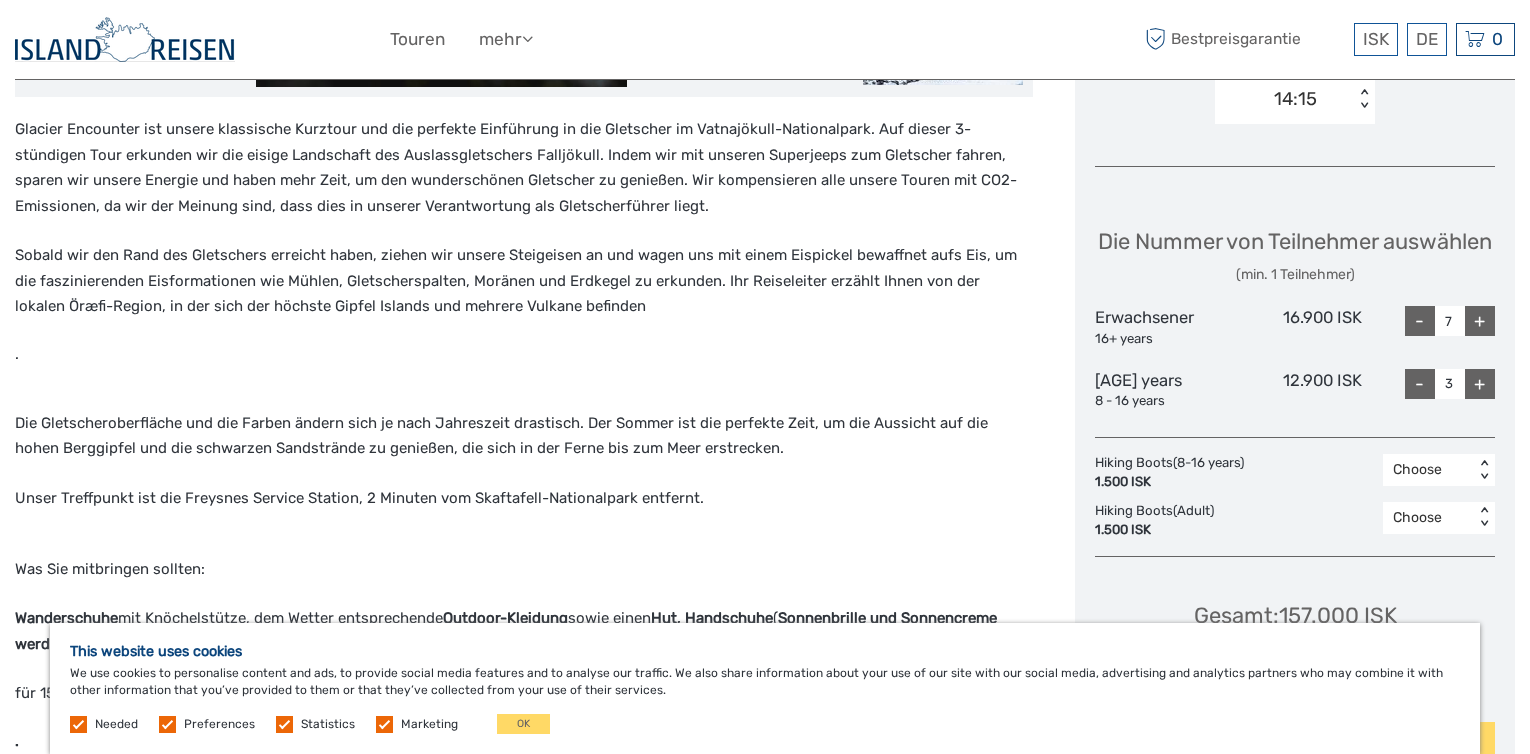 click on "-" at bounding box center [1420, 321] 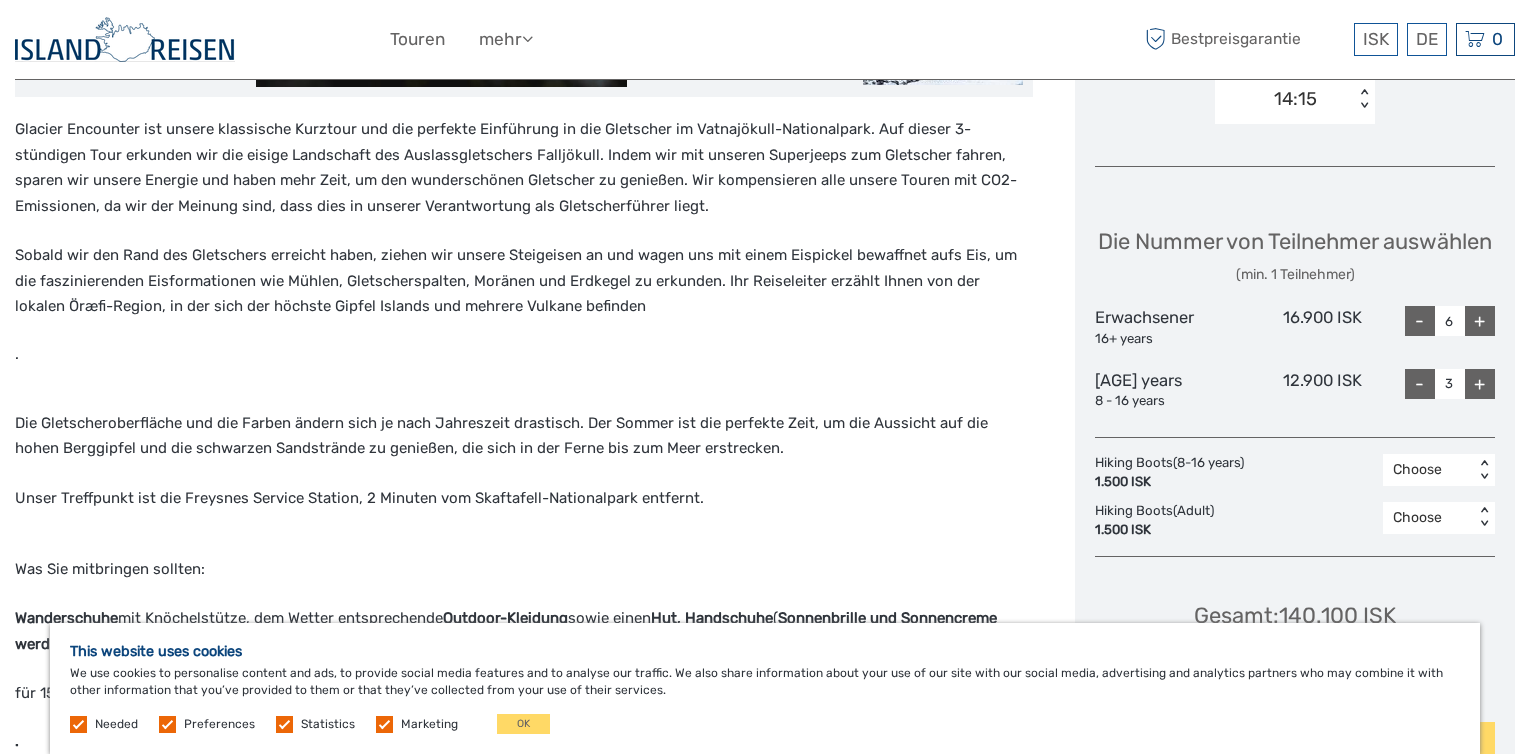 click on "-" at bounding box center (1420, 321) 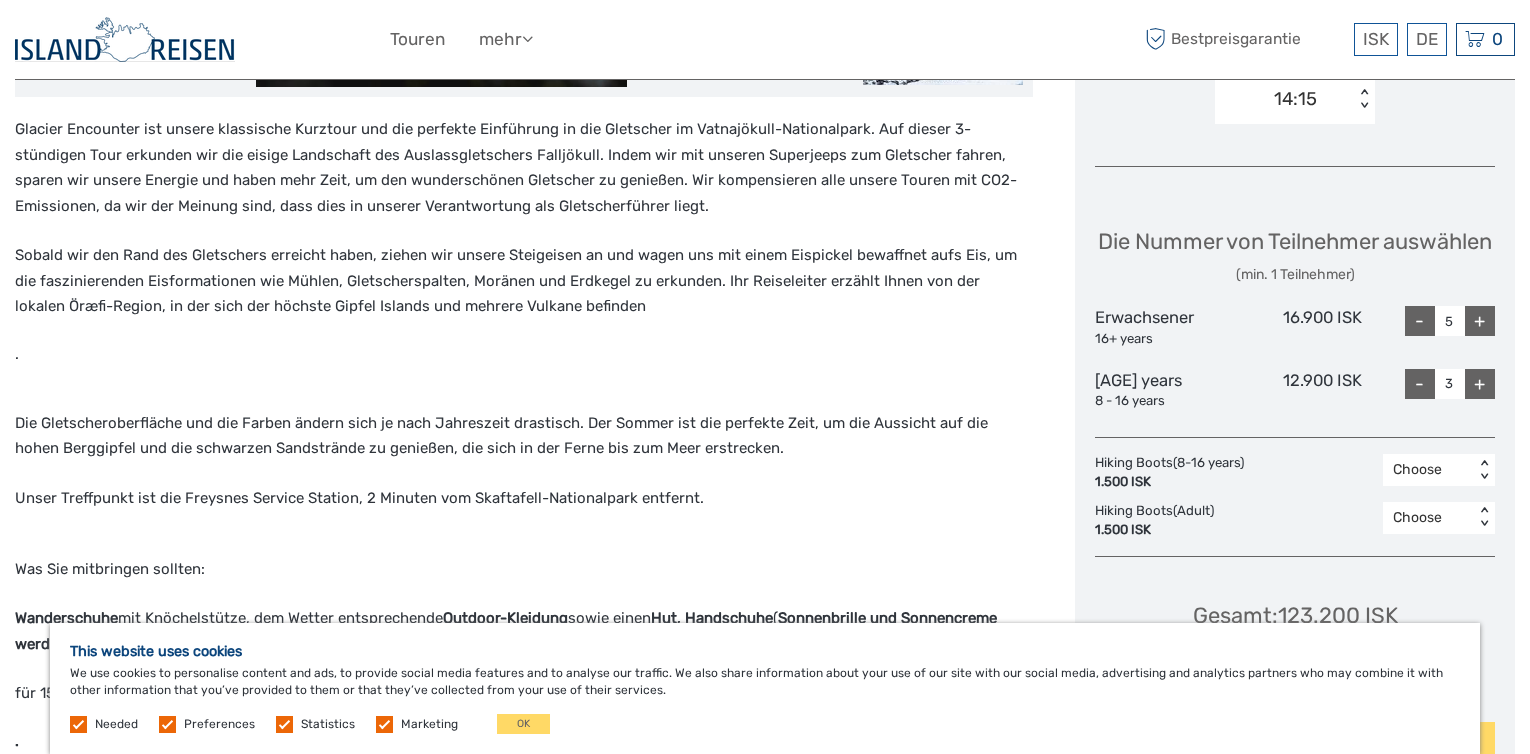 click on "-" at bounding box center (1420, 321) 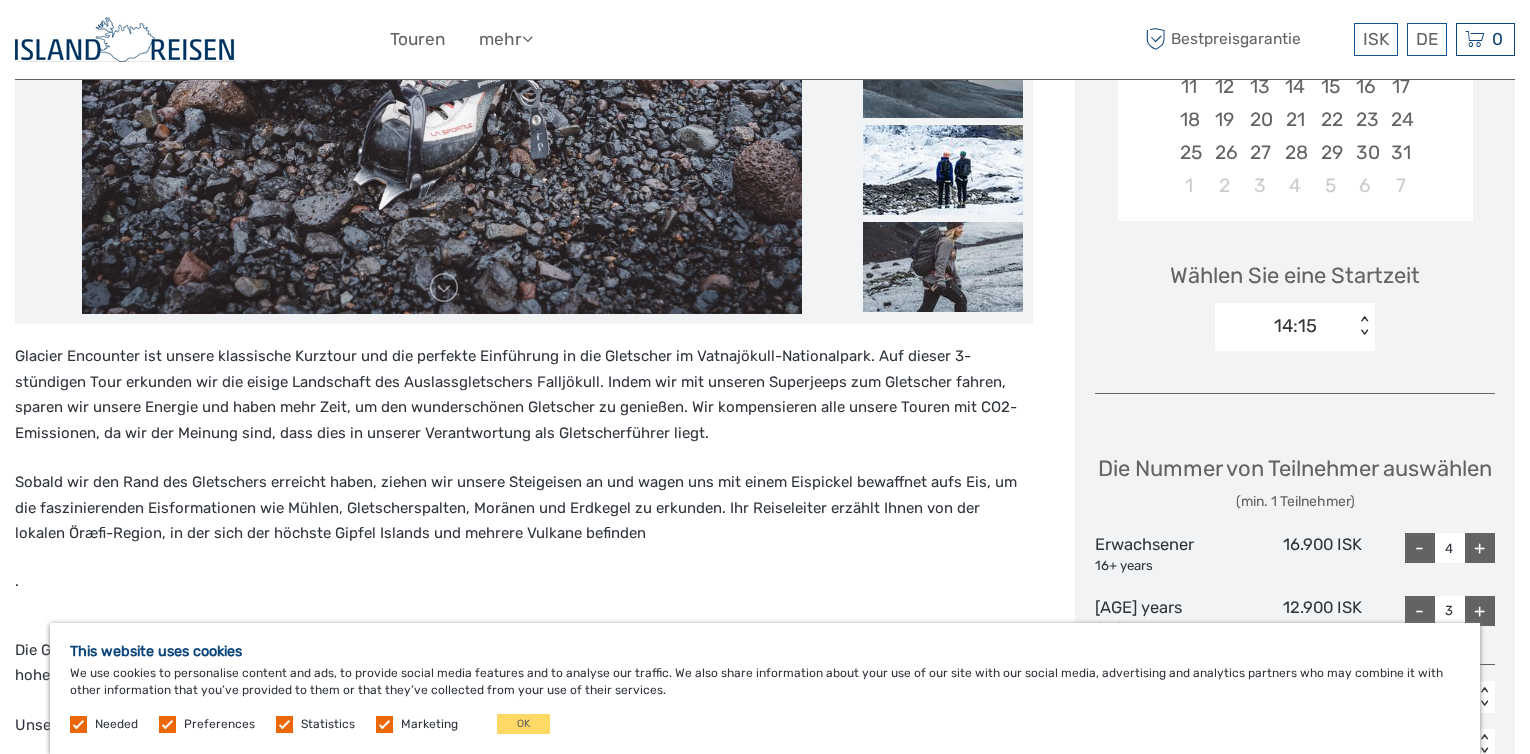 scroll, scrollTop: 619, scrollLeft: 0, axis: vertical 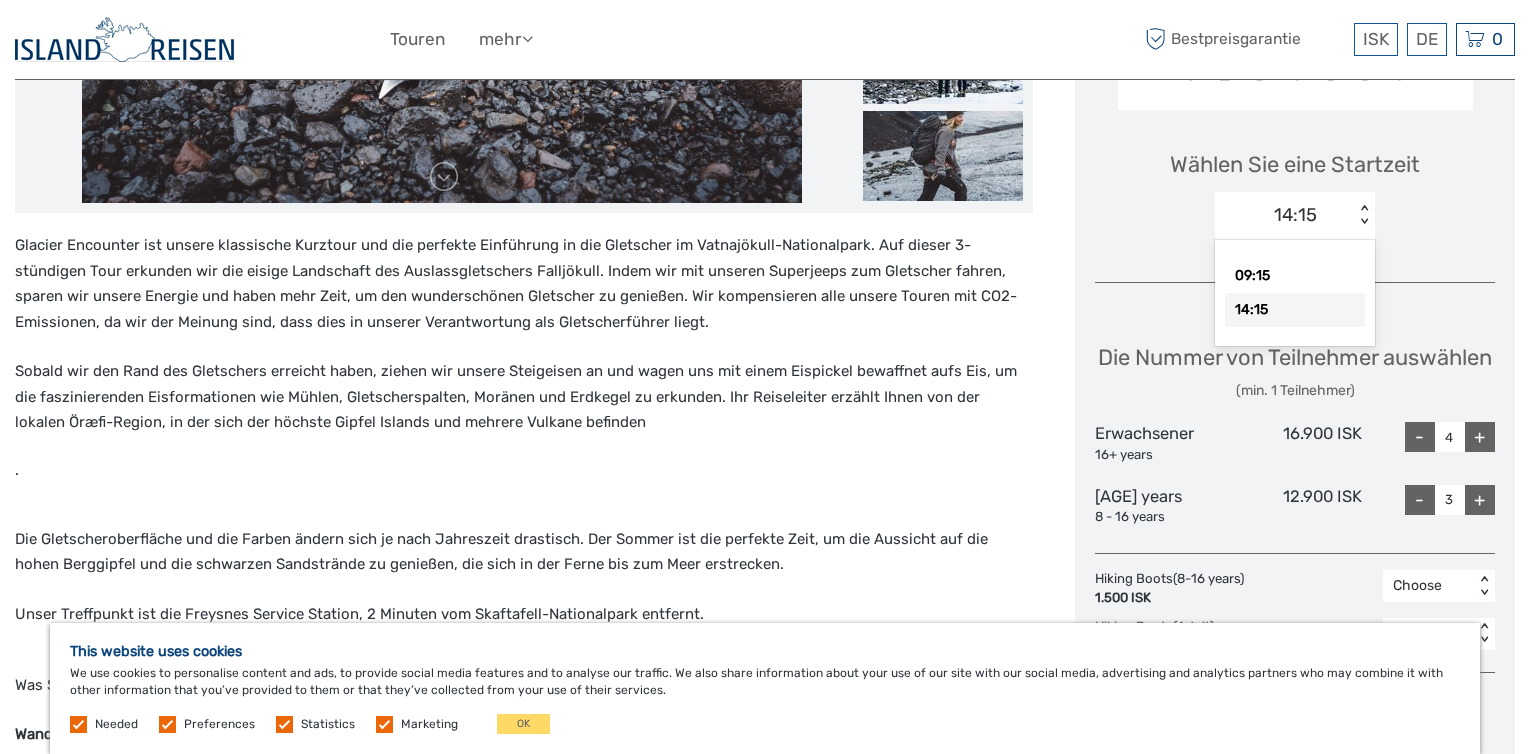 click on "14:15 < >" at bounding box center (1295, 216) 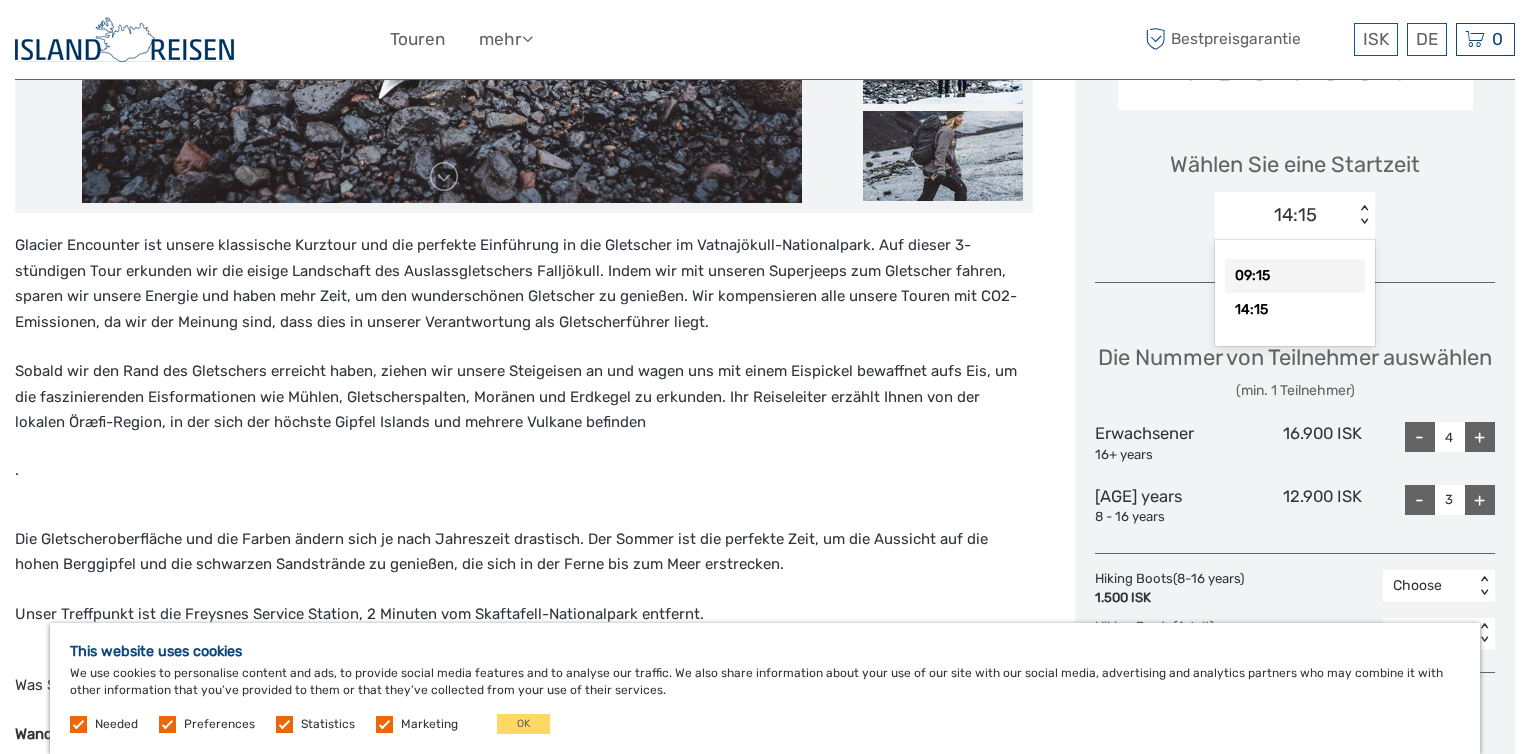 click on "09:15" at bounding box center (1295, 276) 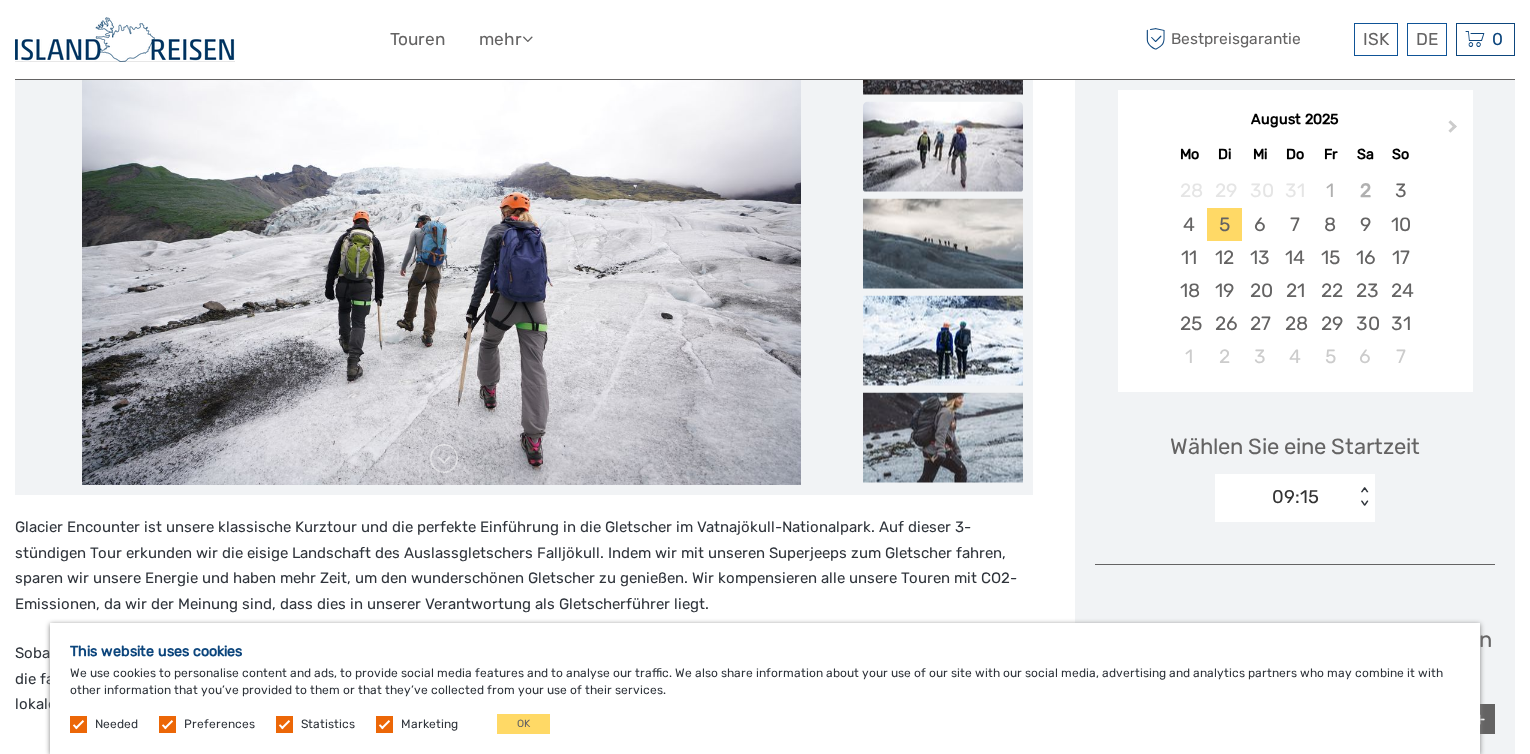scroll, scrollTop: 232, scrollLeft: 0, axis: vertical 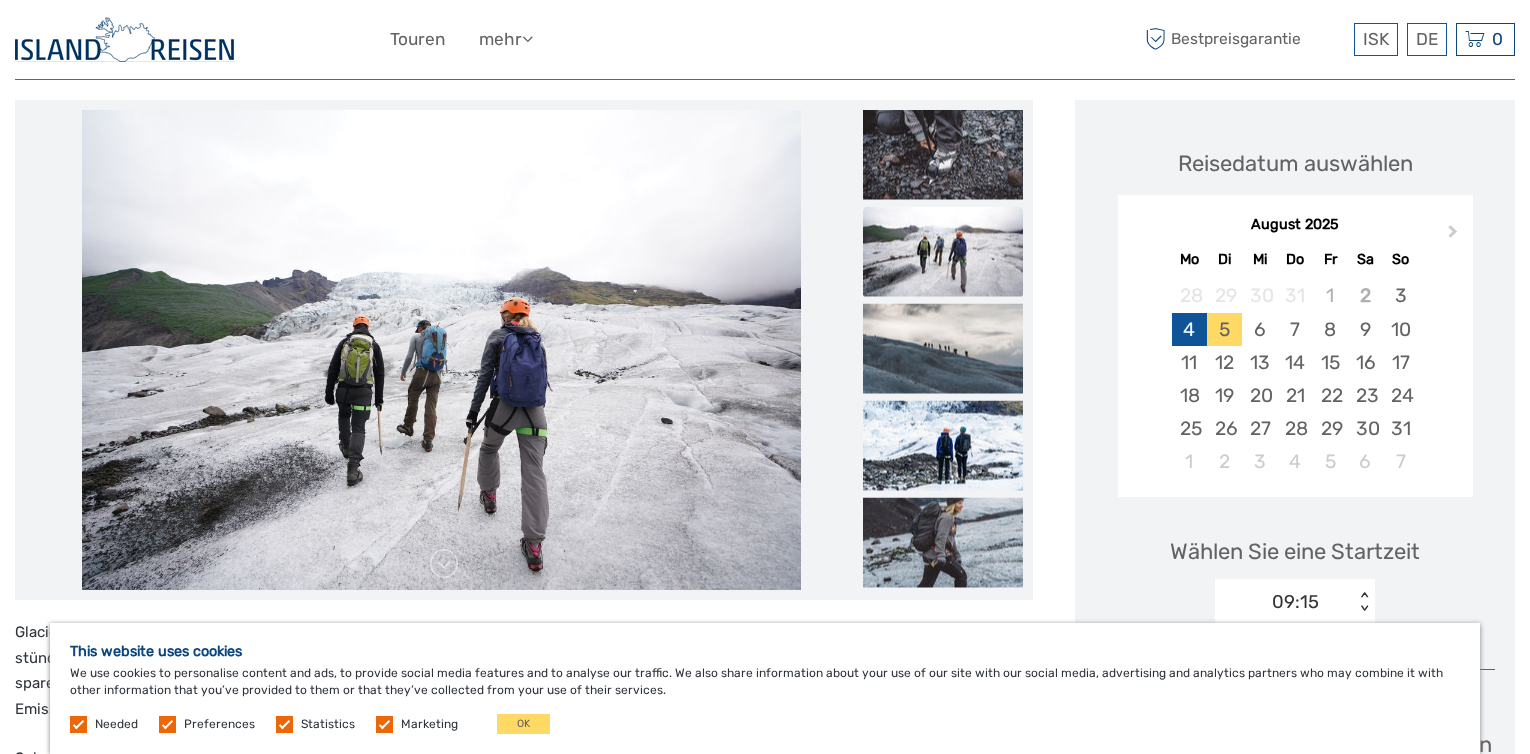 click on "4" at bounding box center [1189, 329] 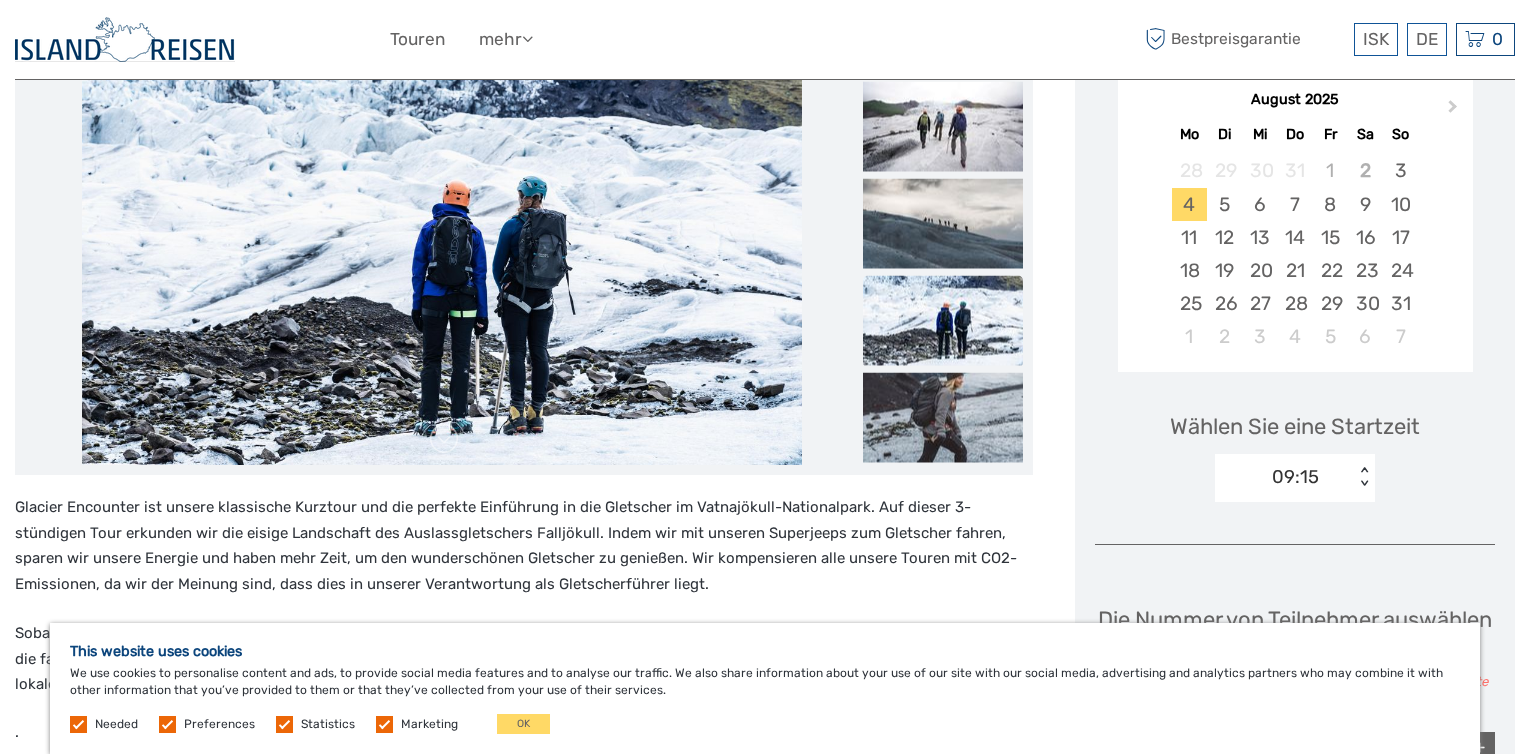 scroll, scrollTop: 352, scrollLeft: 0, axis: vertical 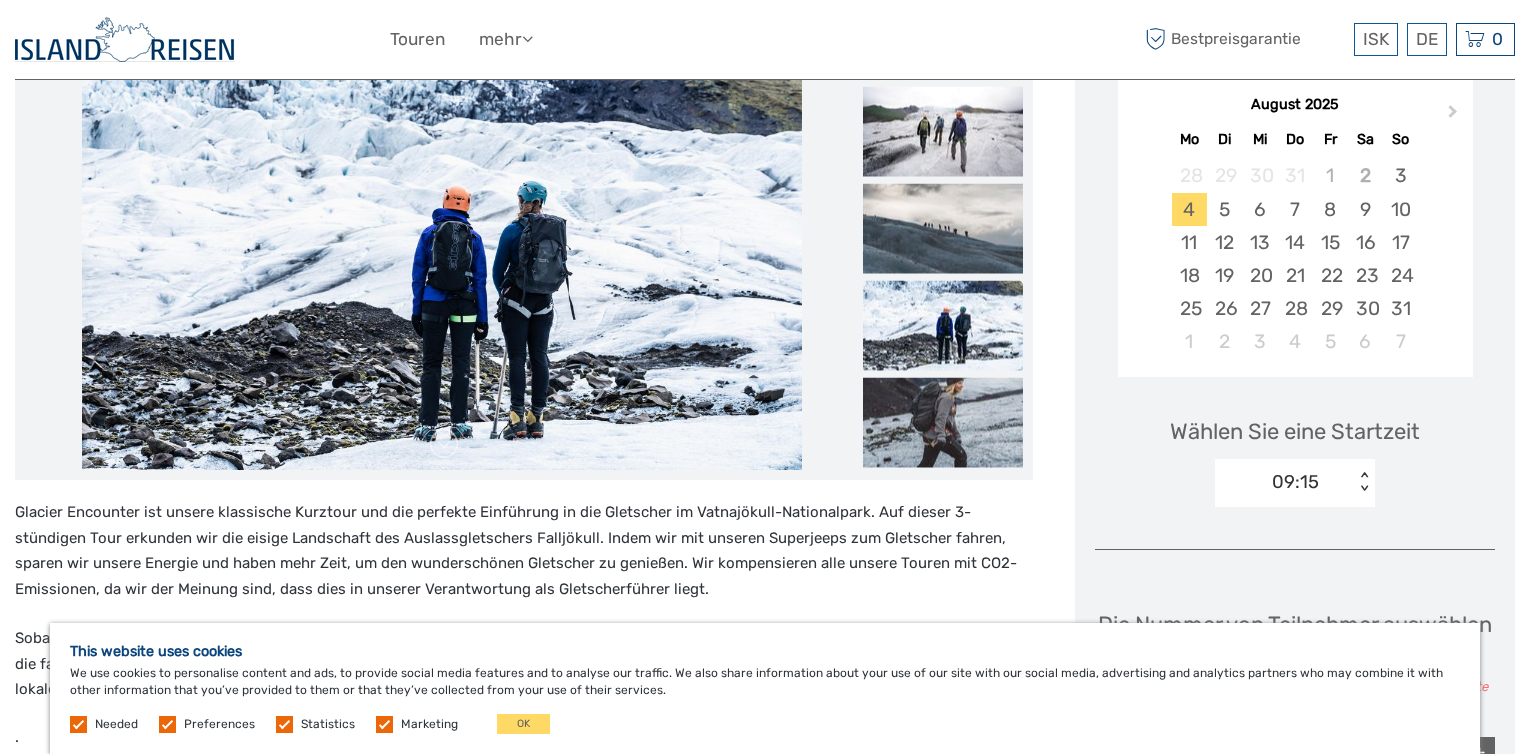 click on "09:15" at bounding box center (1284, 482) 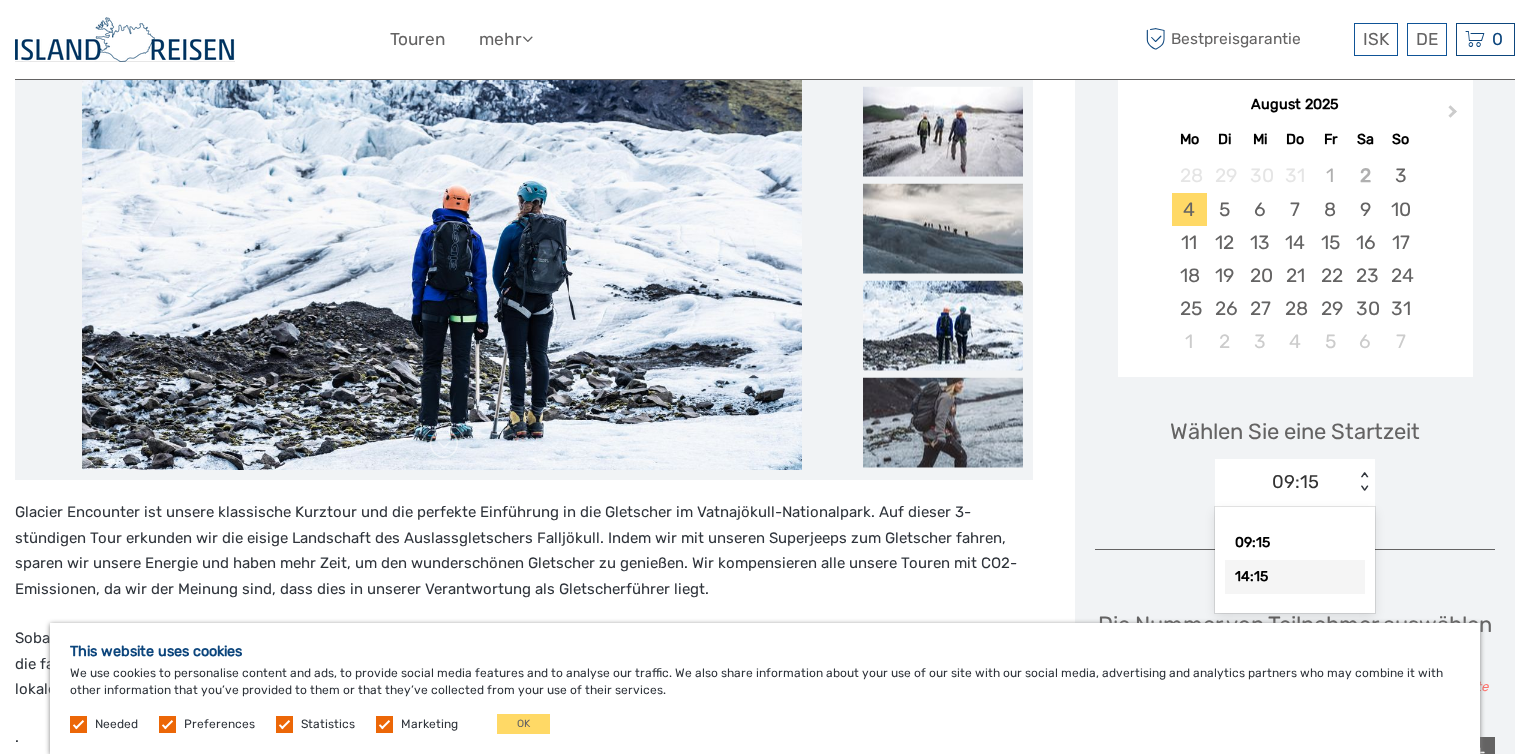 click on "14:15" at bounding box center [1295, 577] 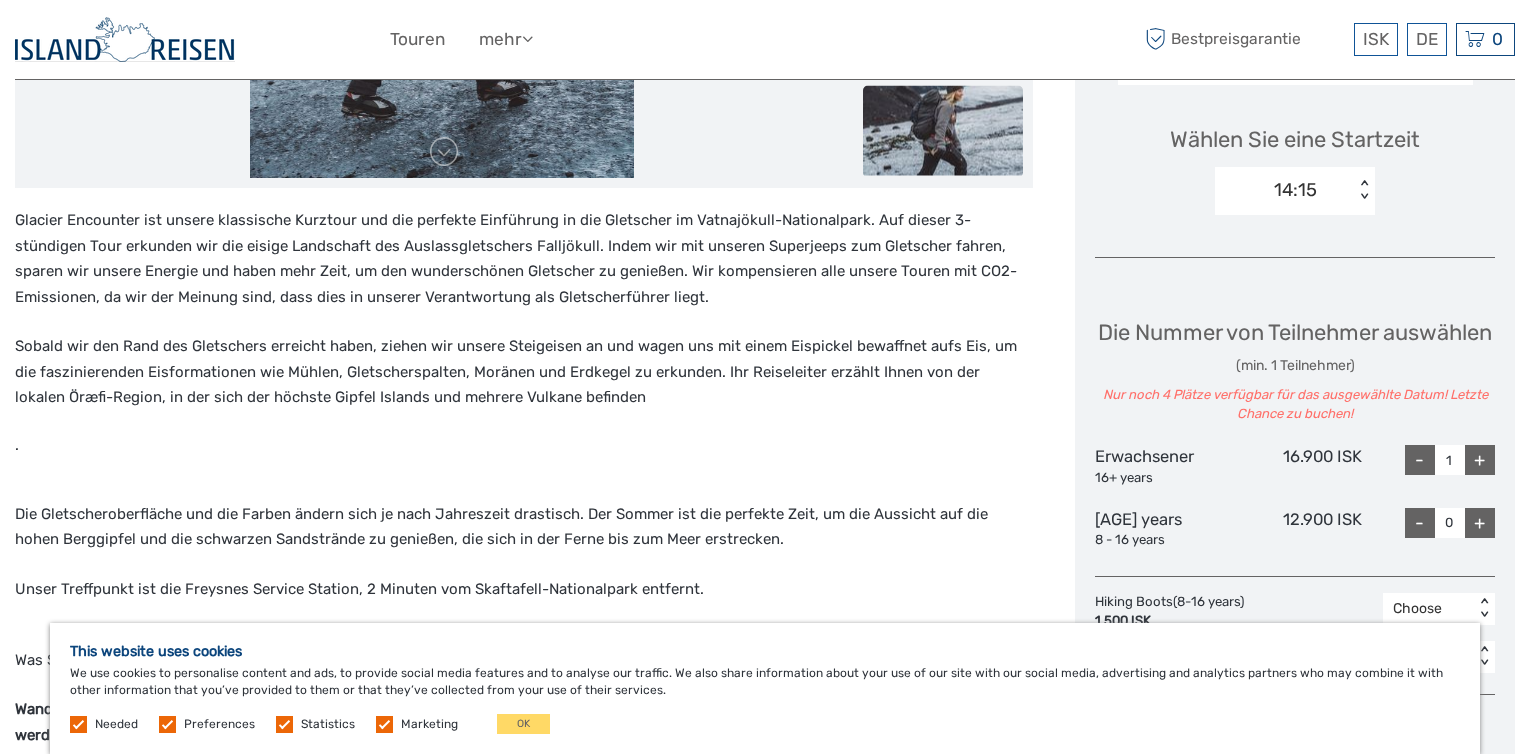 scroll, scrollTop: 750, scrollLeft: 0, axis: vertical 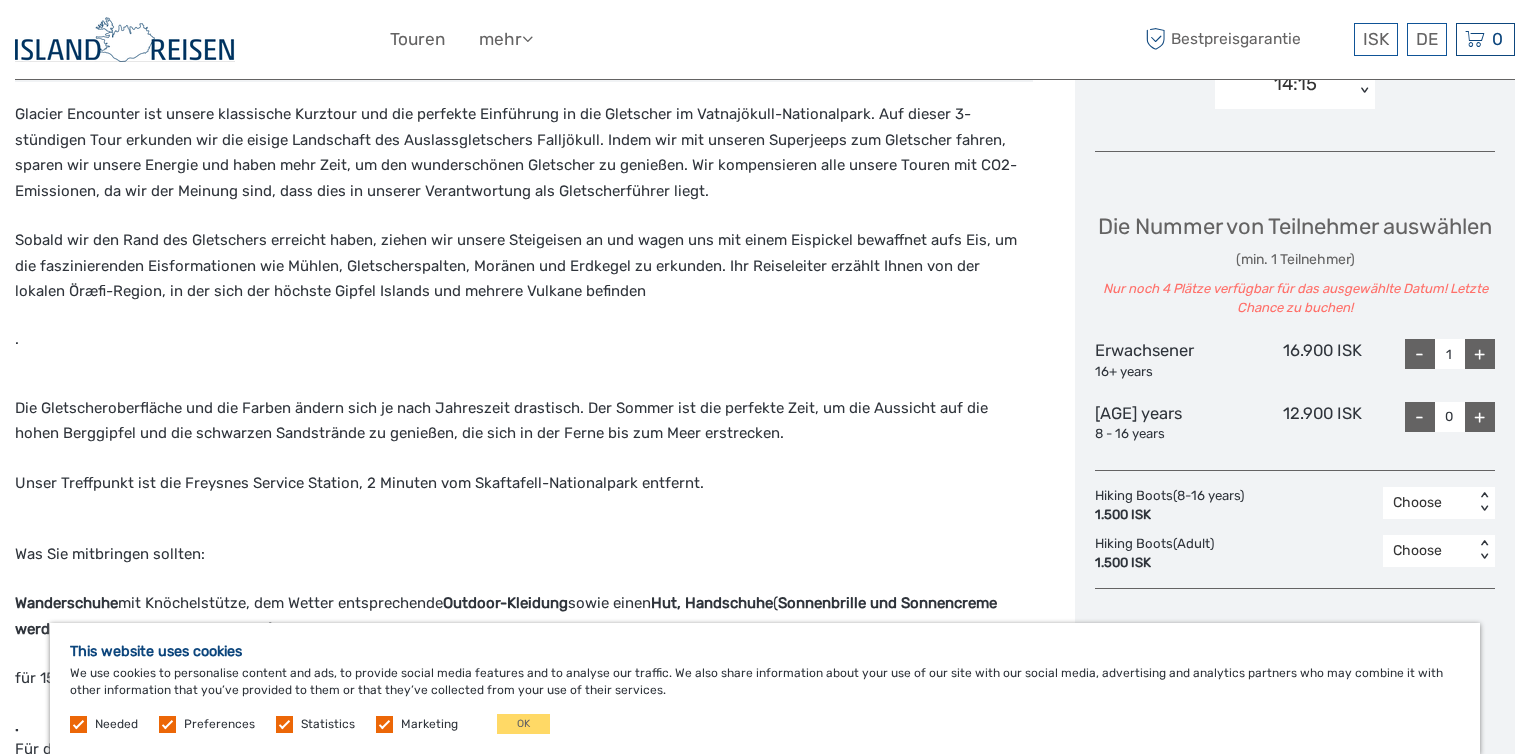 click on "+" at bounding box center [1480, 354] 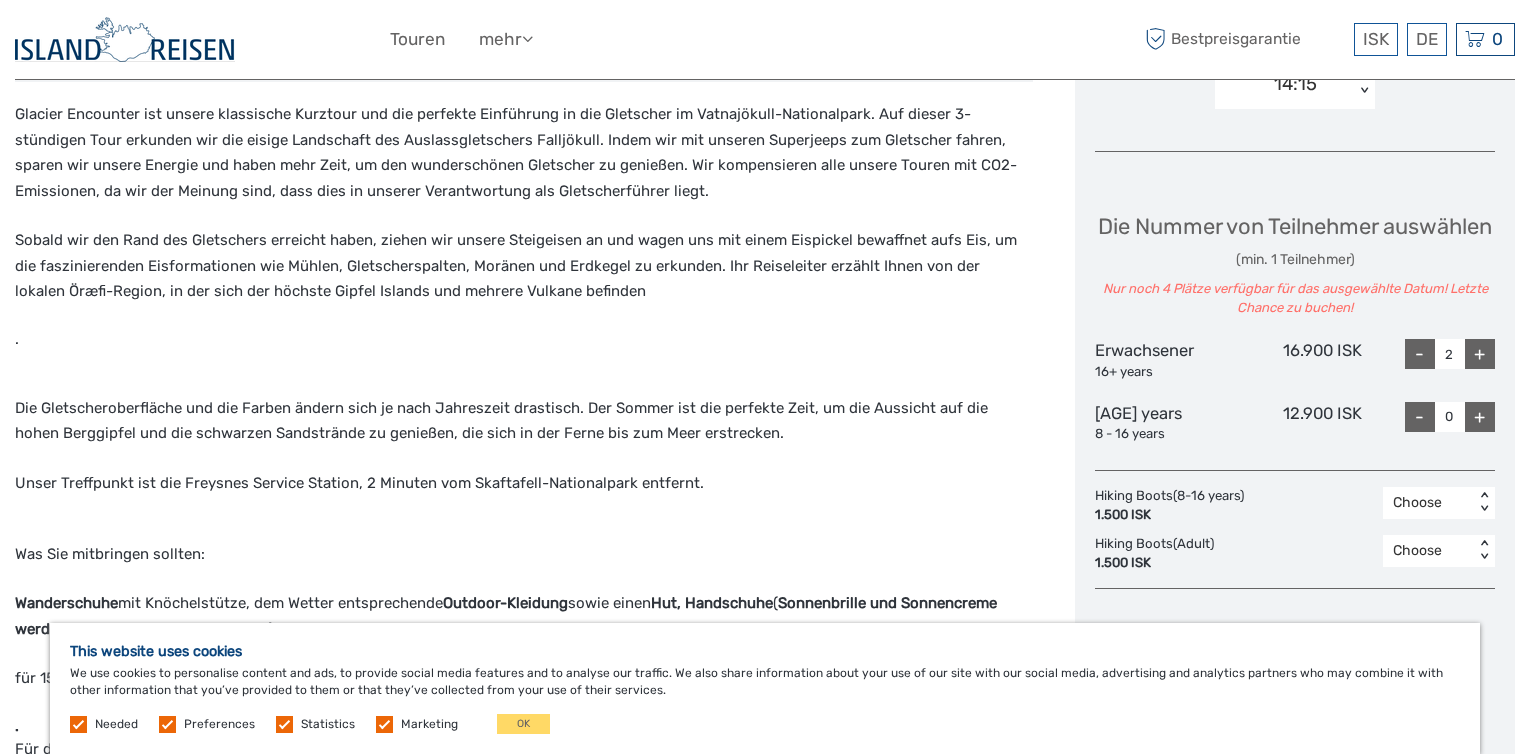 click on "+" at bounding box center (1480, 354) 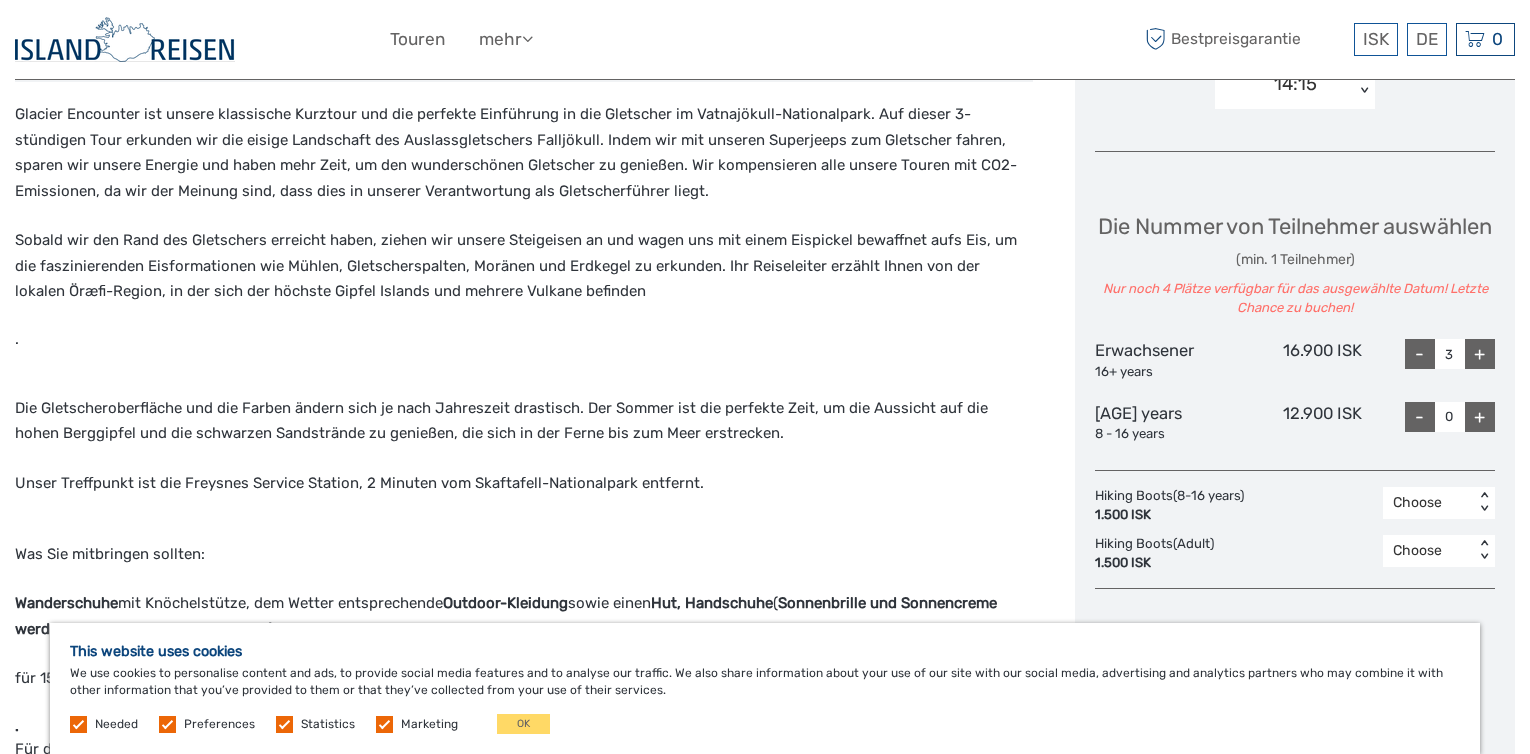 click on "+" at bounding box center (1480, 354) 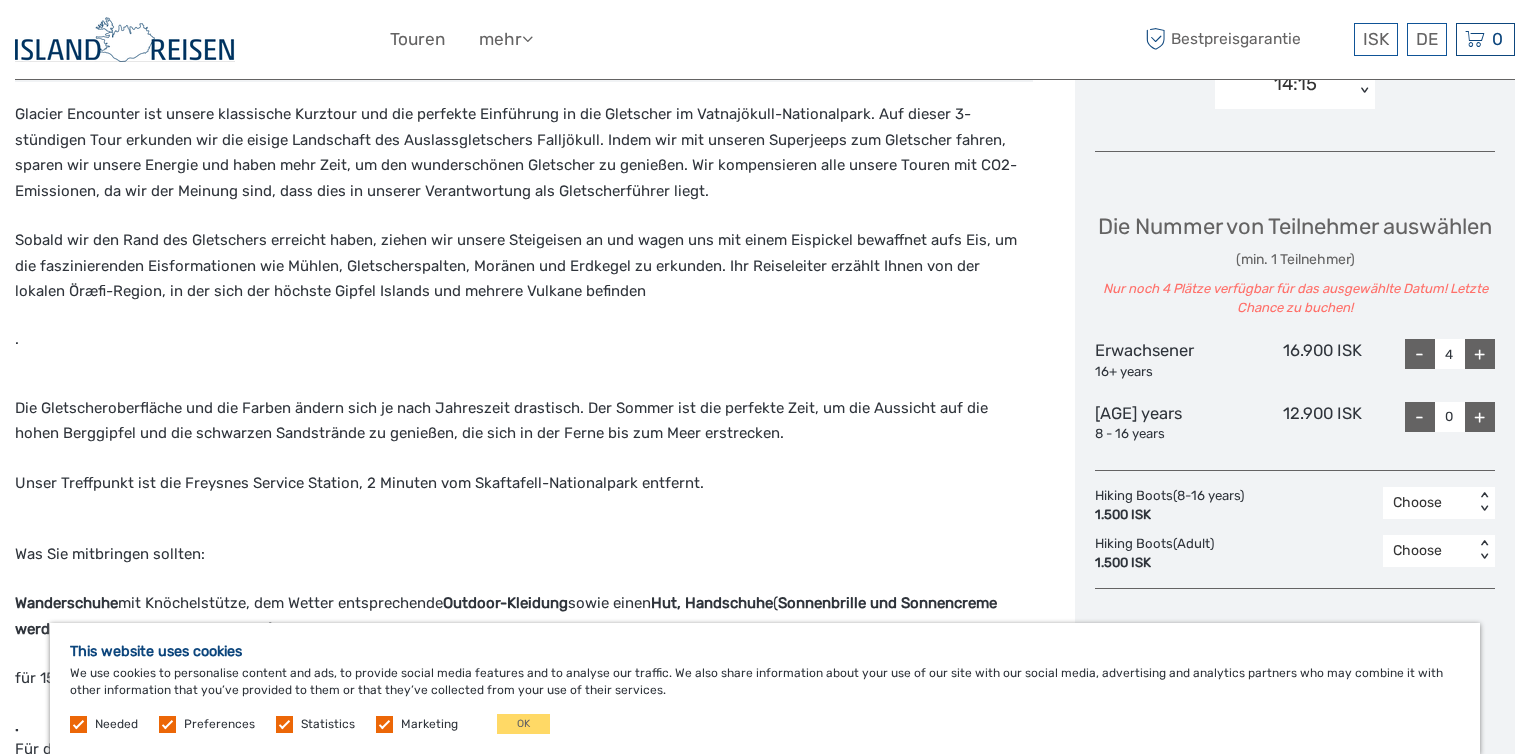 click on "+" at bounding box center [1480, 354] 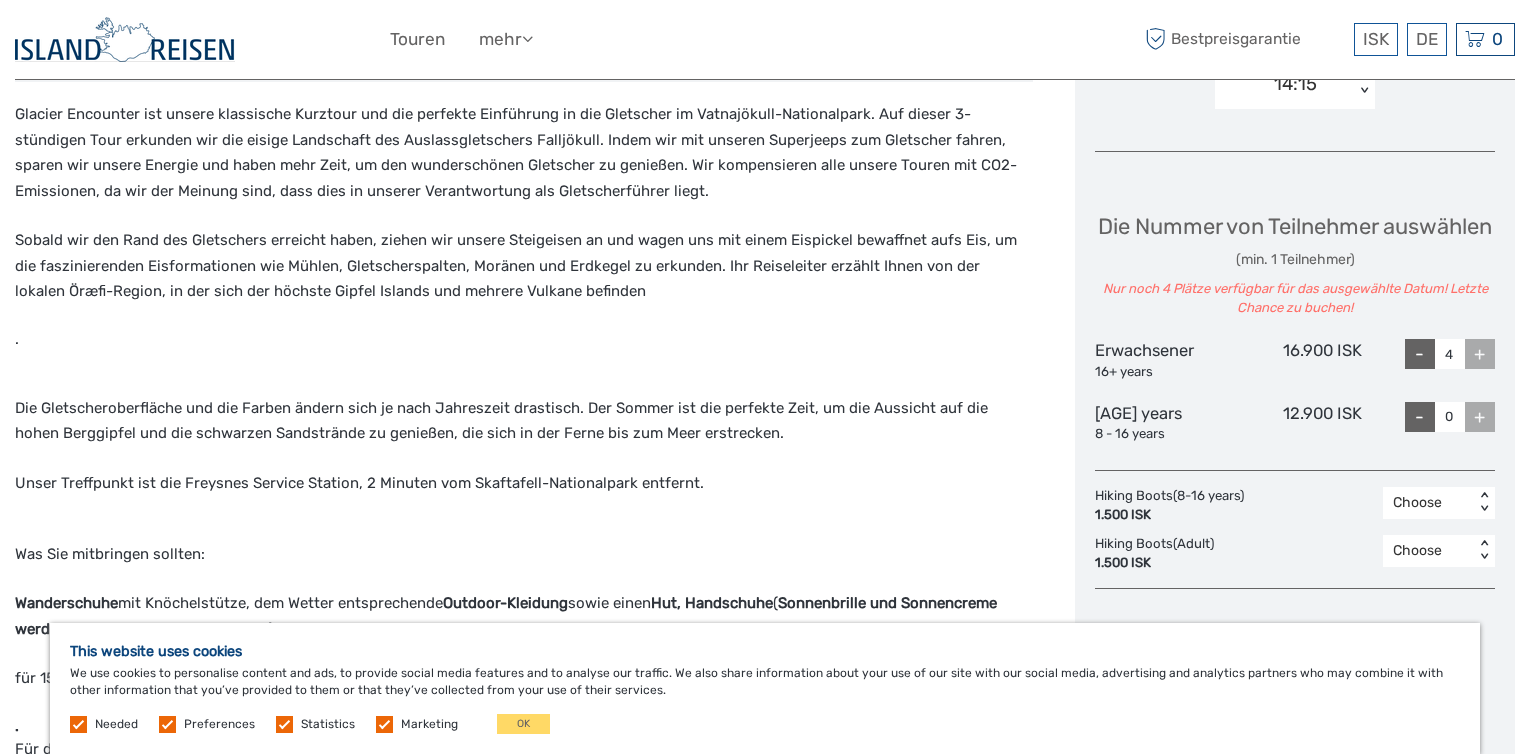 click on "+" at bounding box center [1480, 417] 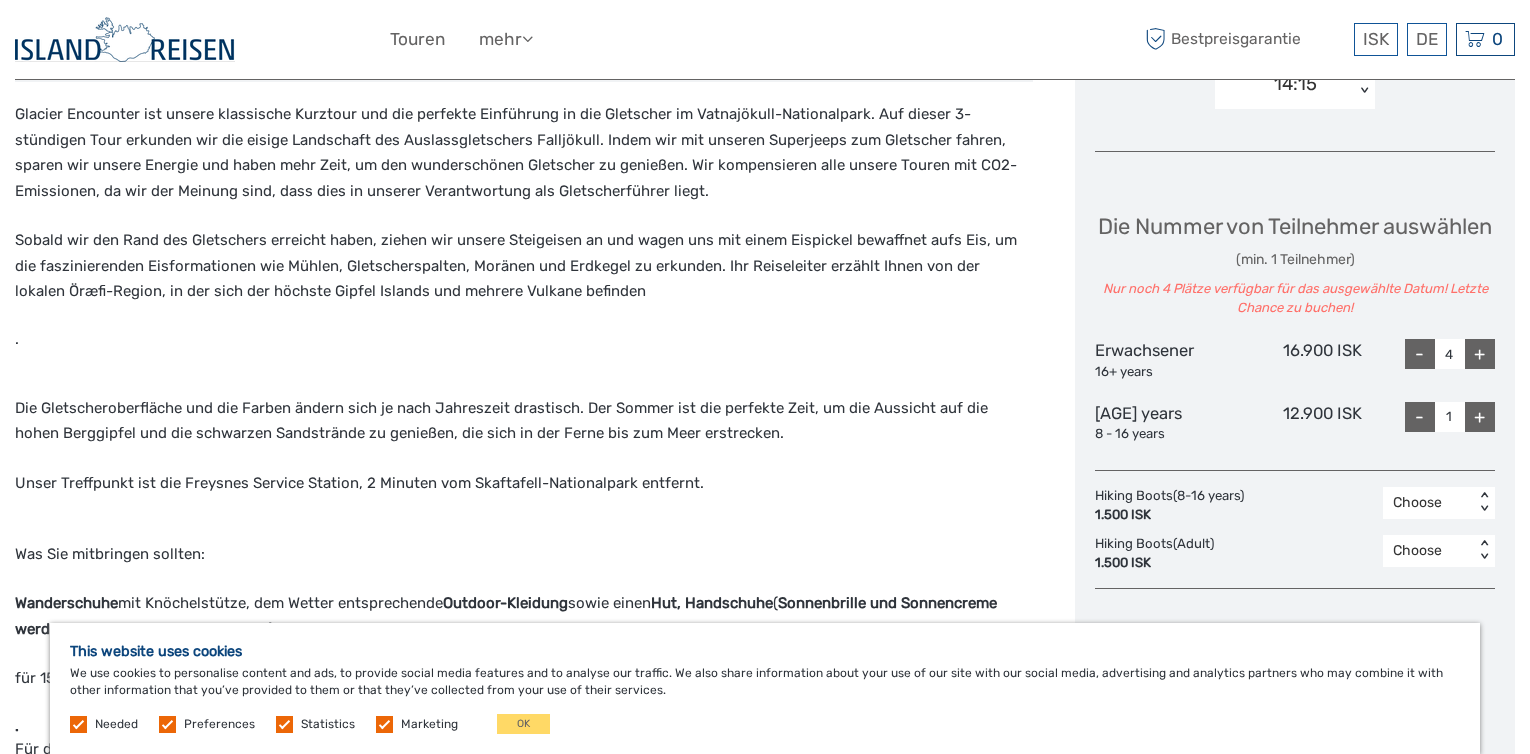 click on "+" at bounding box center (1480, 417) 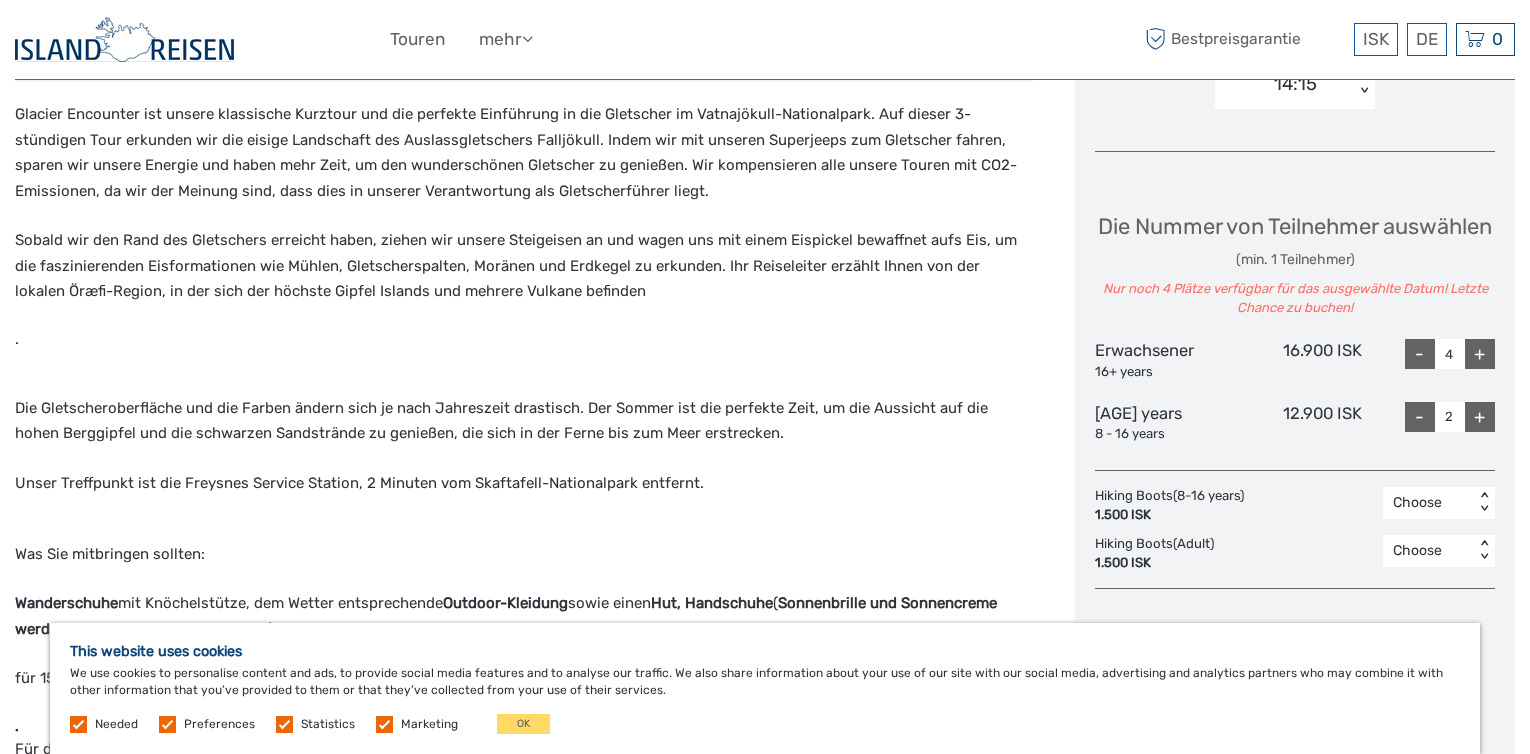 click on "+" at bounding box center (1480, 417) 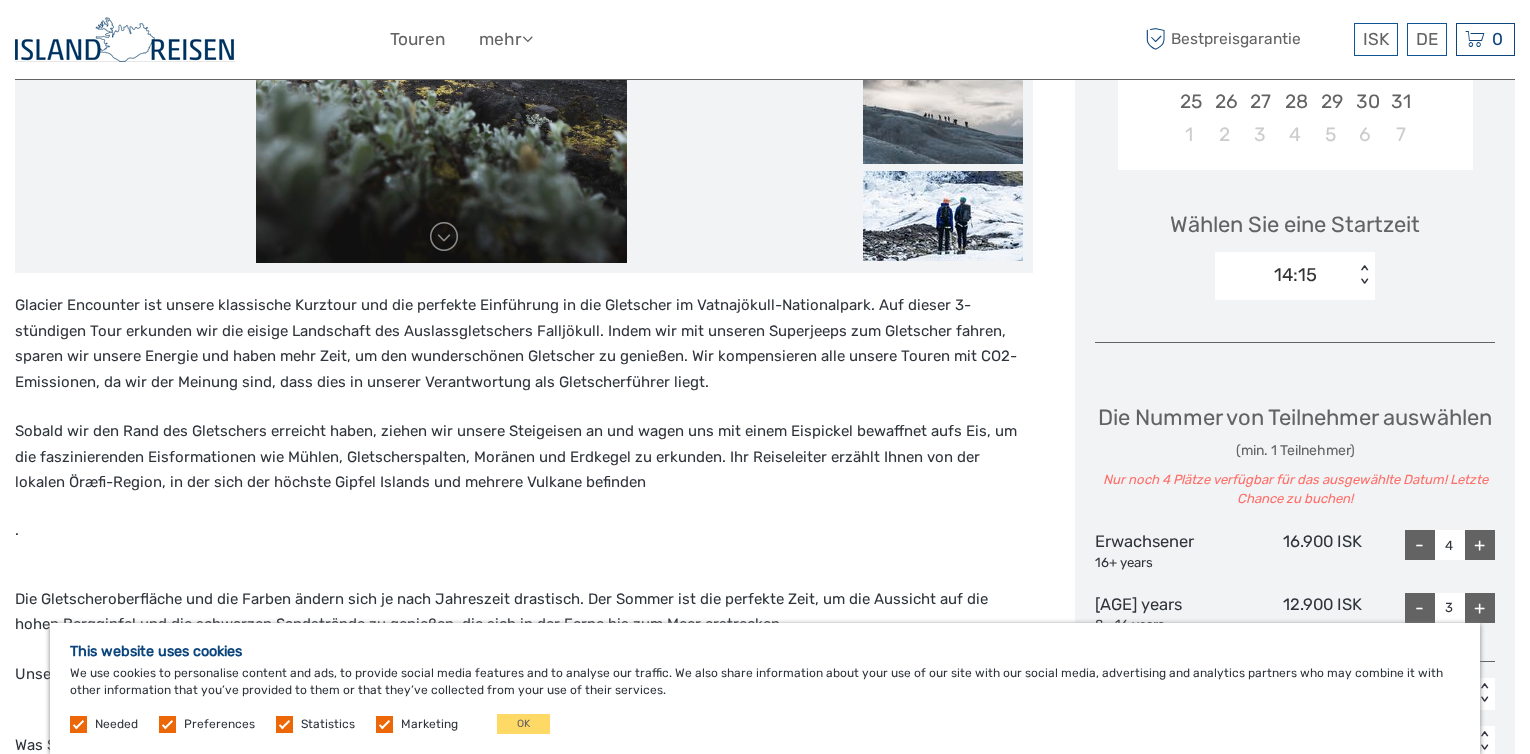 scroll, scrollTop: 423, scrollLeft: 0, axis: vertical 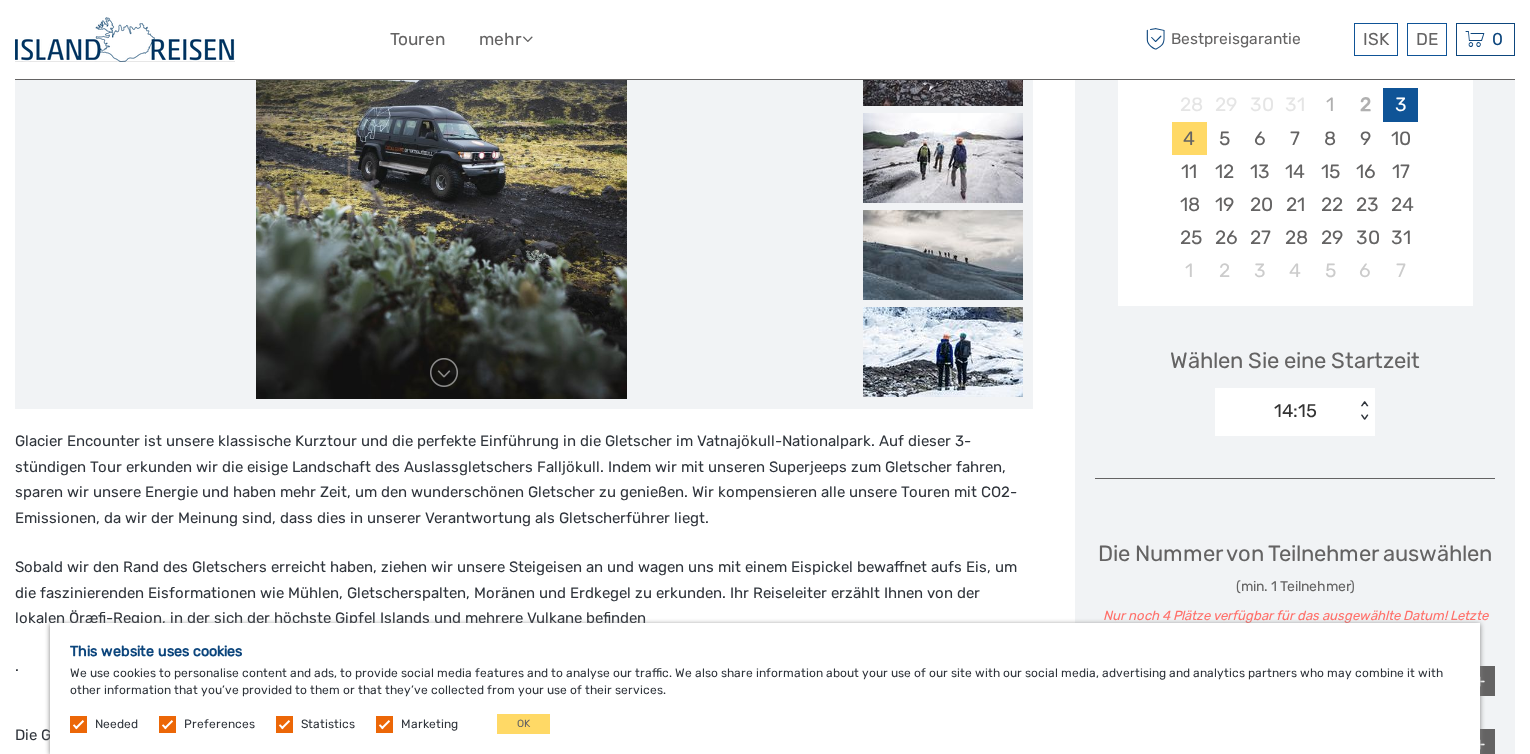 click on "3" at bounding box center [1400, 104] 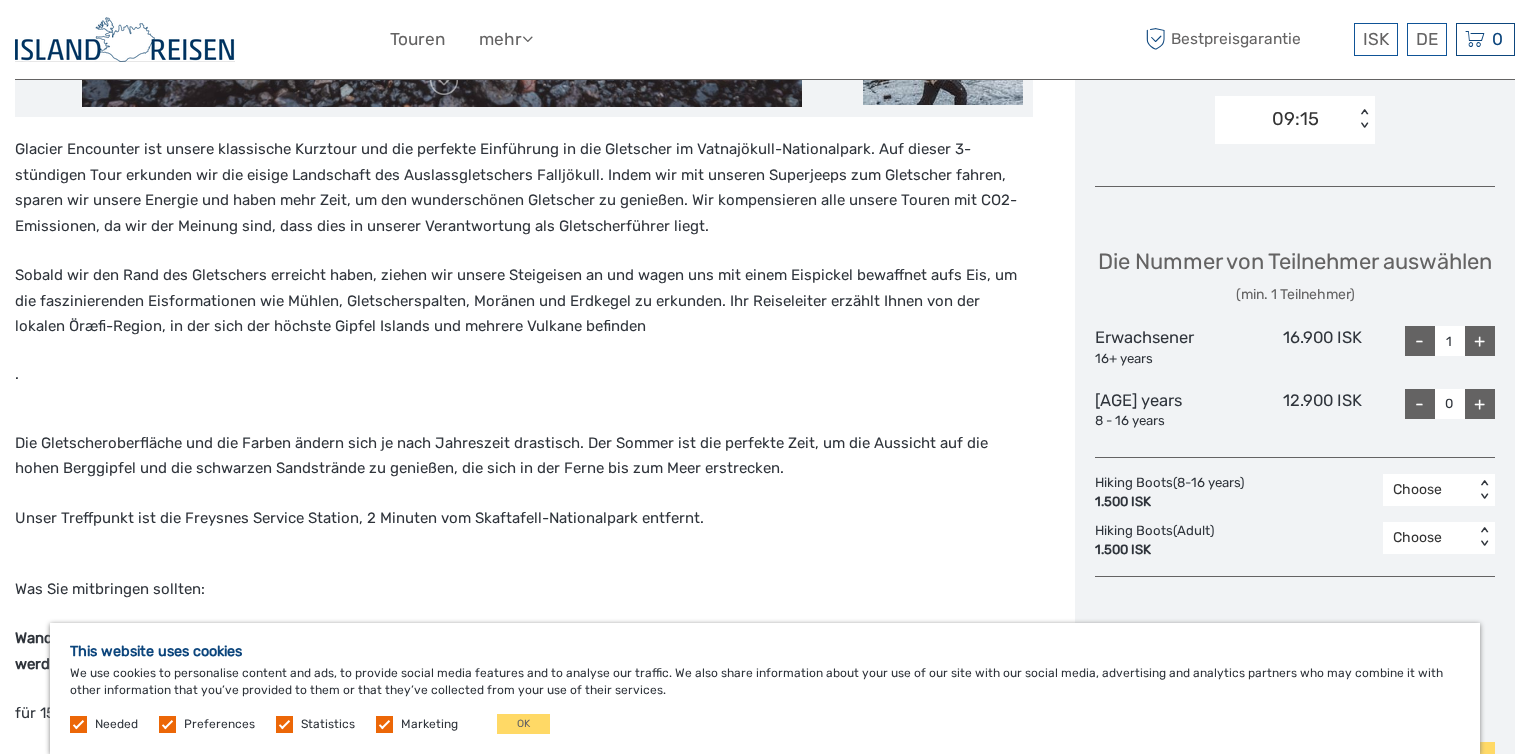 scroll, scrollTop: 710, scrollLeft: 0, axis: vertical 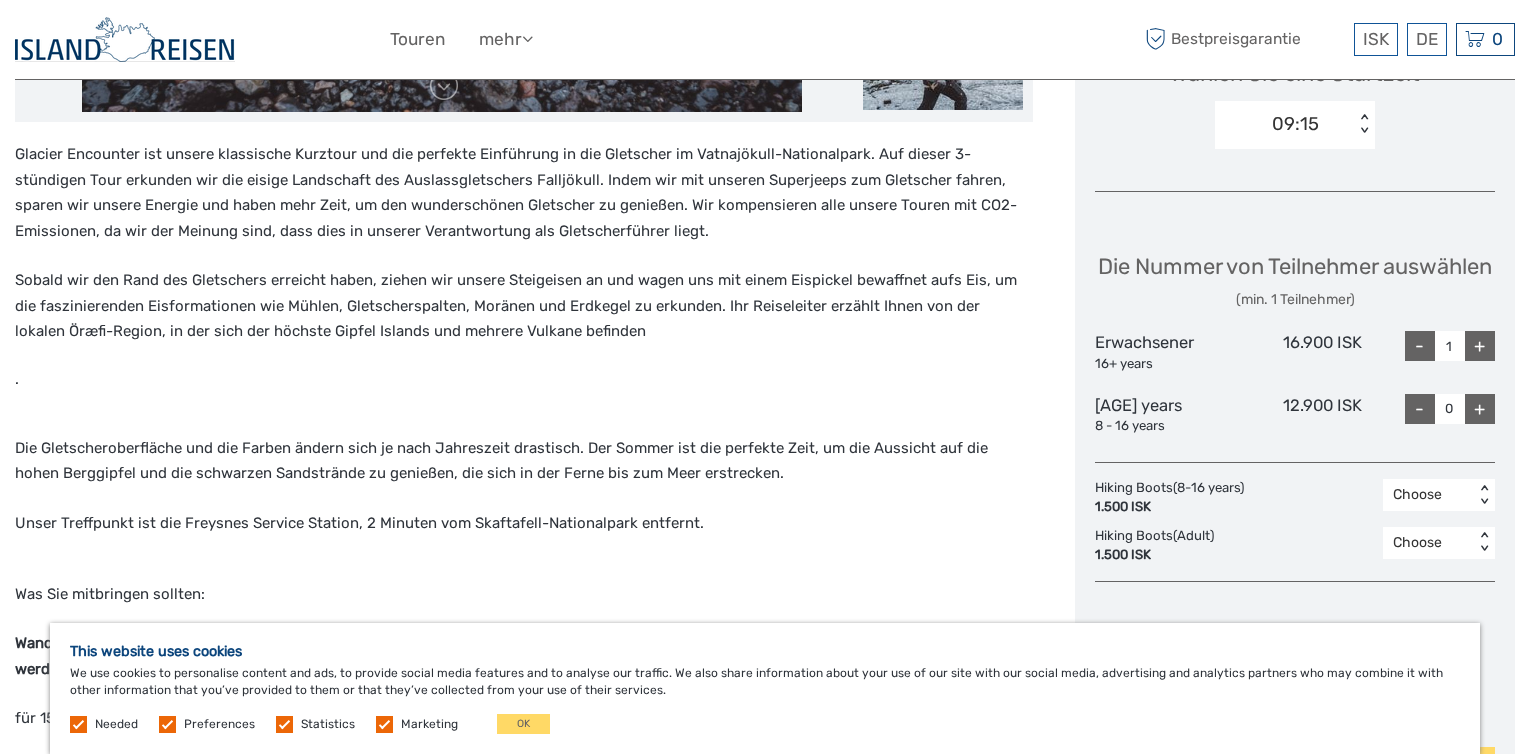 click on "< >" at bounding box center (1364, 124) 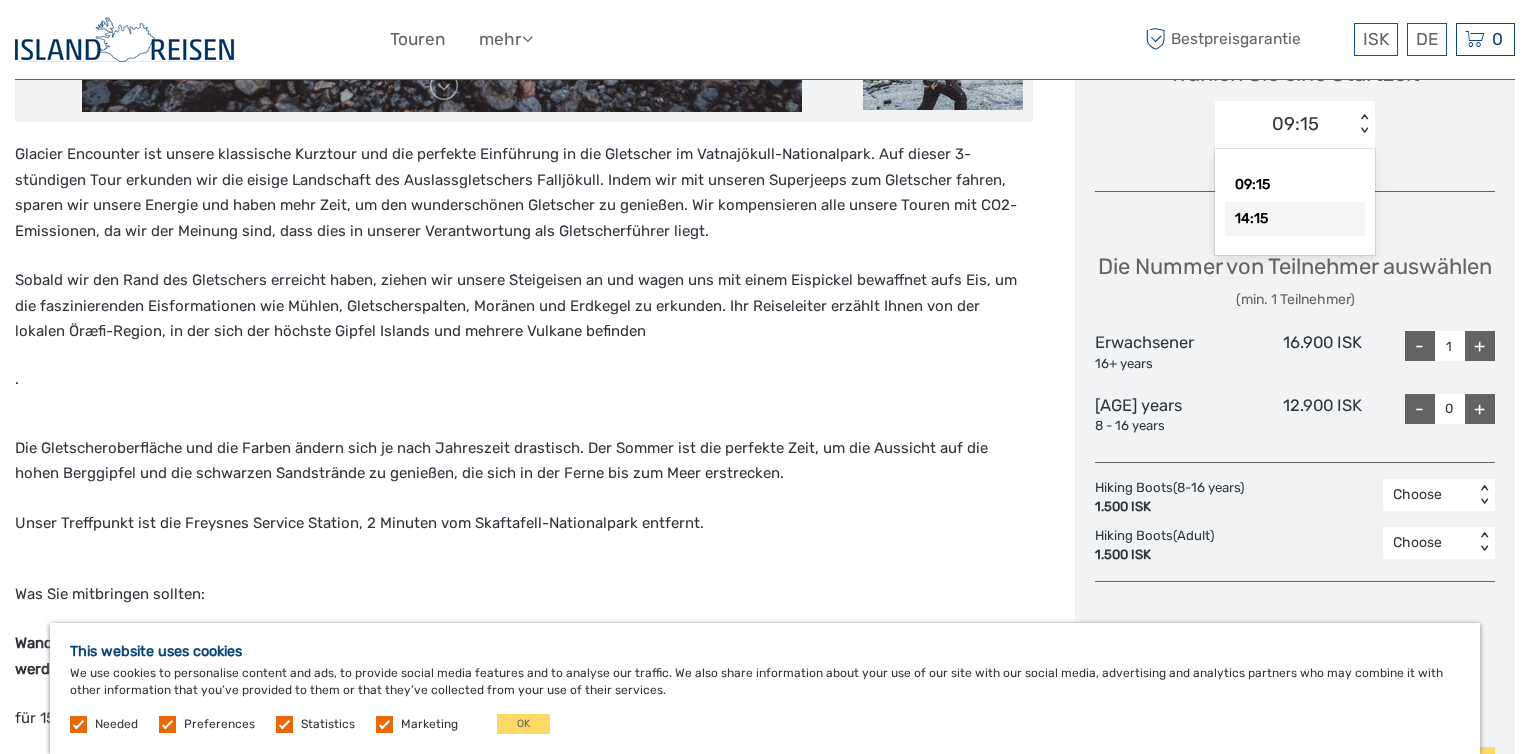 click on "14:15" at bounding box center [1295, 219] 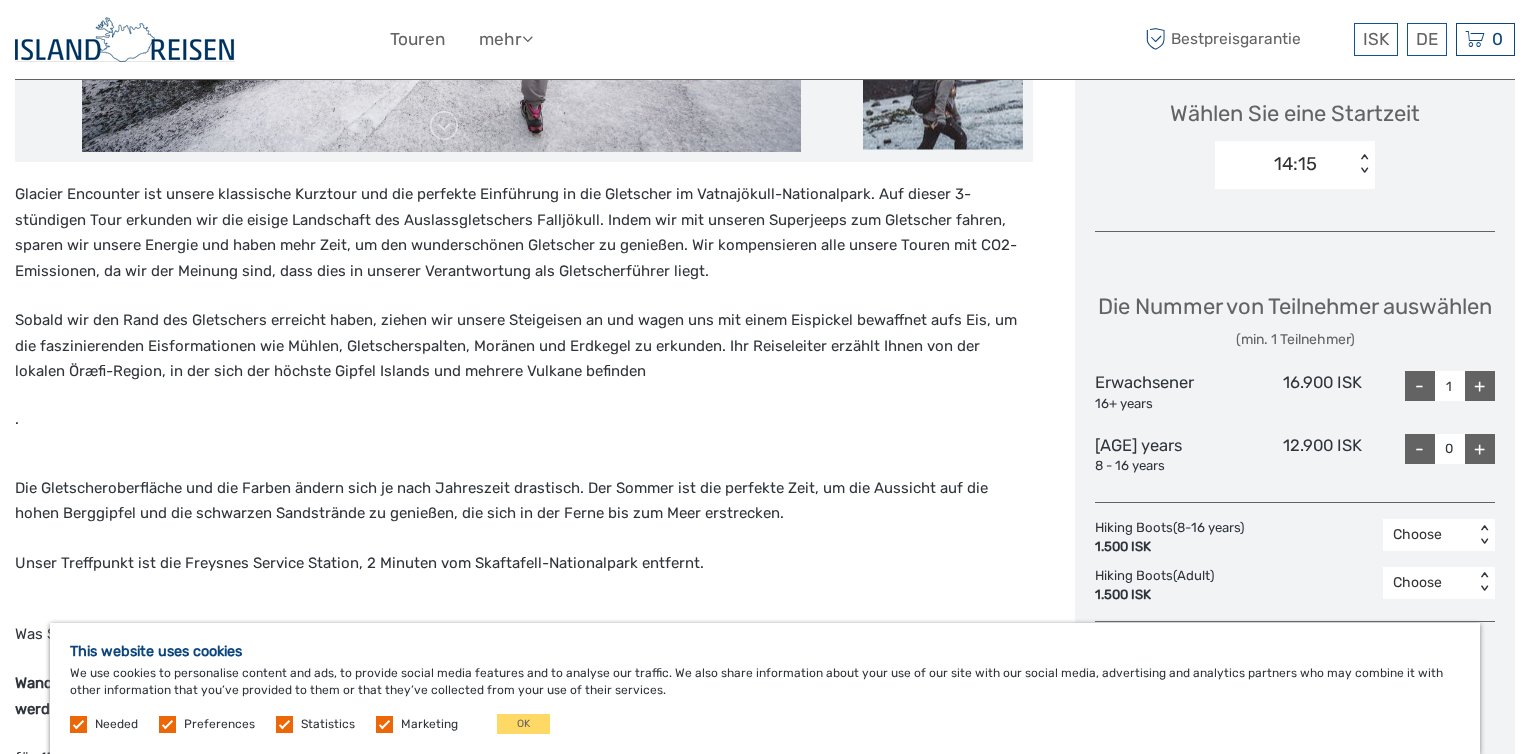 scroll, scrollTop: 675, scrollLeft: 0, axis: vertical 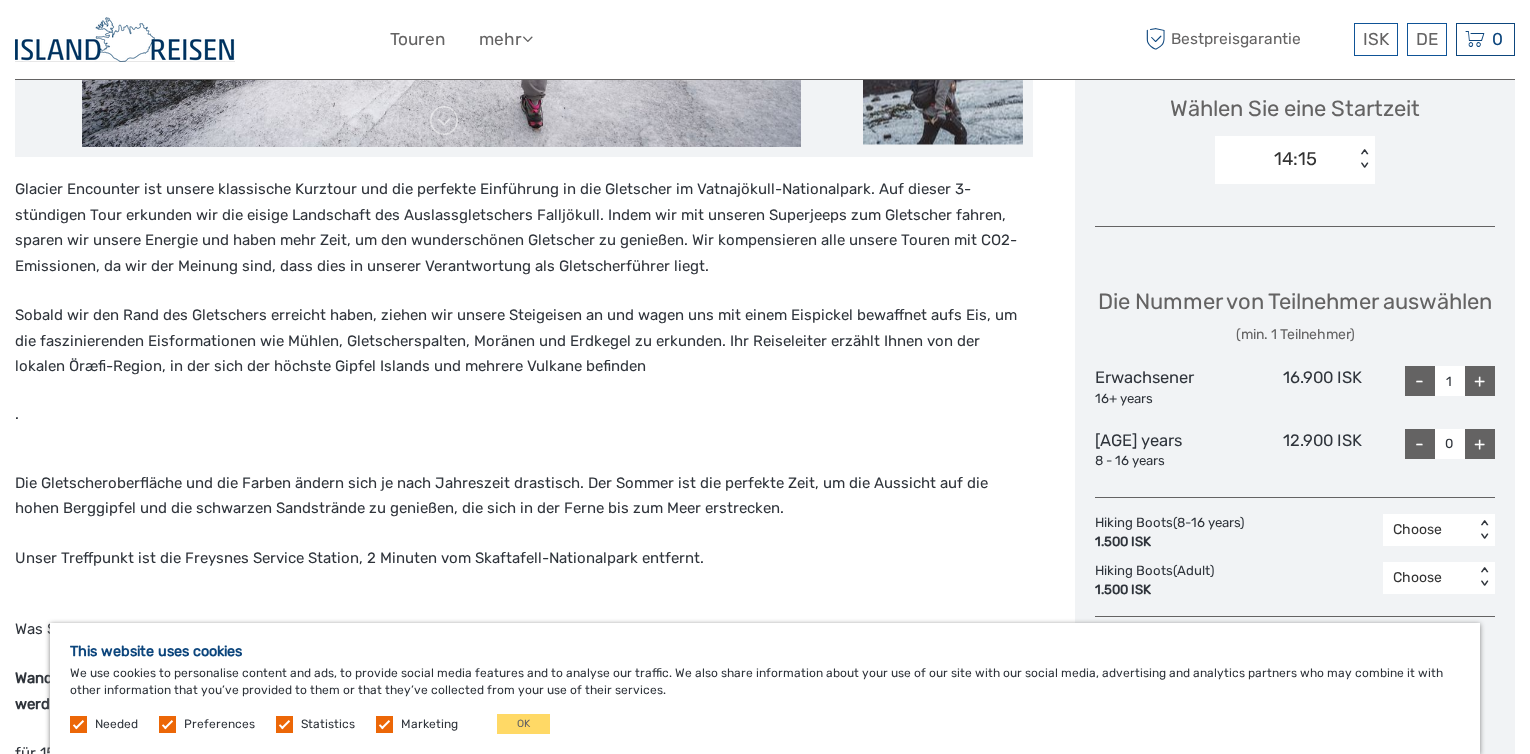 click on "+" at bounding box center (1480, 381) 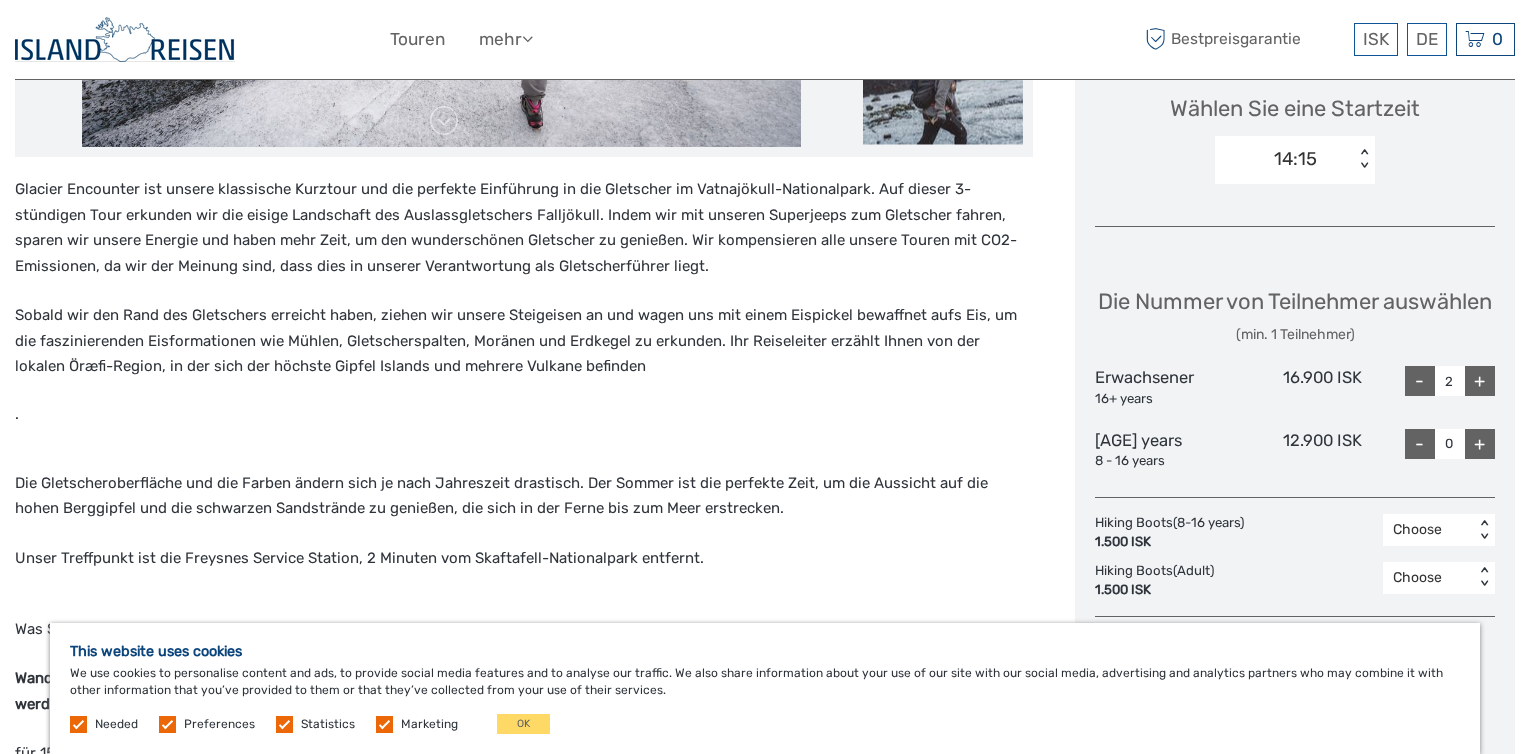 click on "+" at bounding box center [1480, 381] 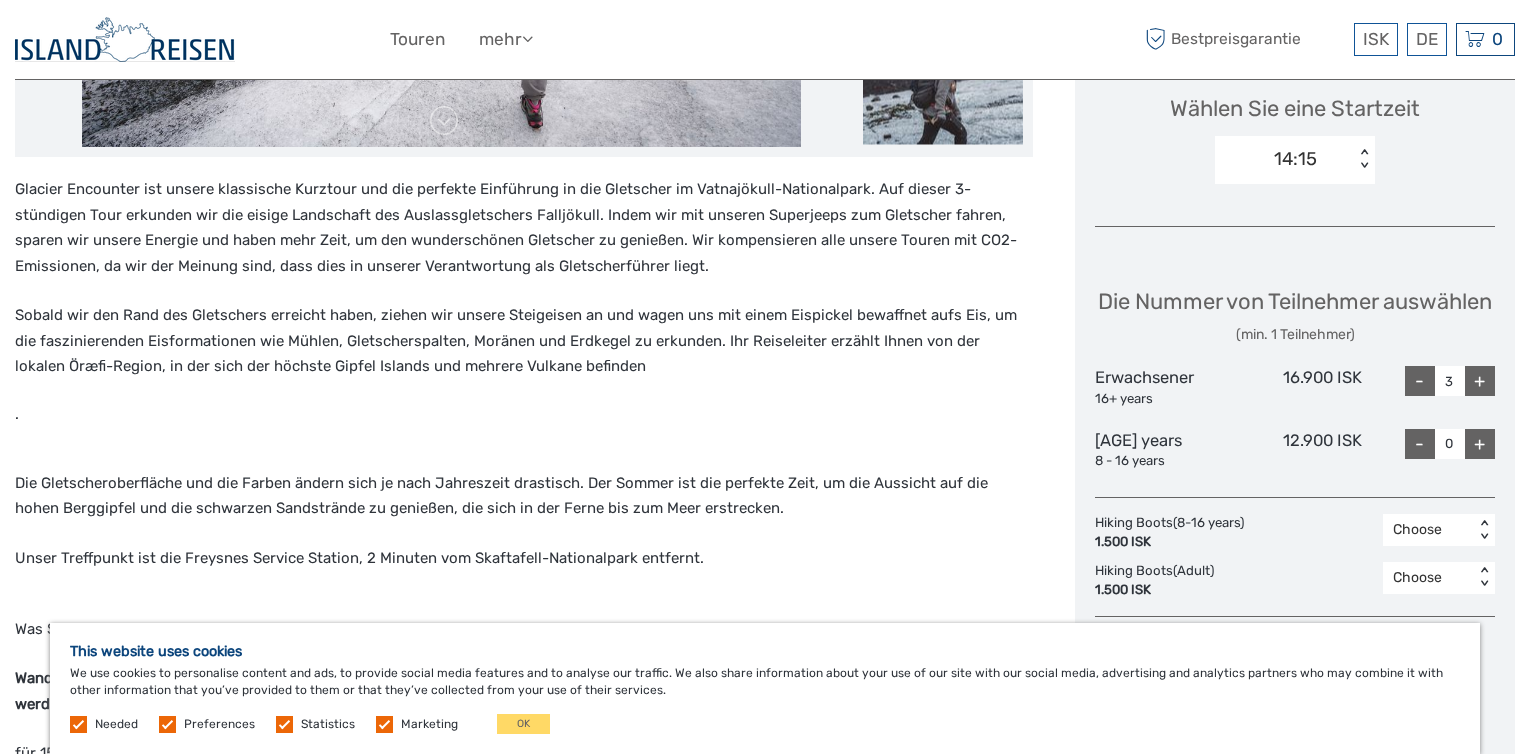 click on "+" at bounding box center [1480, 381] 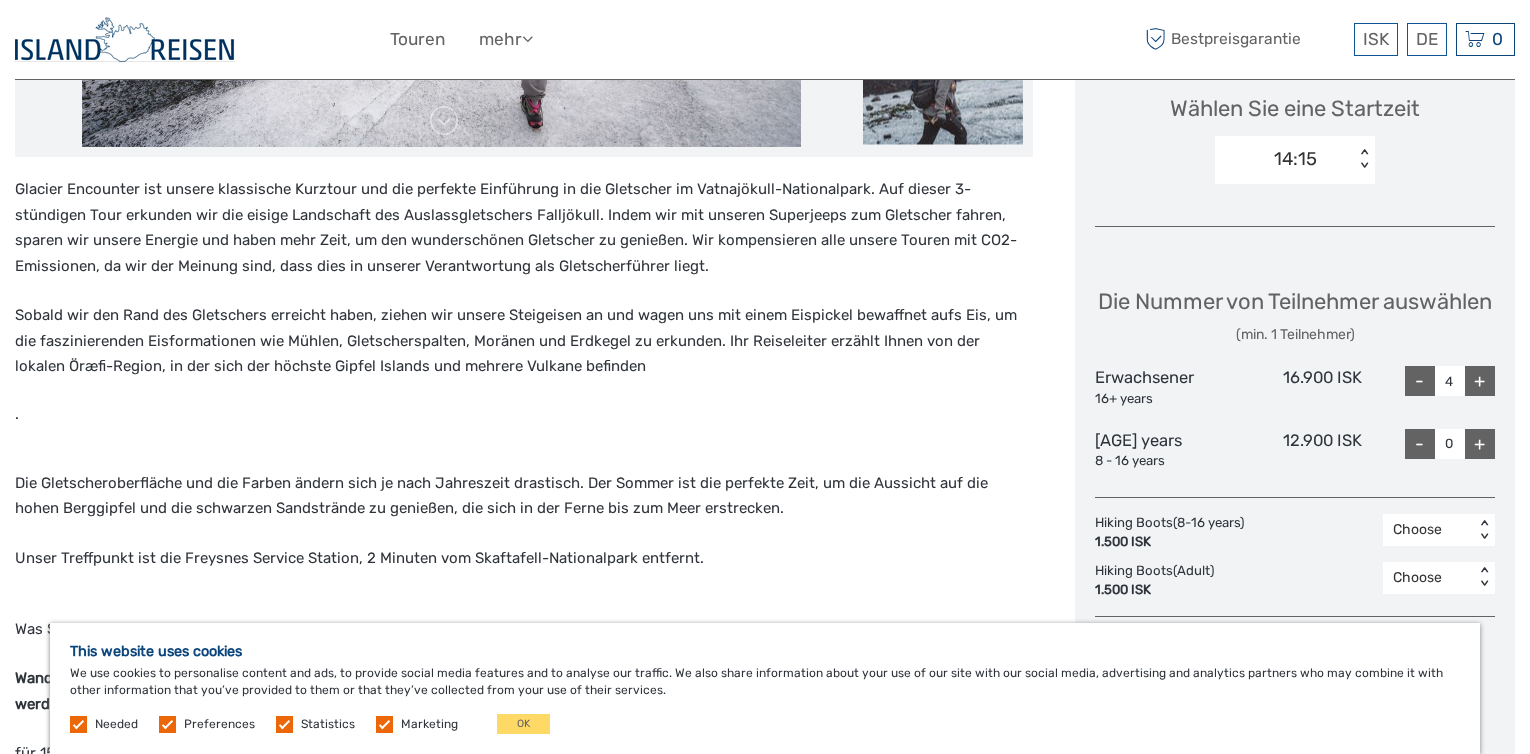 click on "+" at bounding box center (1480, 444) 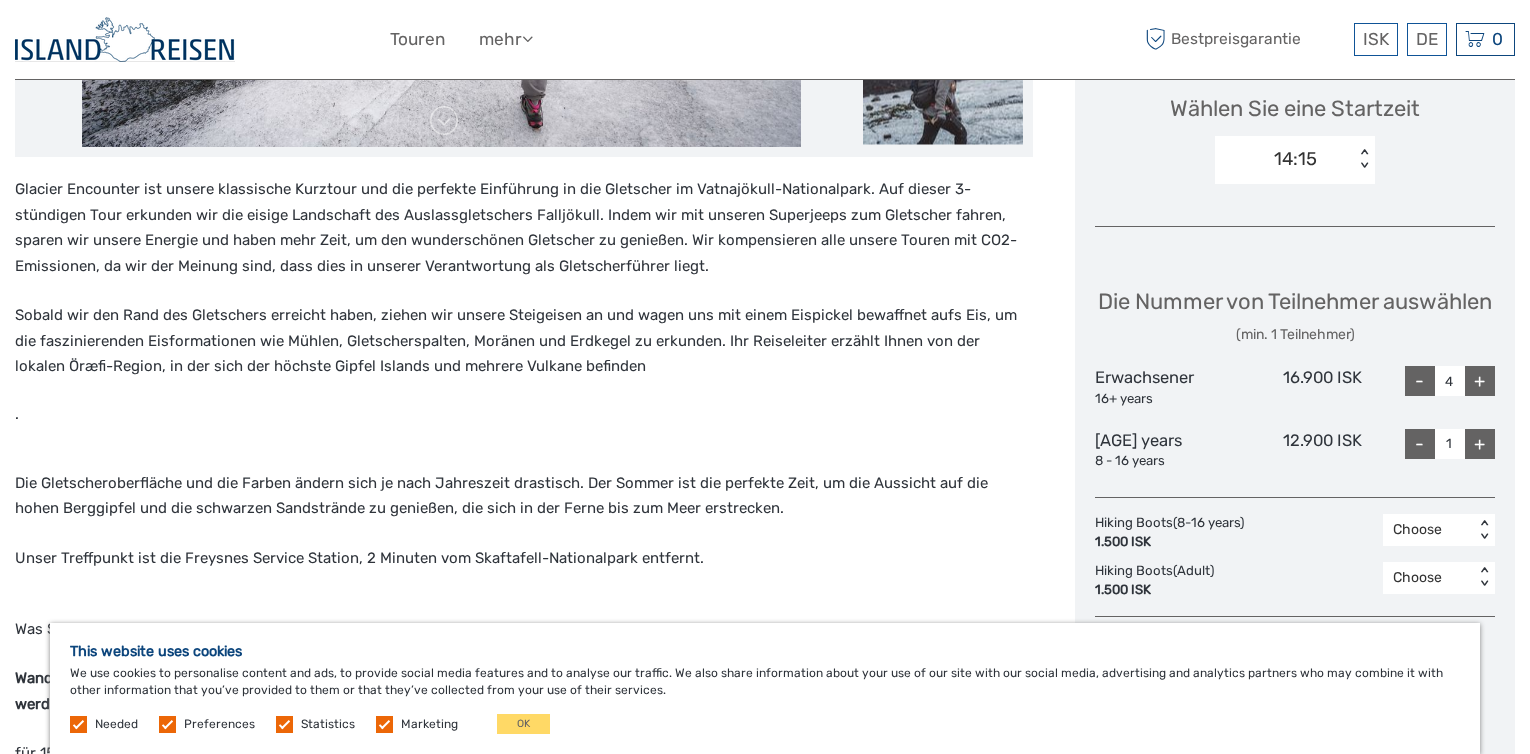 click on "+" at bounding box center (1480, 444) 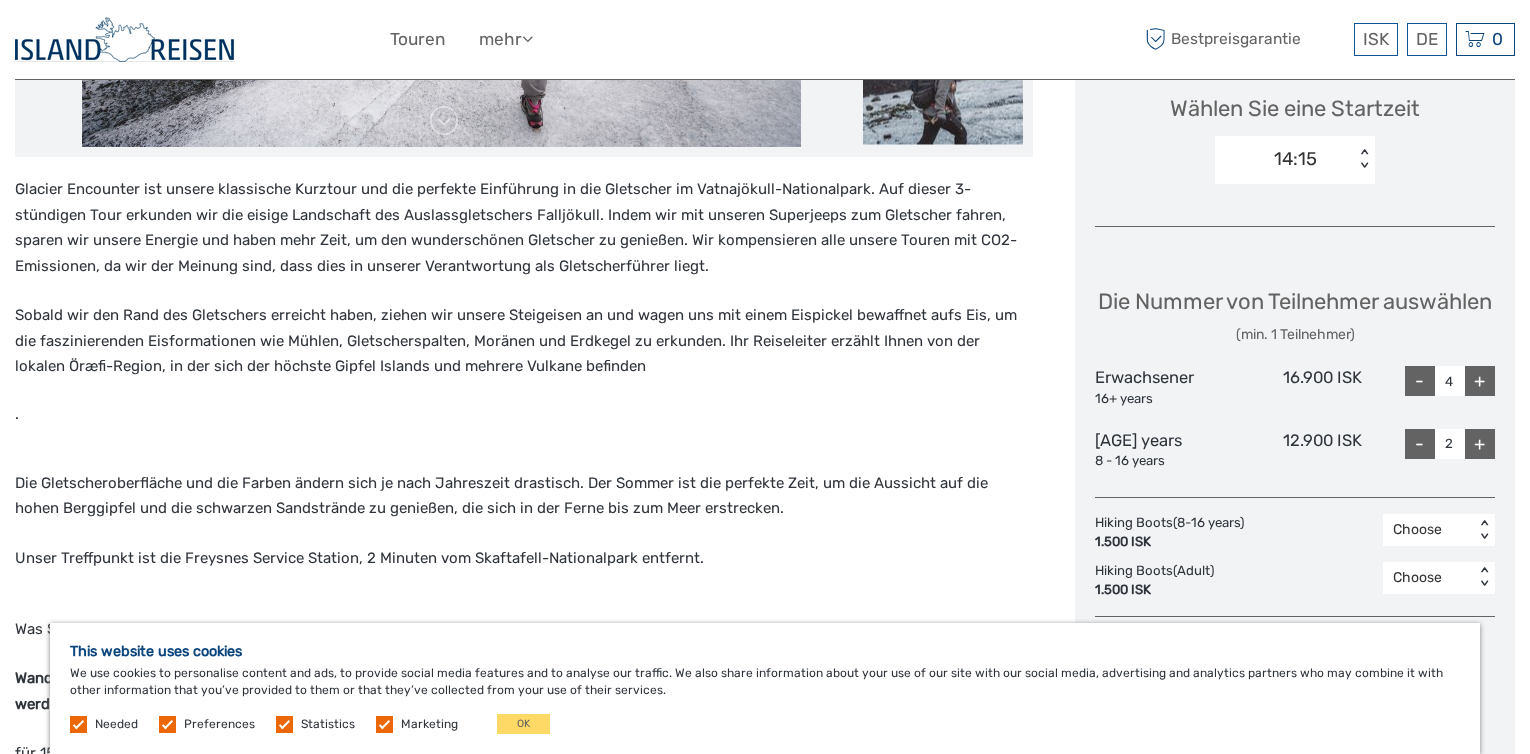 click on "+" at bounding box center [1480, 444] 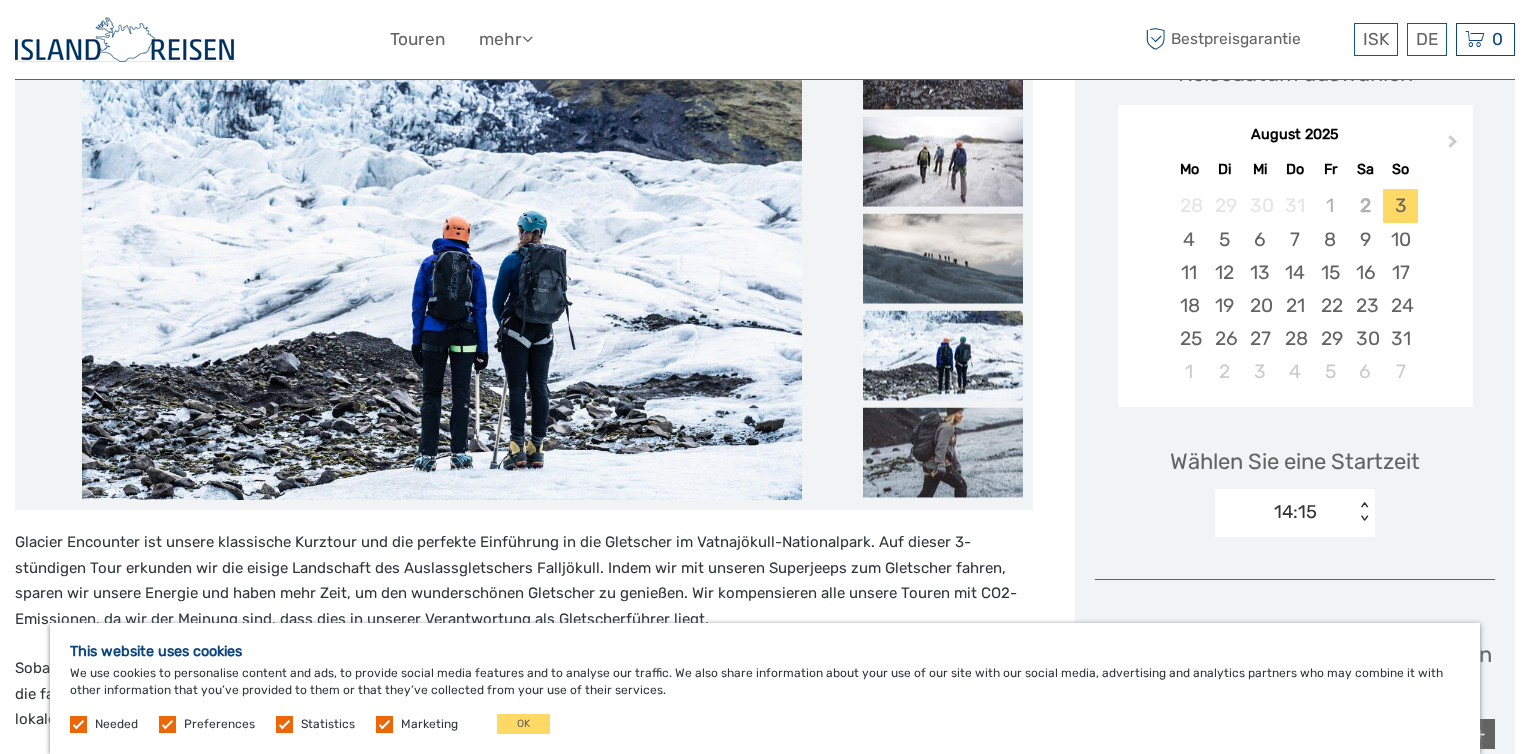 scroll, scrollTop: 206, scrollLeft: 0, axis: vertical 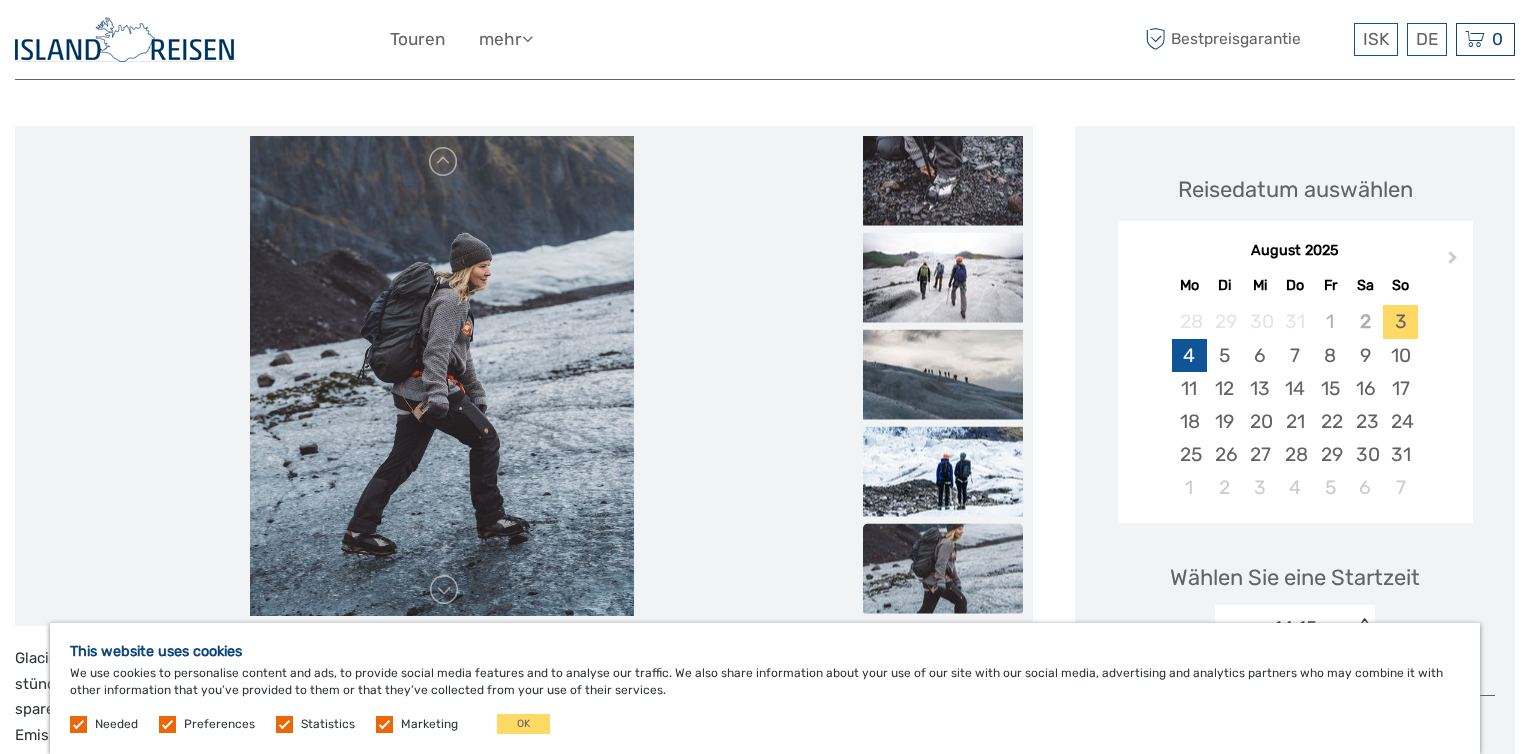 click on "4" at bounding box center [1189, 355] 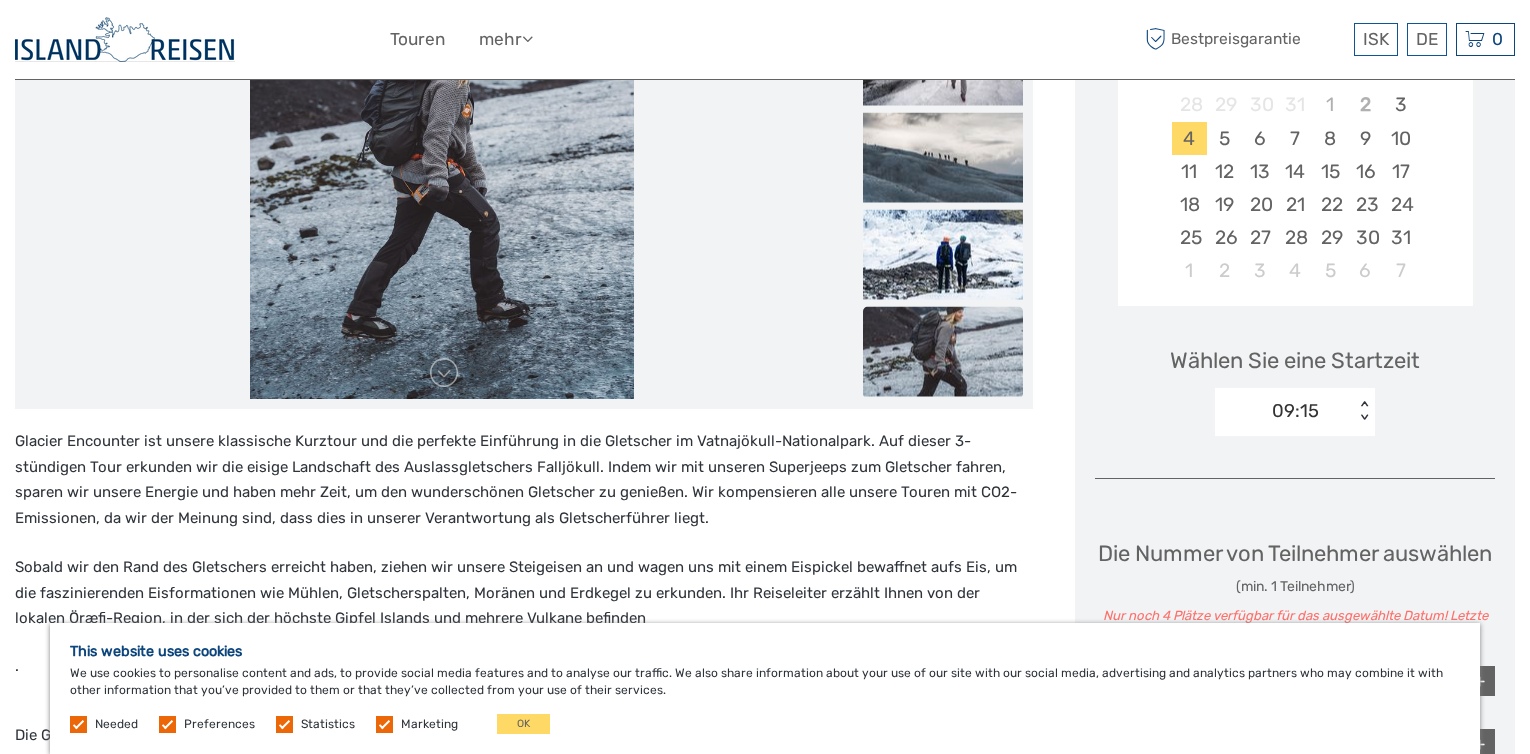 scroll, scrollTop: 342, scrollLeft: 0, axis: vertical 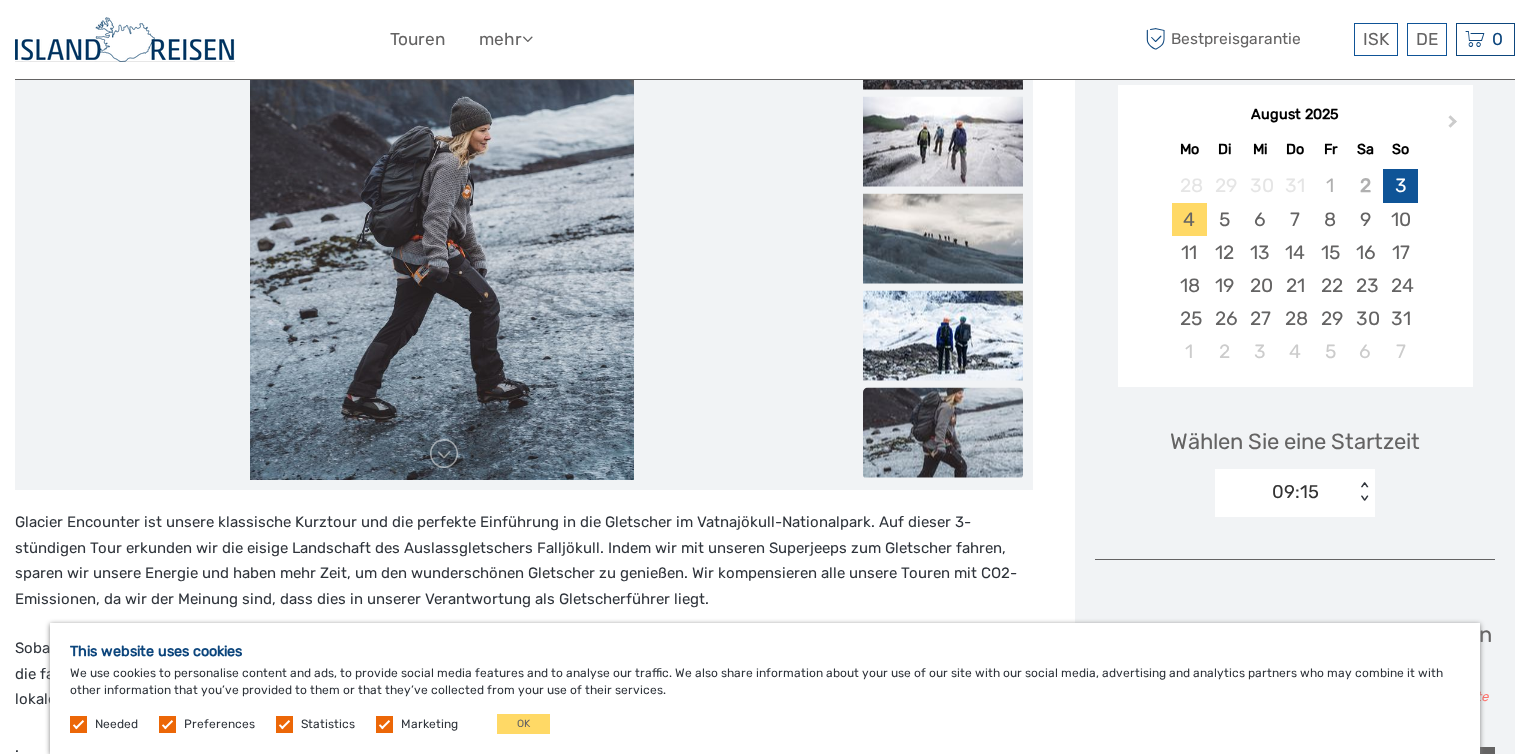 click on "3" at bounding box center (1400, 185) 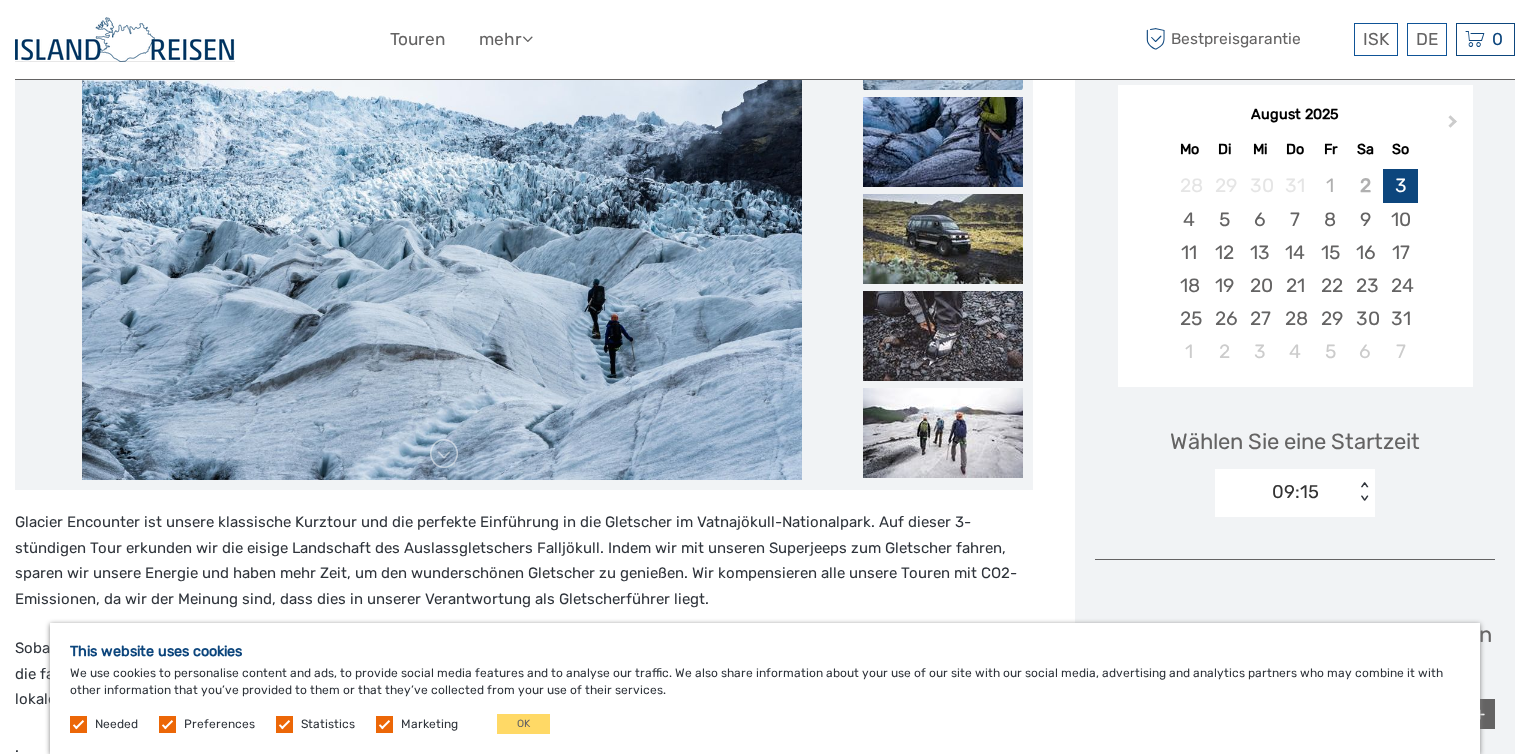 click on "3" at bounding box center [1400, 185] 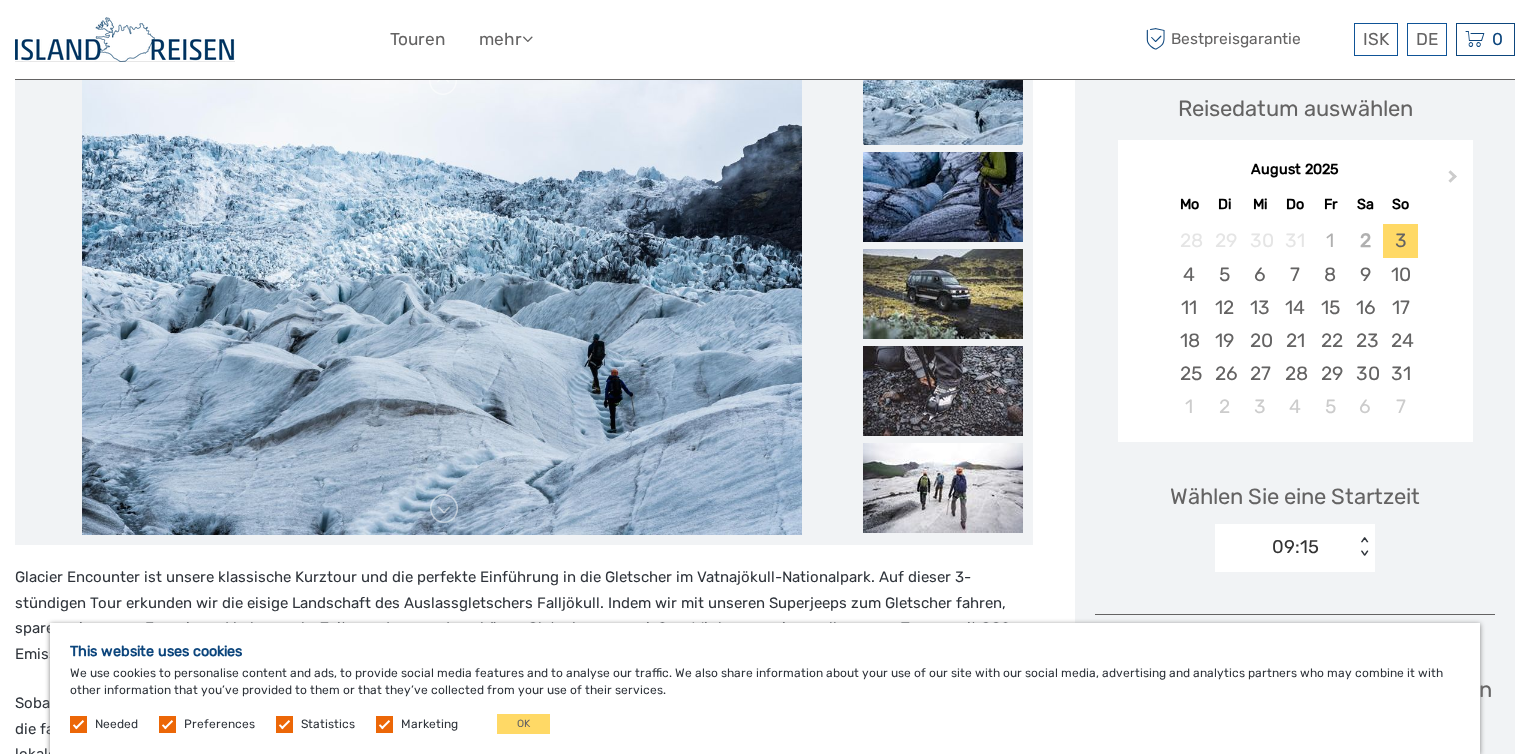 scroll, scrollTop: 196, scrollLeft: 0, axis: vertical 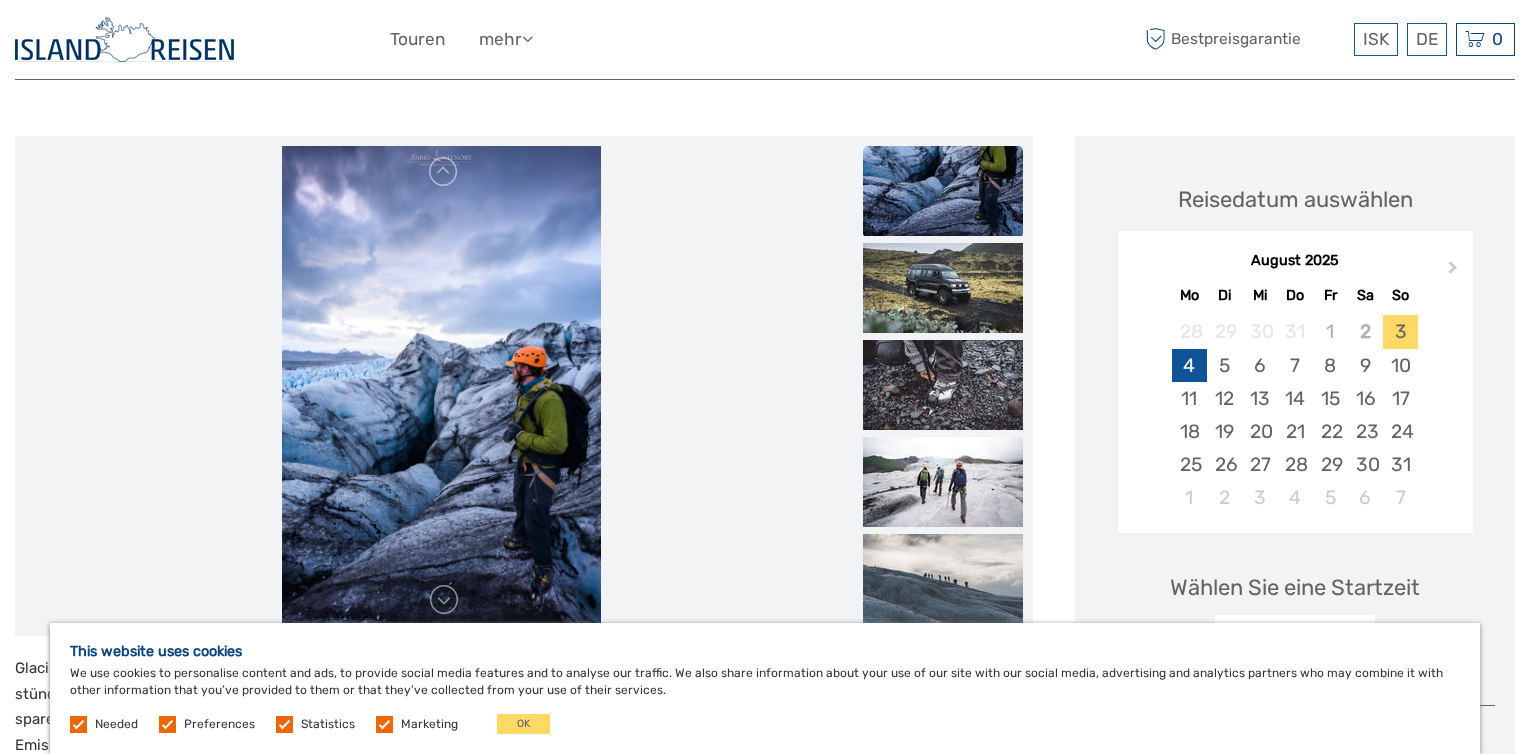 click on "4" at bounding box center [1189, 365] 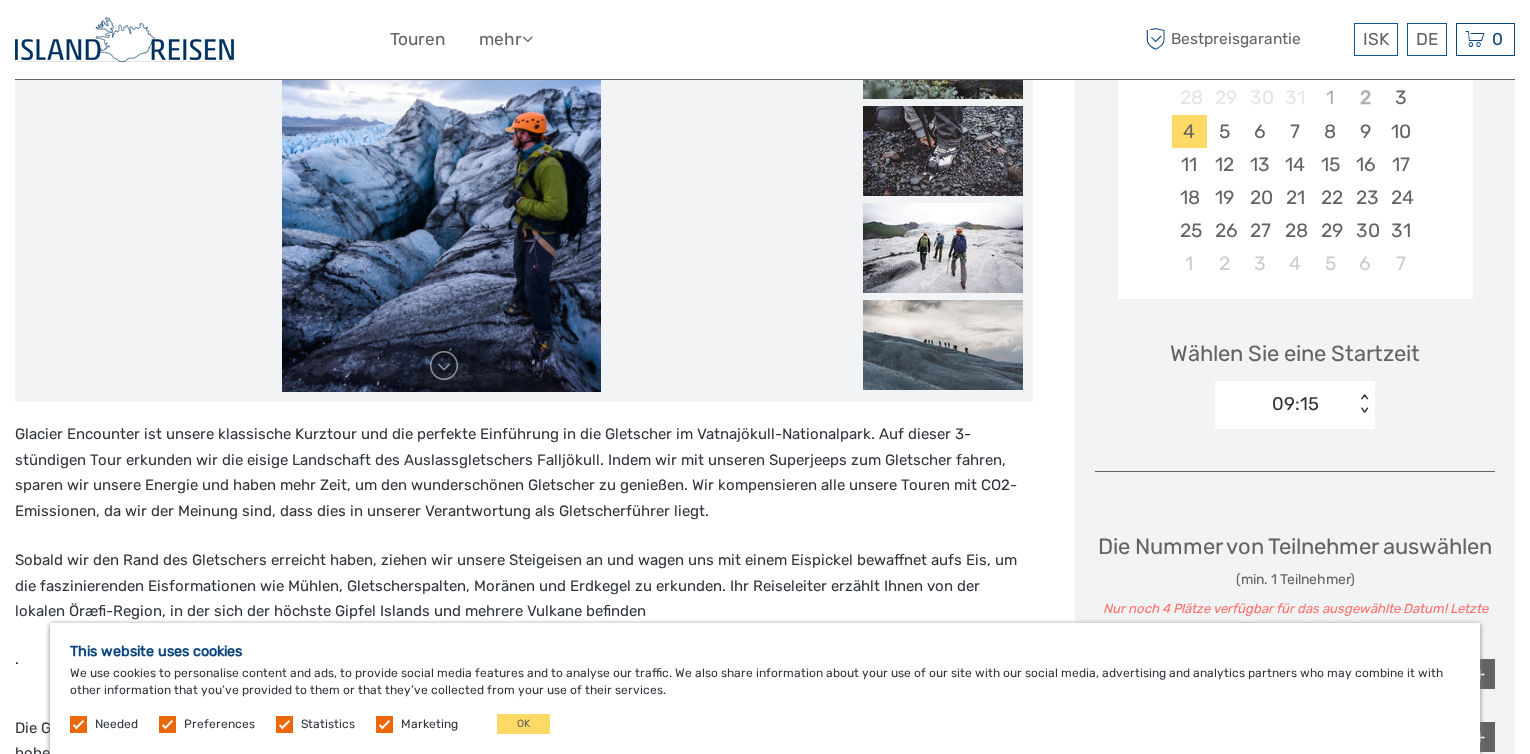 scroll, scrollTop: 425, scrollLeft: 0, axis: vertical 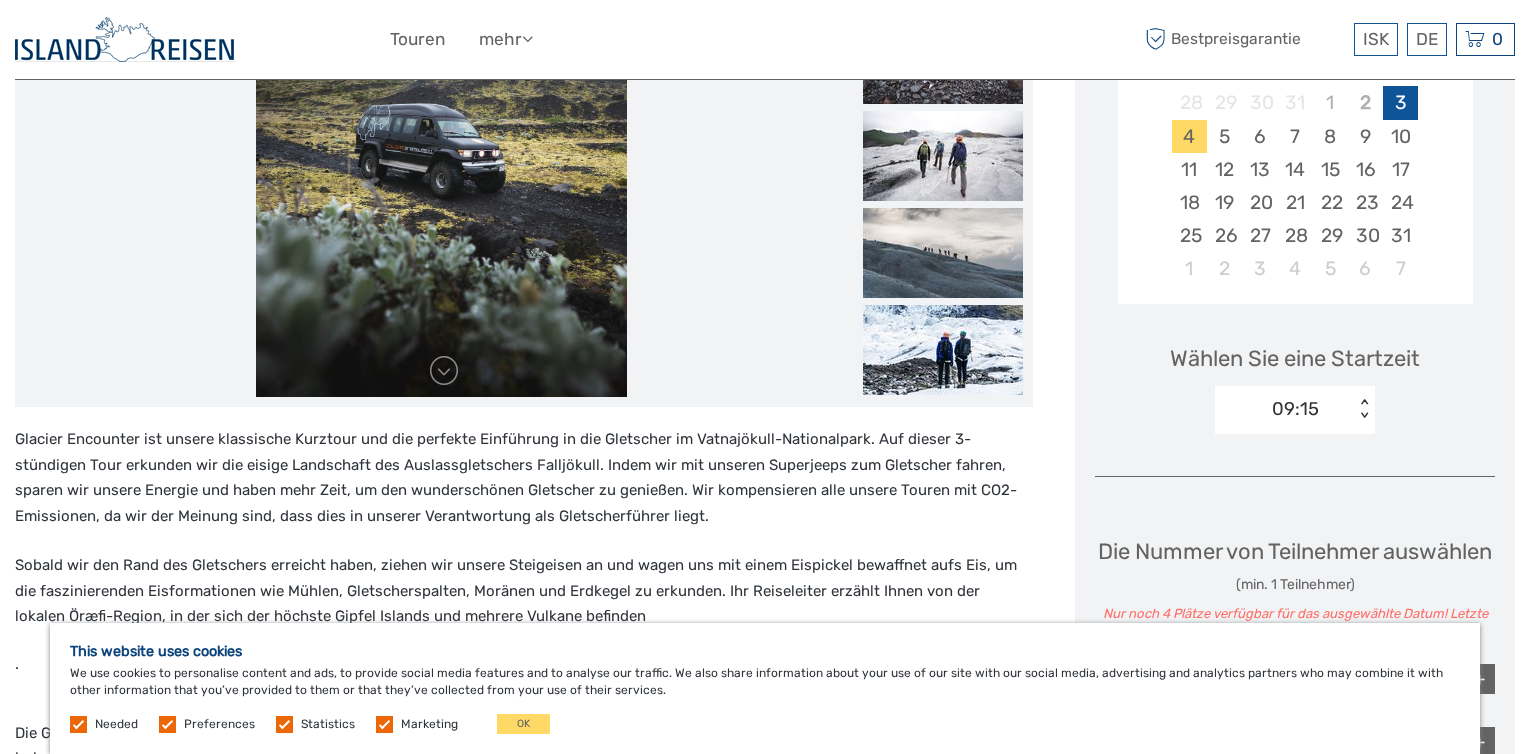 click on "3" at bounding box center [1400, 102] 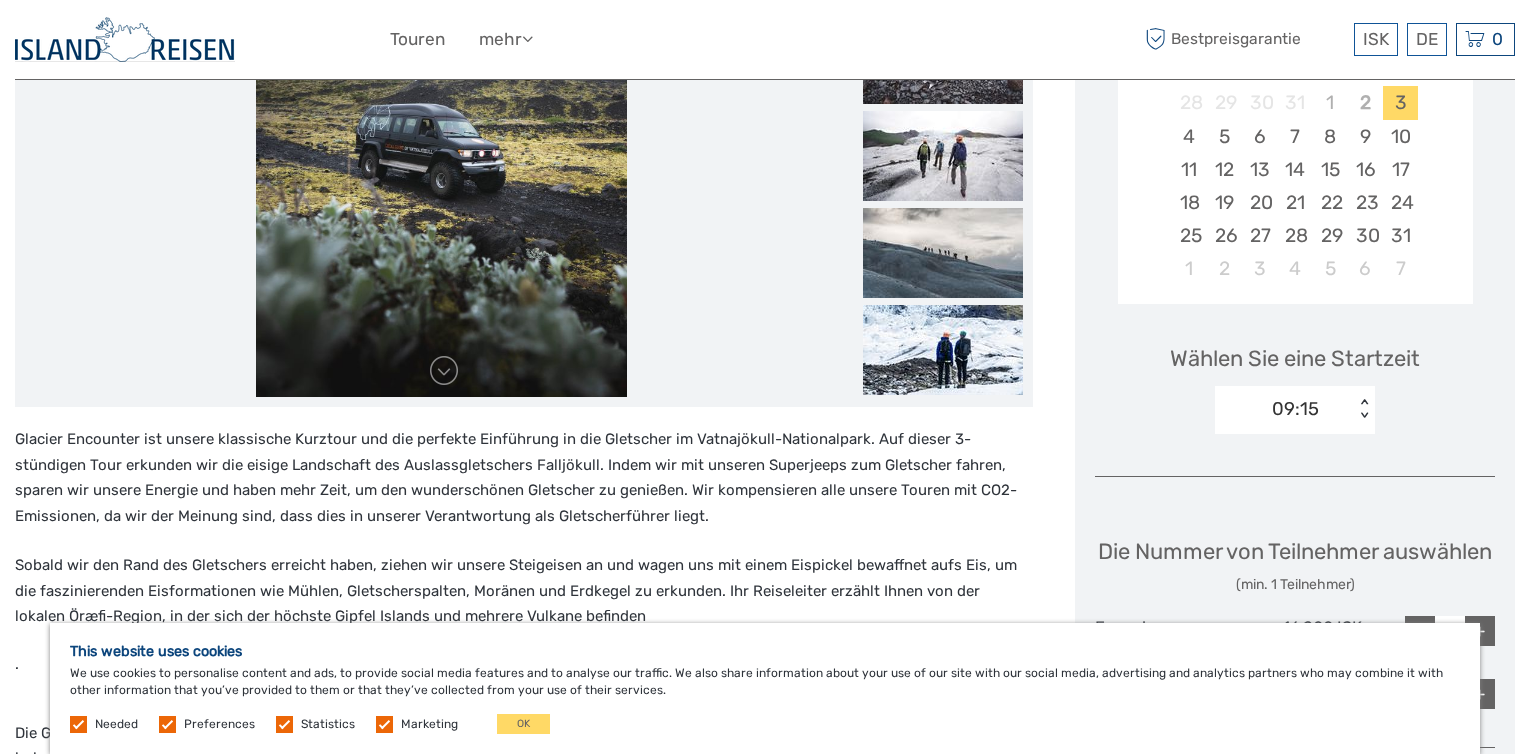 click at bounding box center (441, 157) 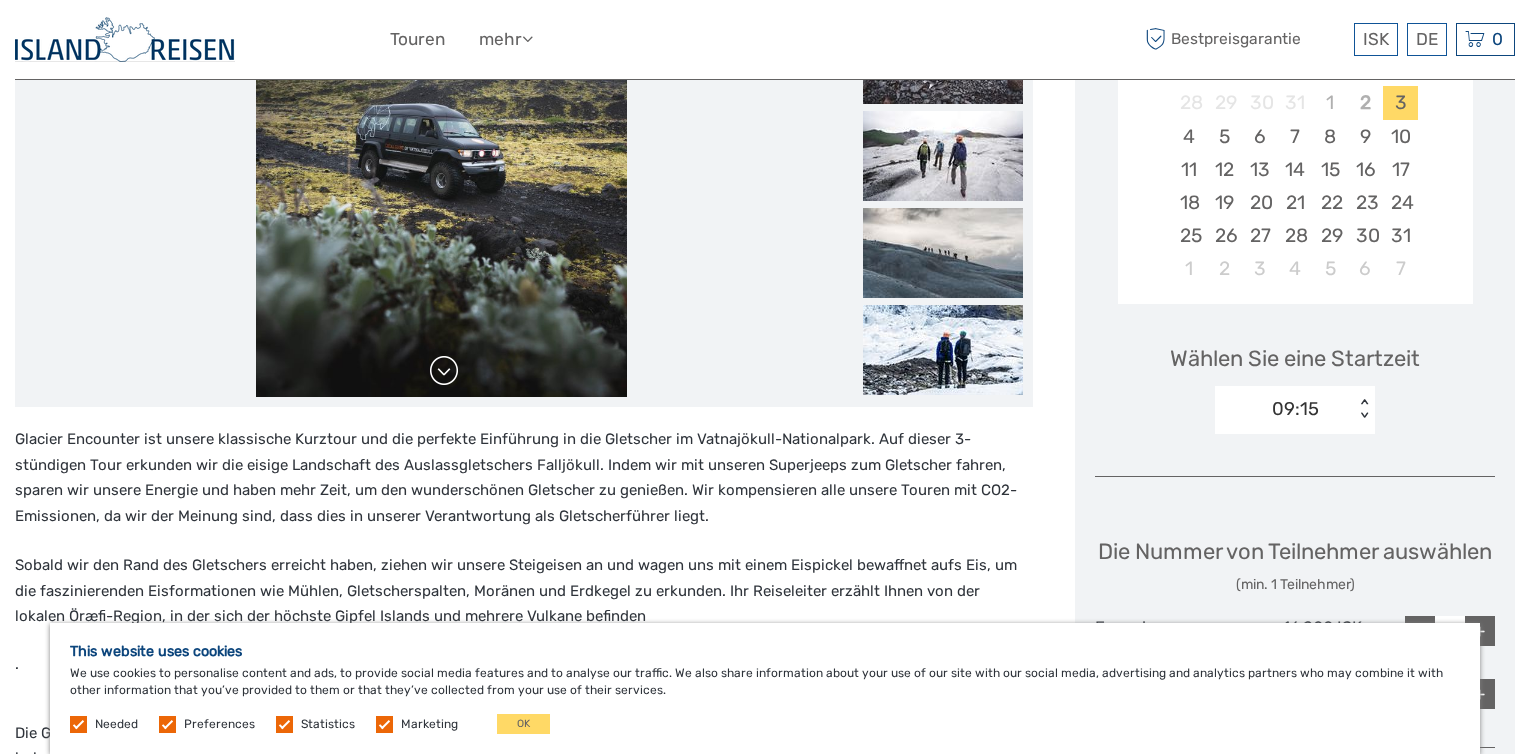 click at bounding box center [444, 371] 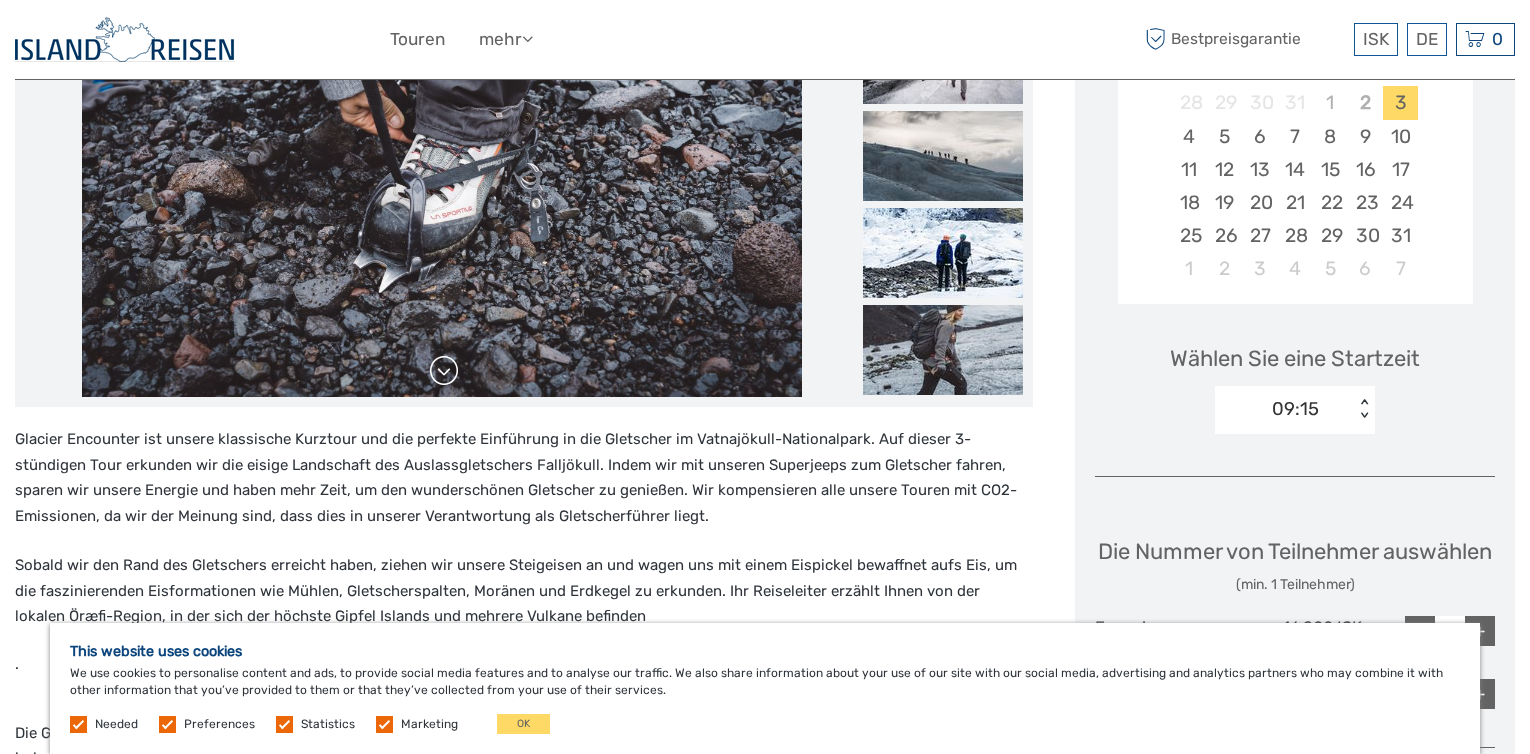click at bounding box center (444, 371) 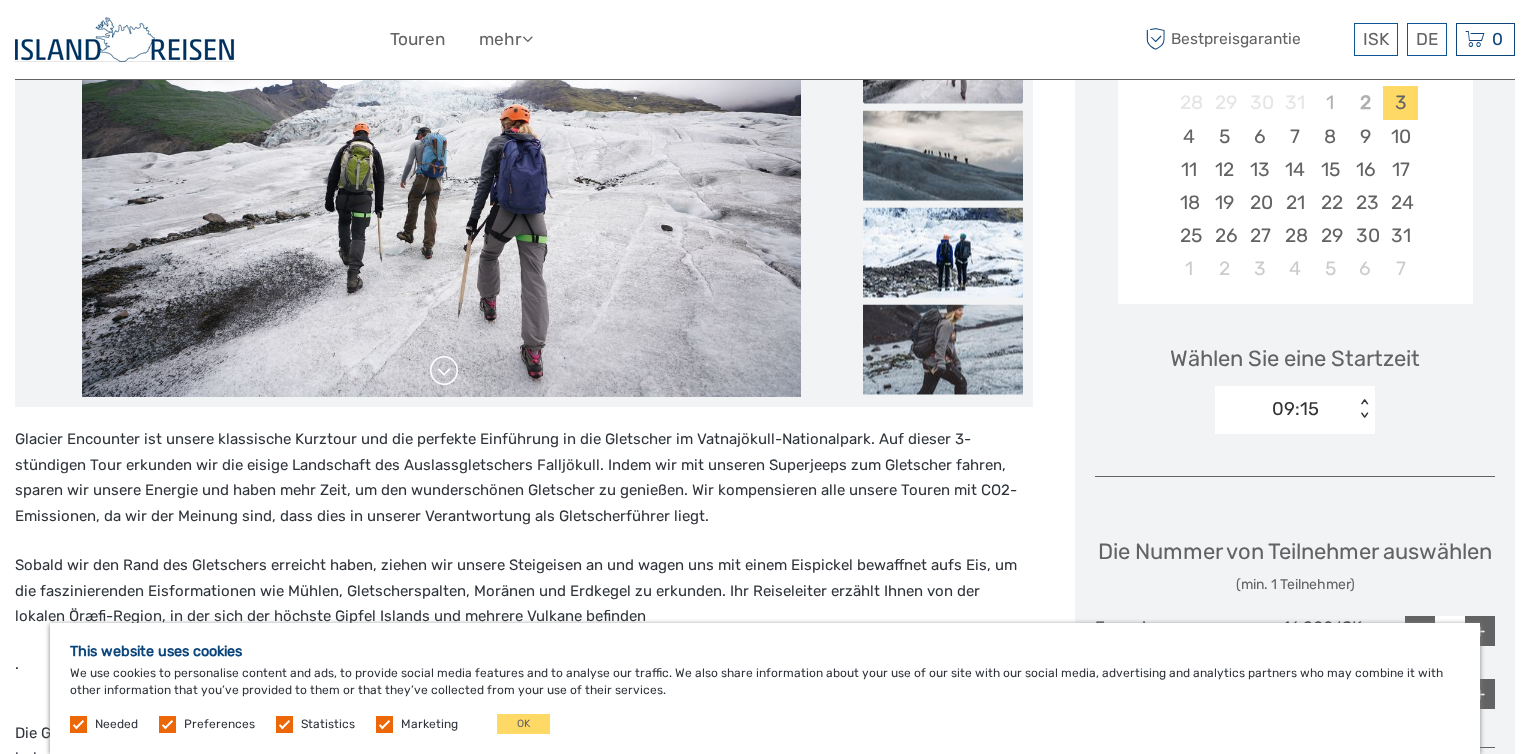 click at bounding box center (444, 371) 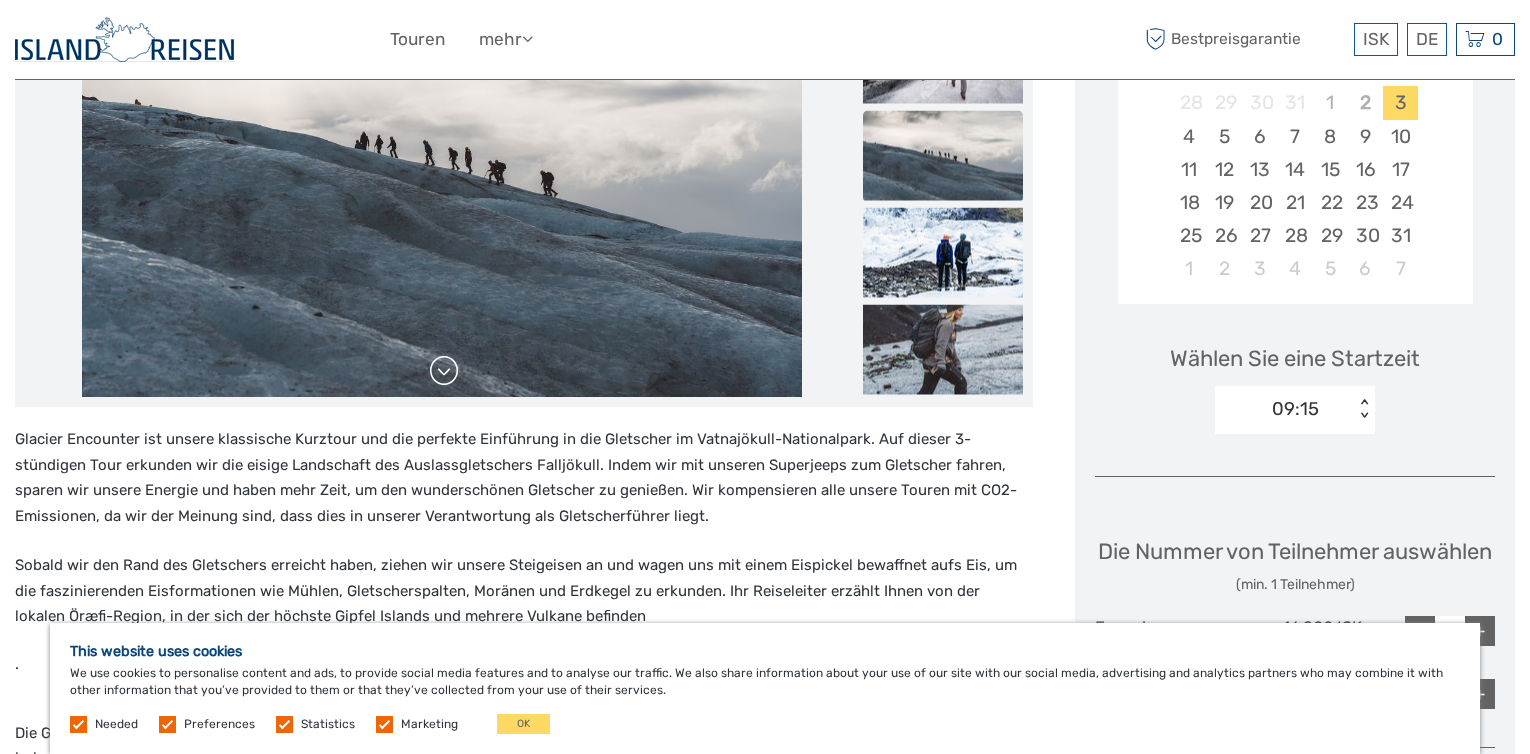 click at bounding box center [444, 371] 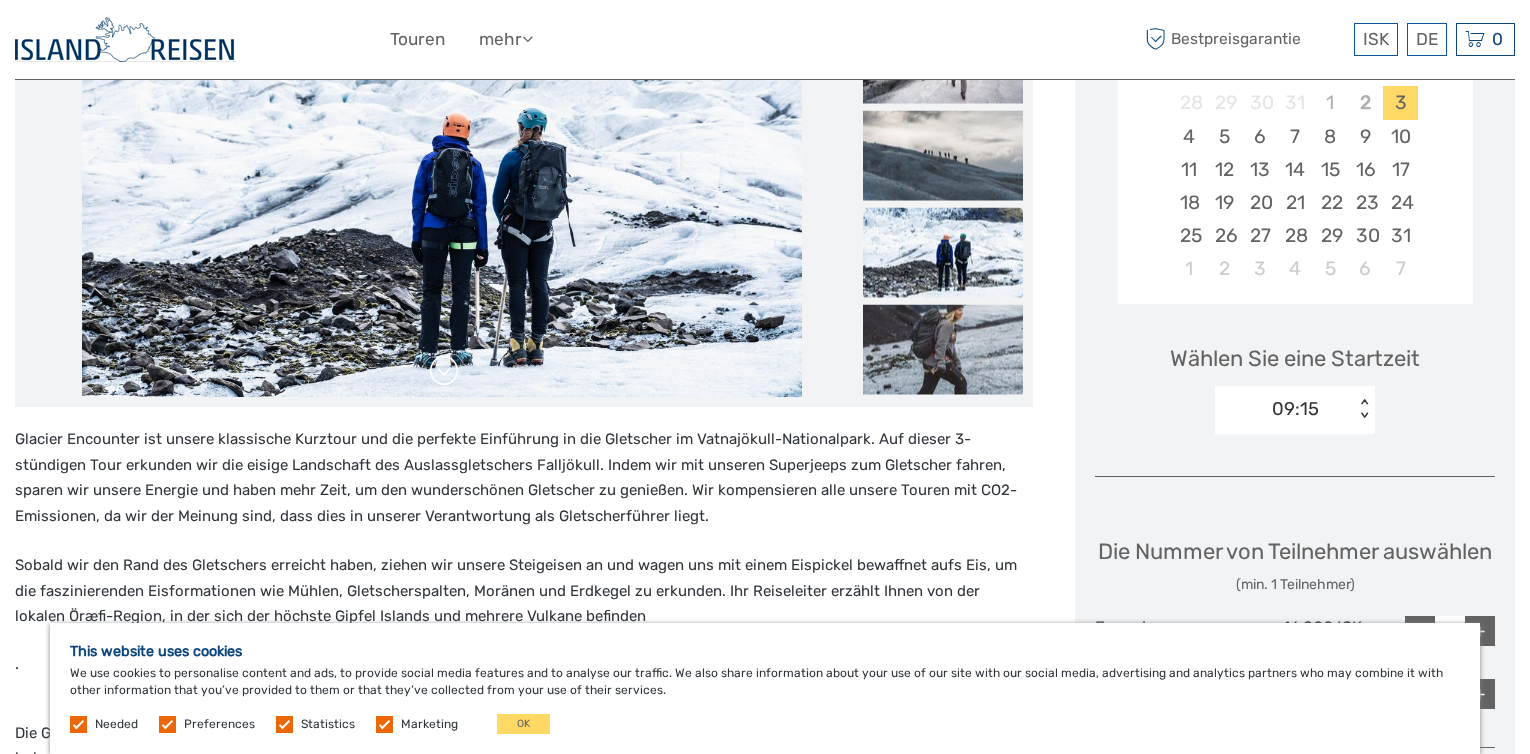 click at bounding box center [444, 371] 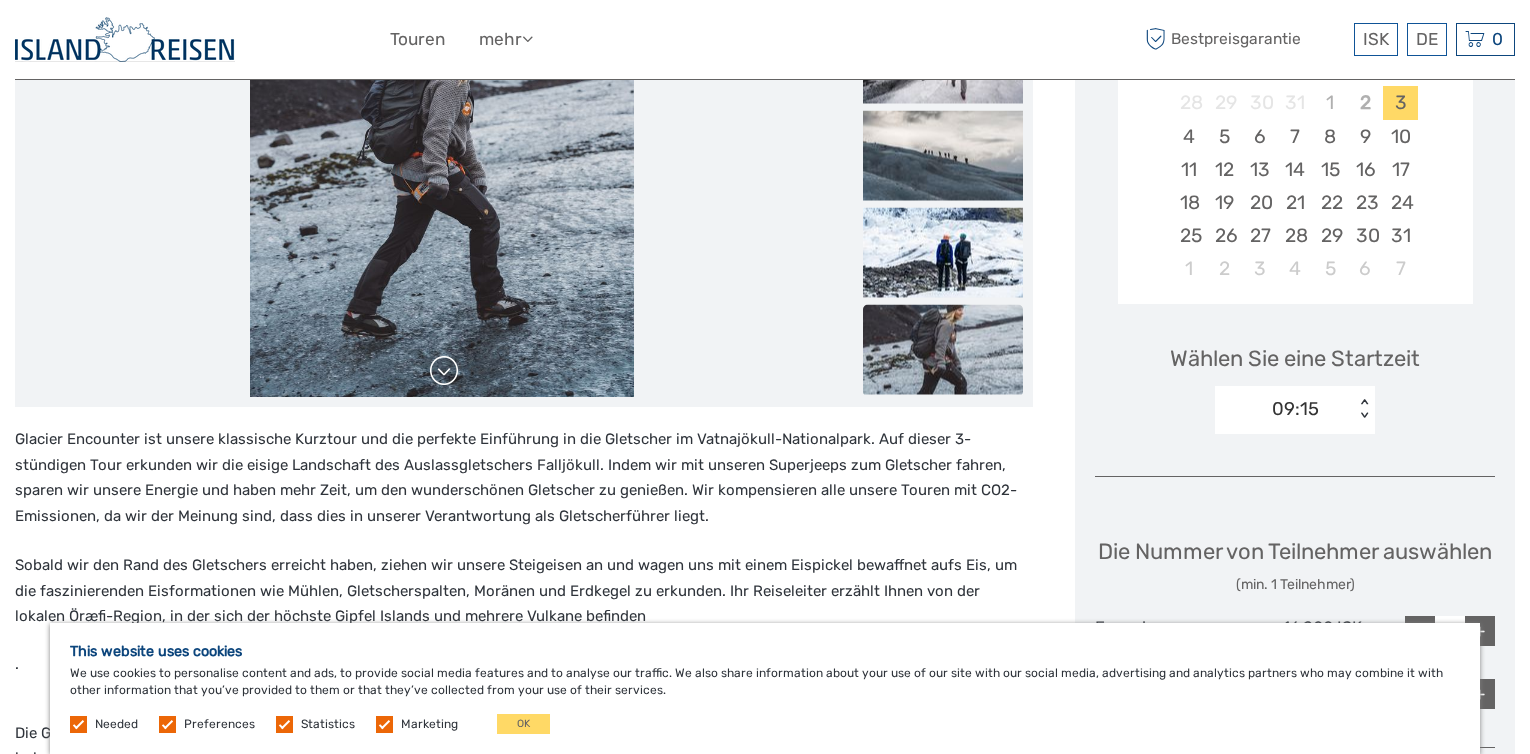 click at bounding box center (444, 371) 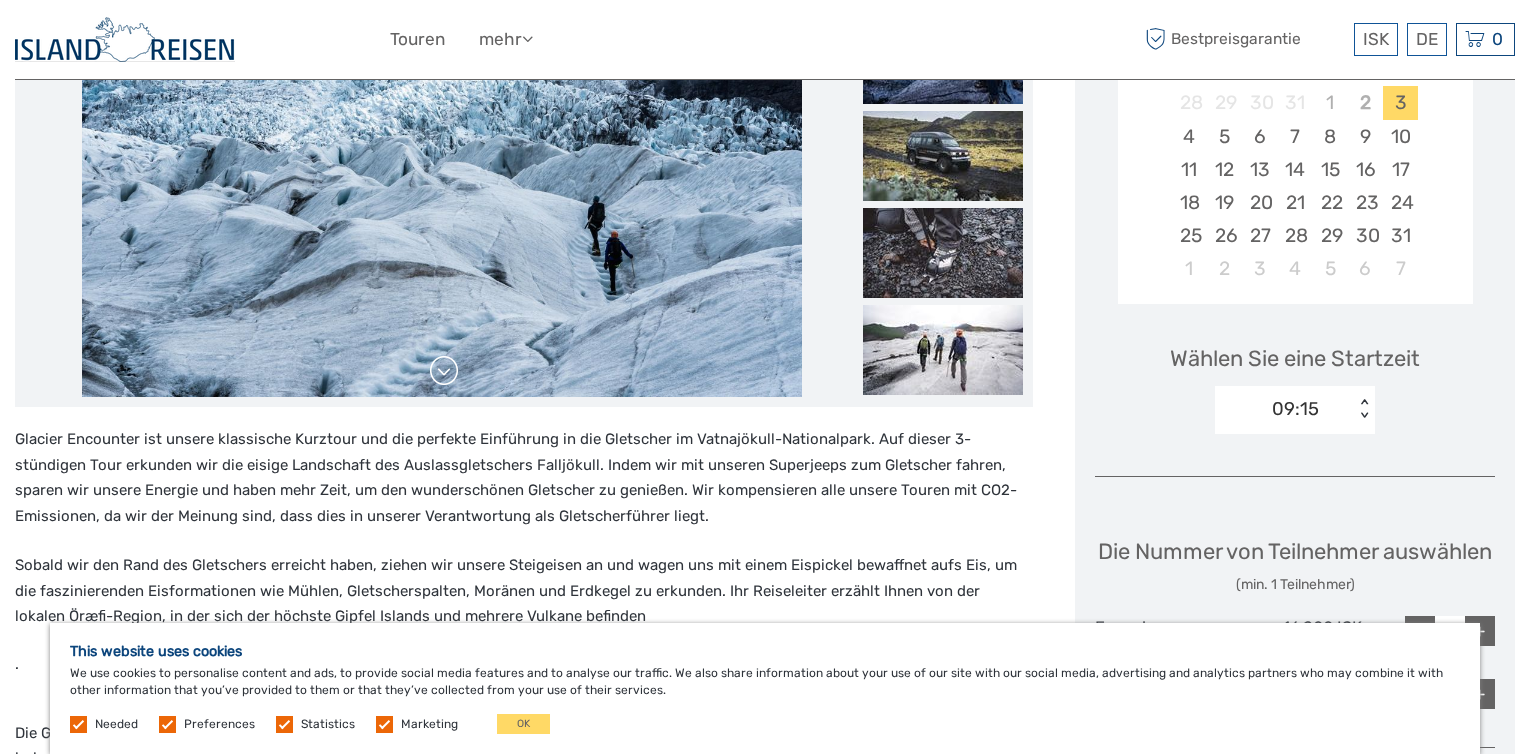 click at bounding box center [444, 371] 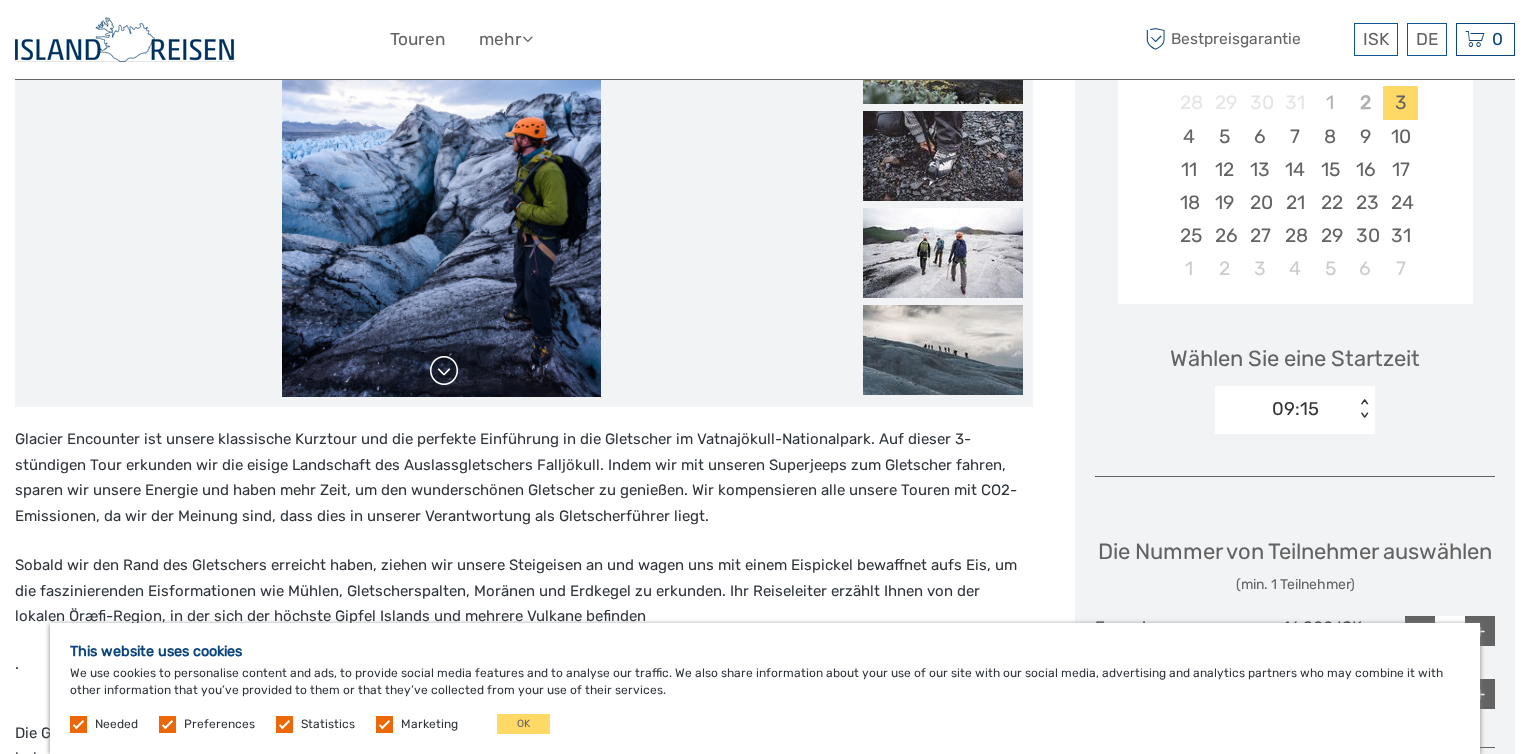 click at bounding box center (444, 371) 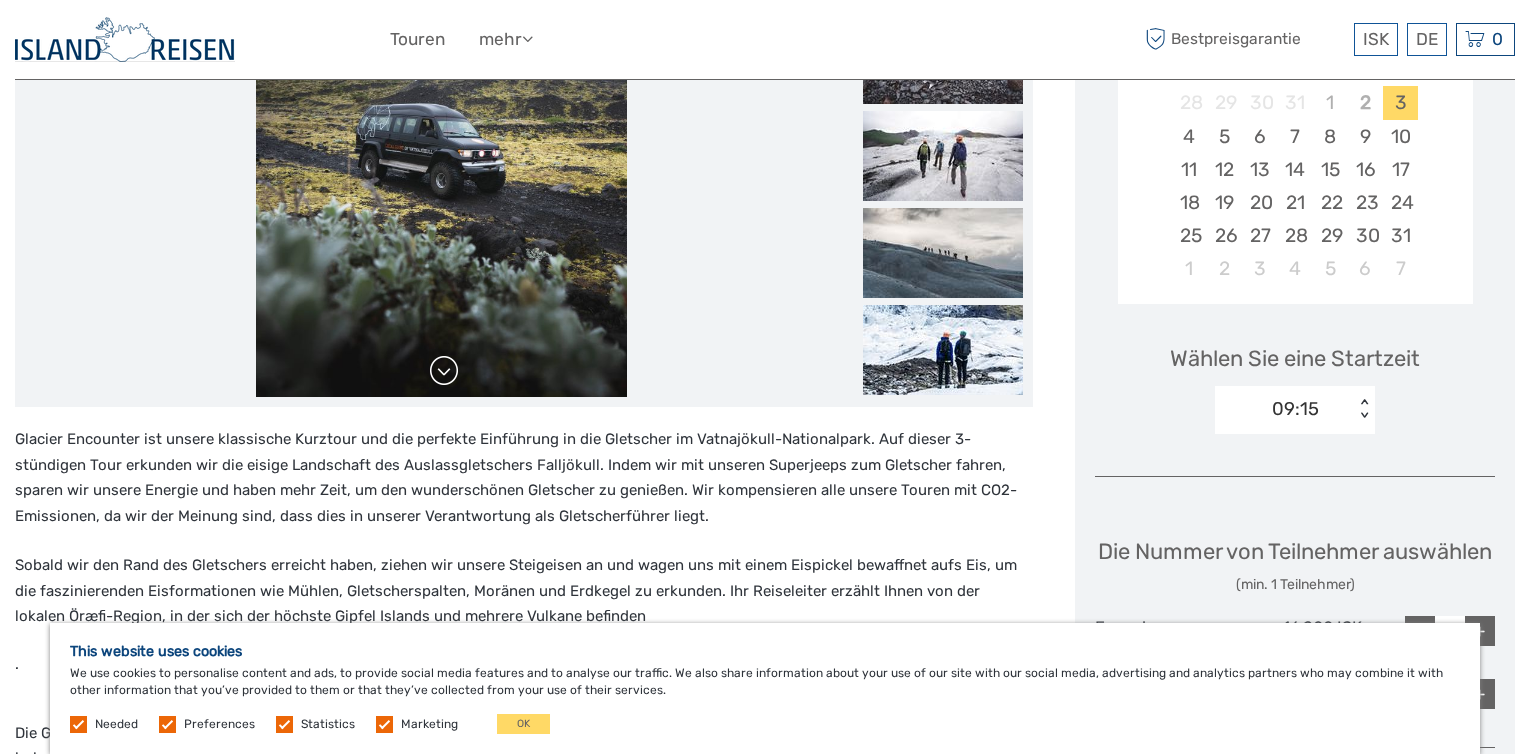 click at bounding box center (444, 371) 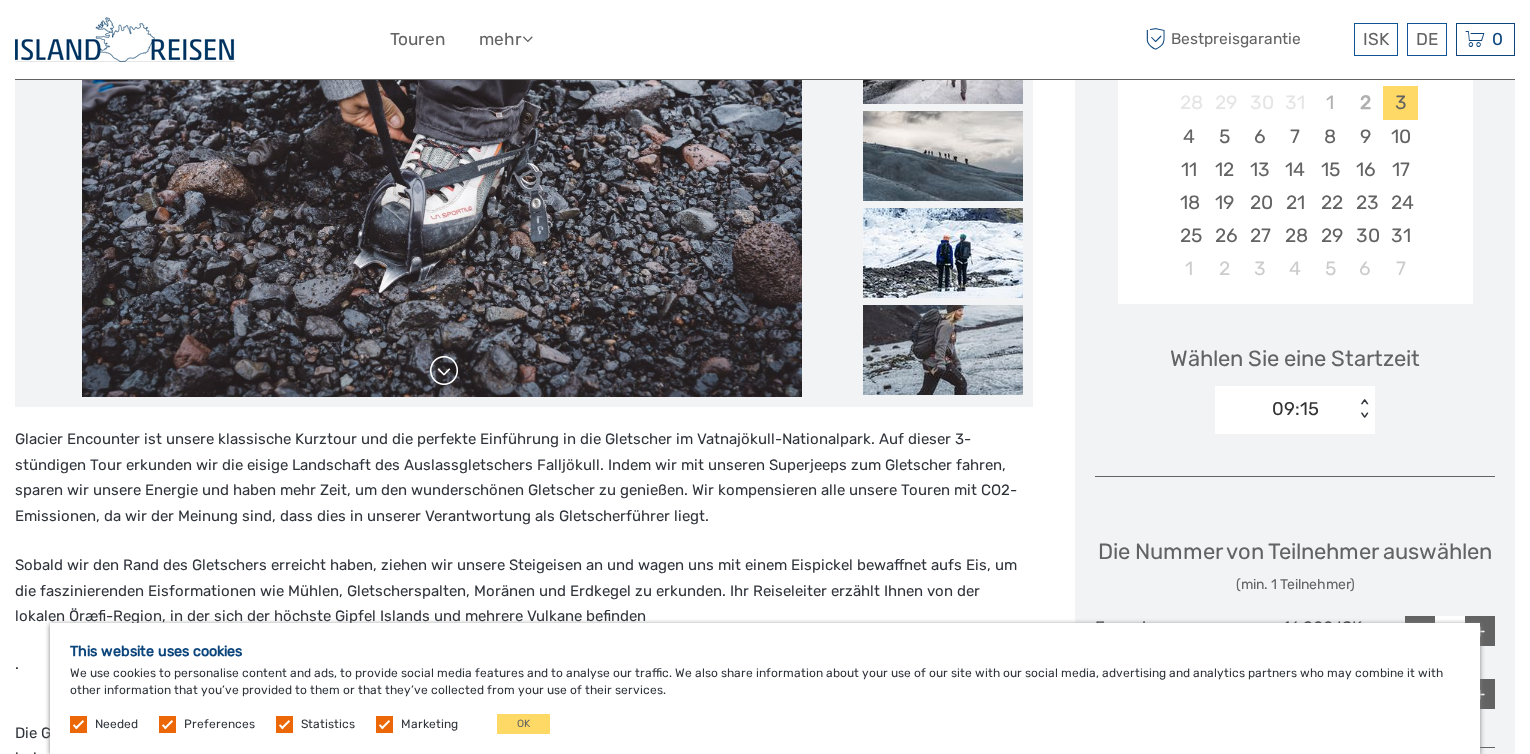 click at bounding box center (444, 371) 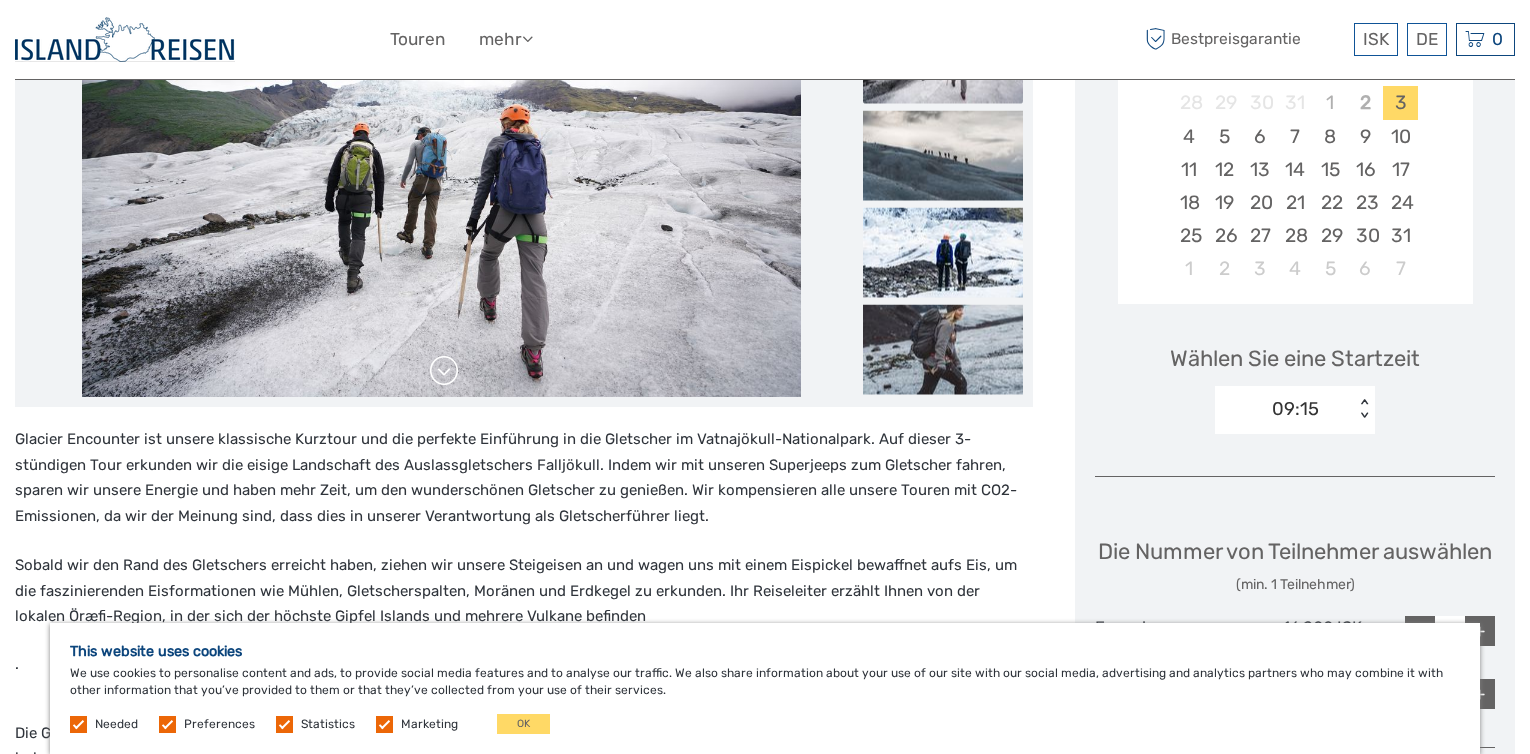 click at bounding box center [444, 371] 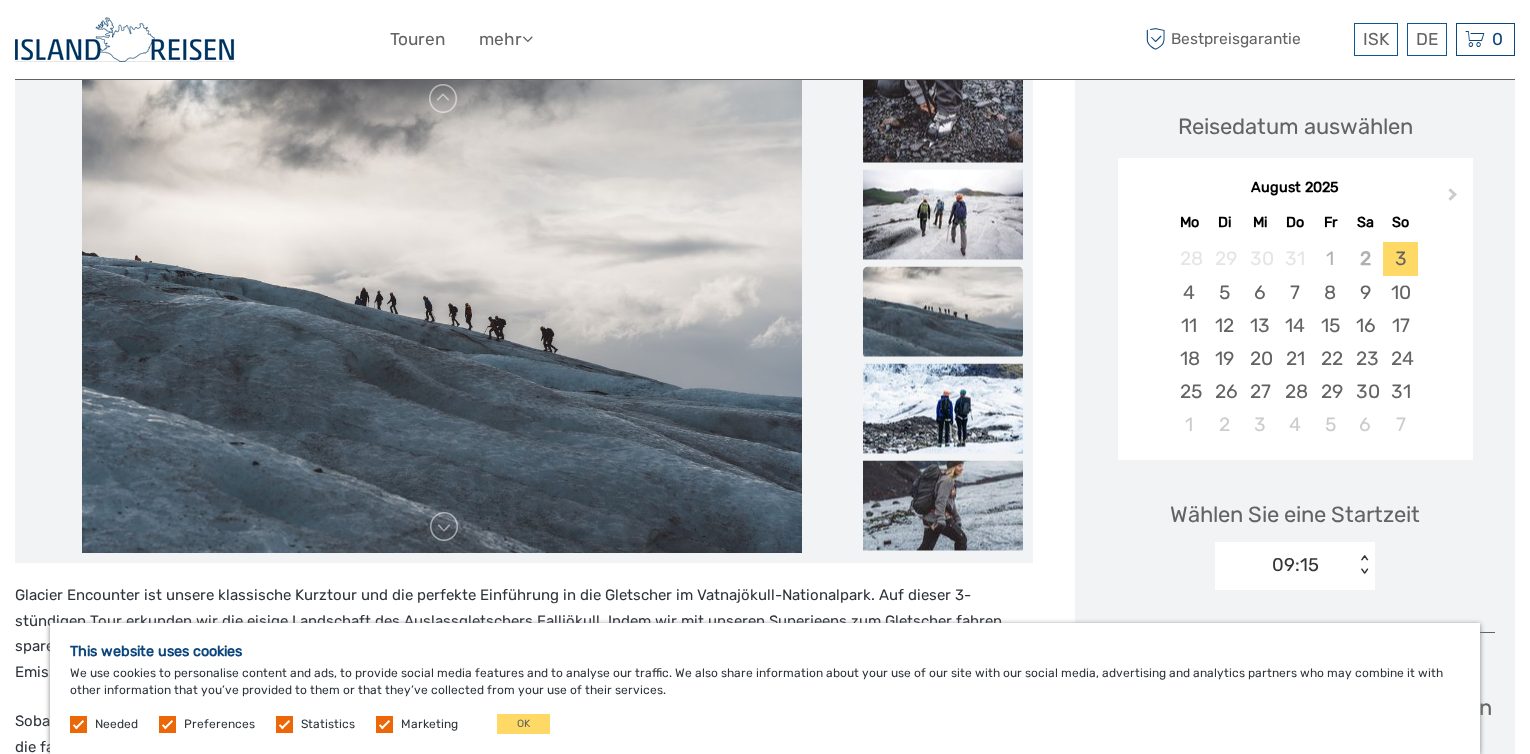 scroll, scrollTop: 57, scrollLeft: 0, axis: vertical 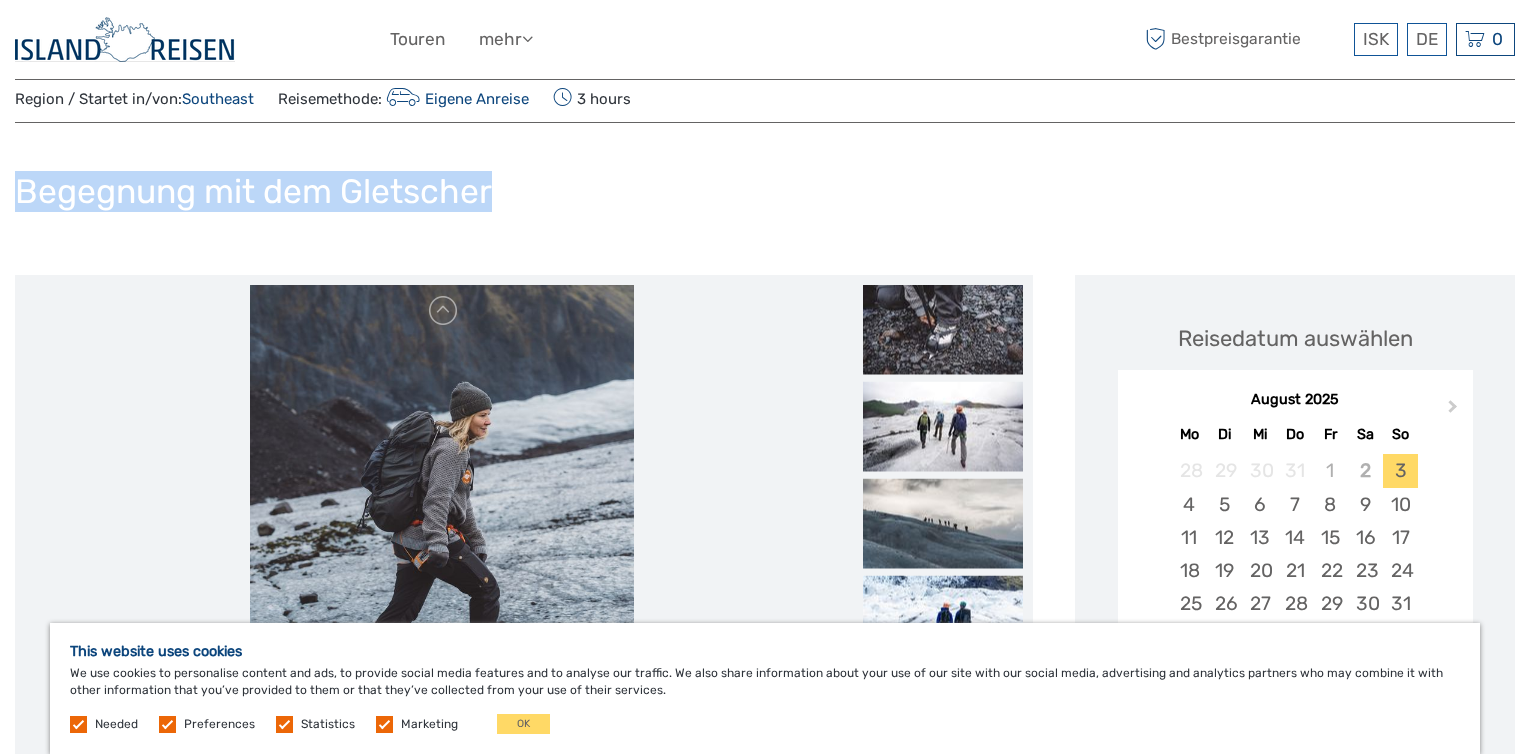 drag, startPoint x: 1546, startPoint y: 138, endPoint x: 1548, endPoint y: 186, distance: 48.04165 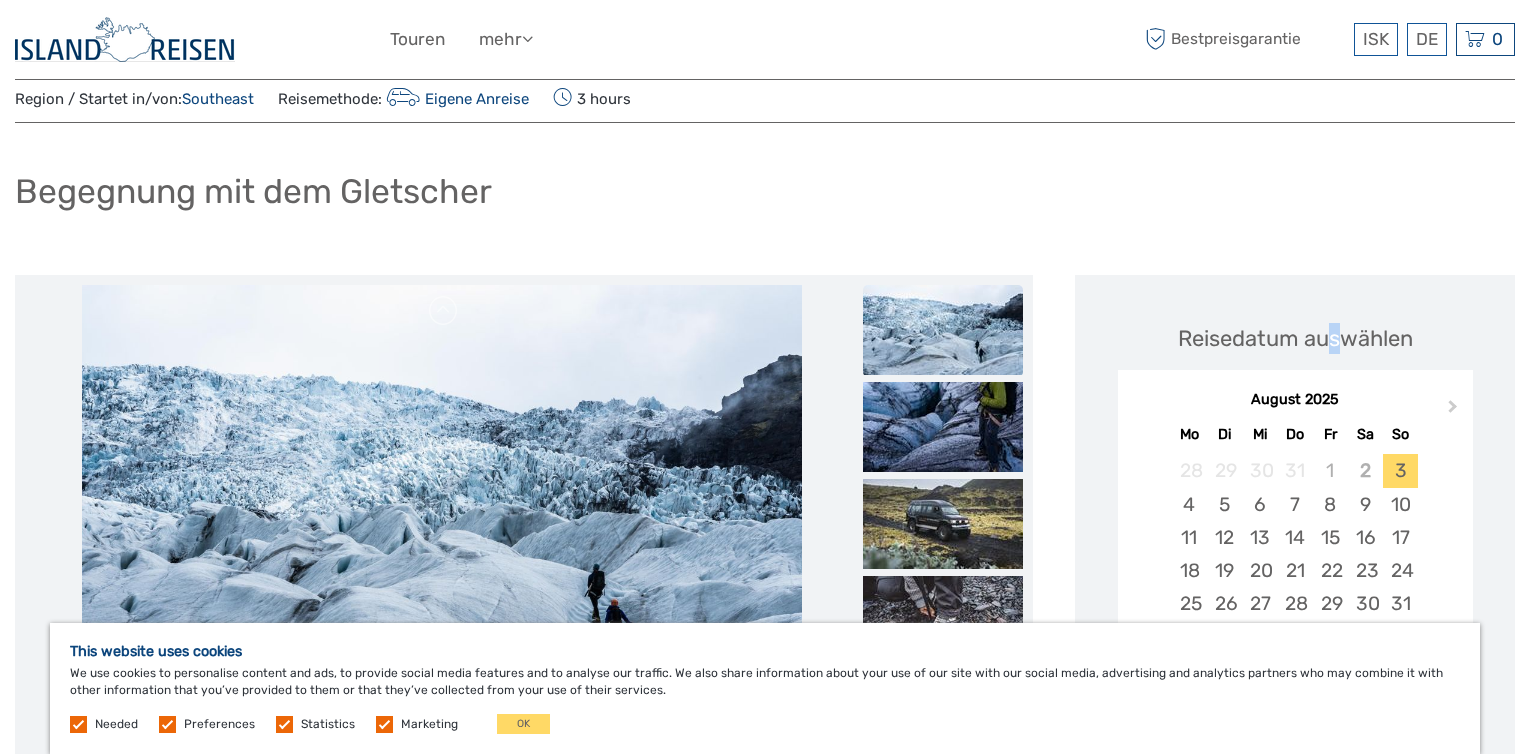 drag, startPoint x: 1548, startPoint y: 186, endPoint x: 1330, endPoint y: 252, distance: 227.77182 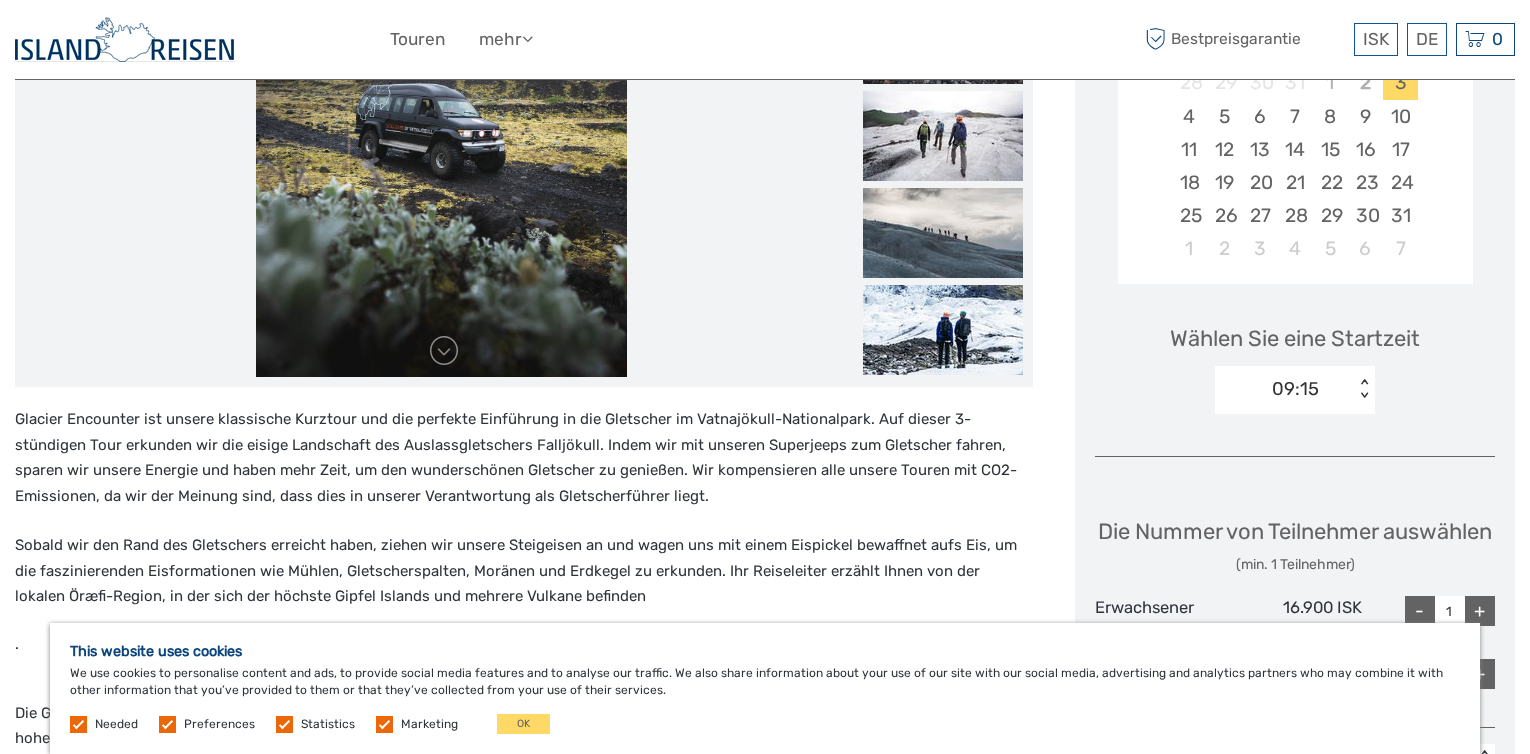 scroll, scrollTop: 425, scrollLeft: 0, axis: vertical 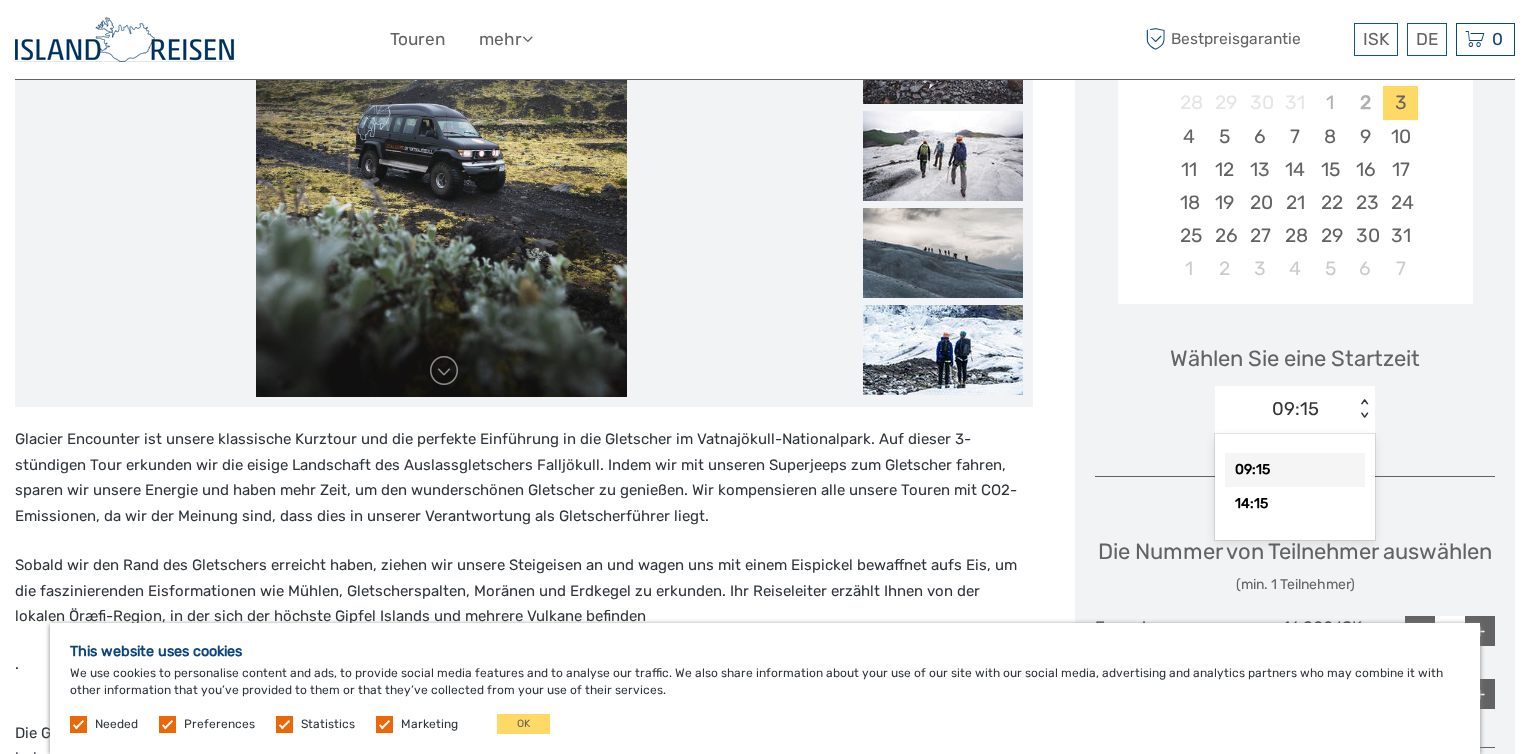 click on "09:15 < >" at bounding box center [1295, 410] 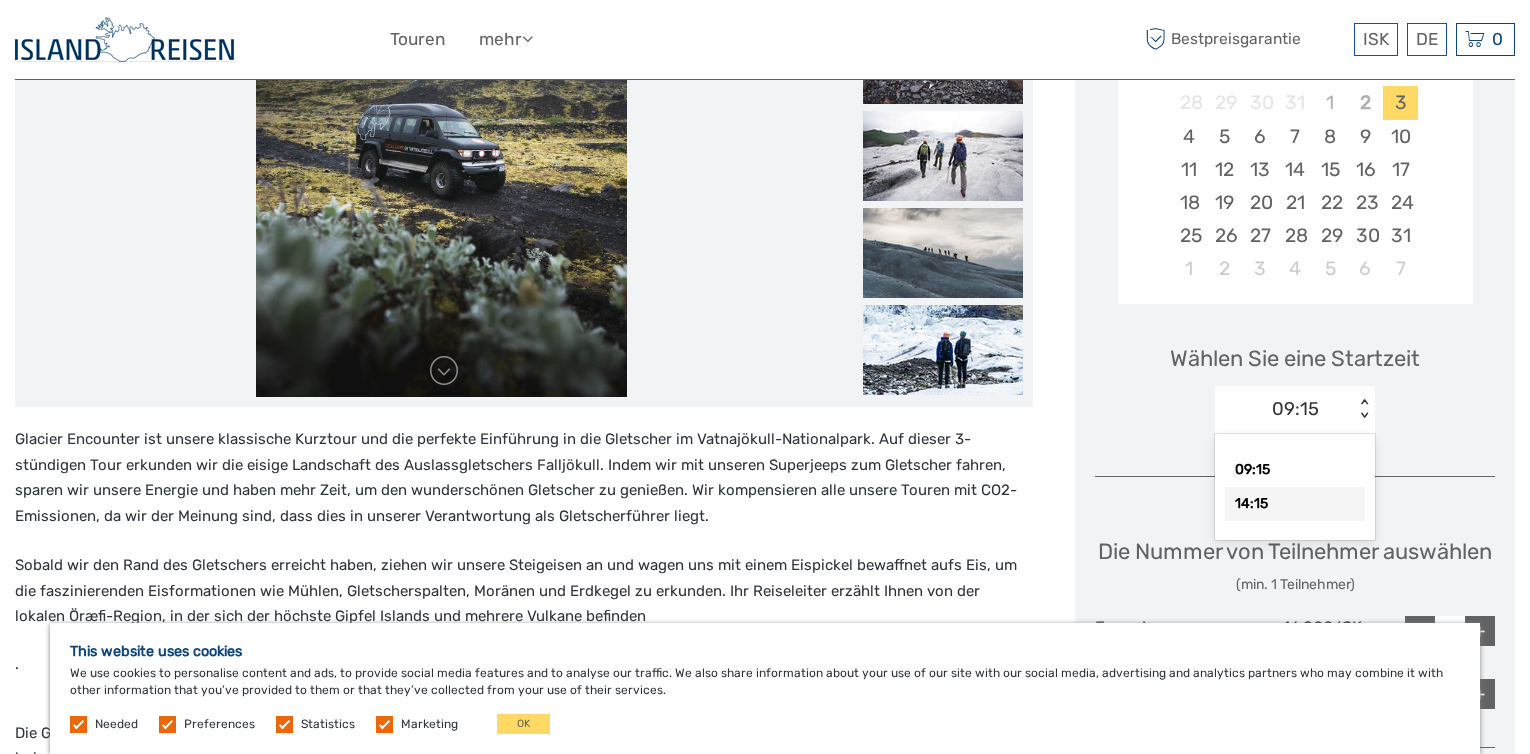 click on "14:15" at bounding box center [1295, 504] 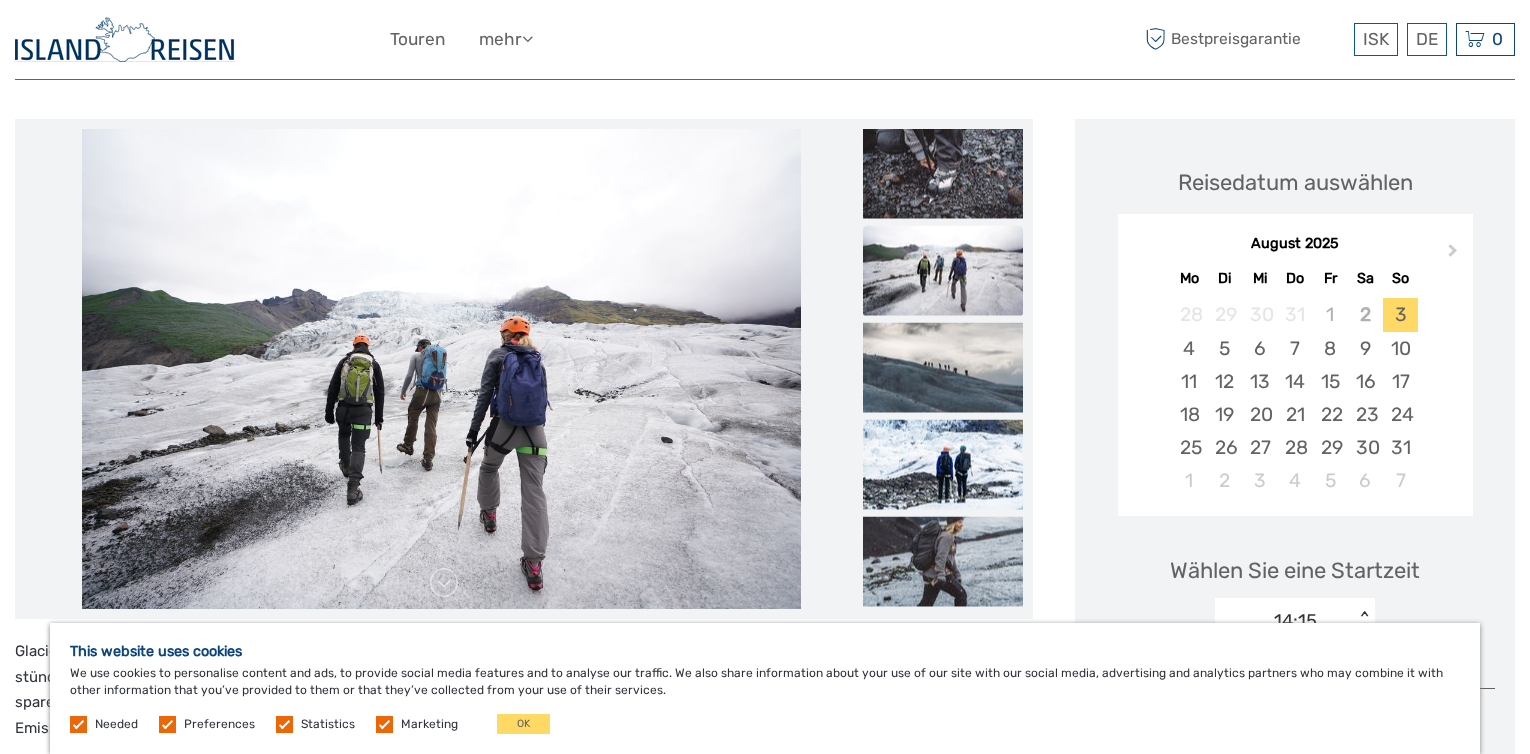scroll, scrollTop: 208, scrollLeft: 0, axis: vertical 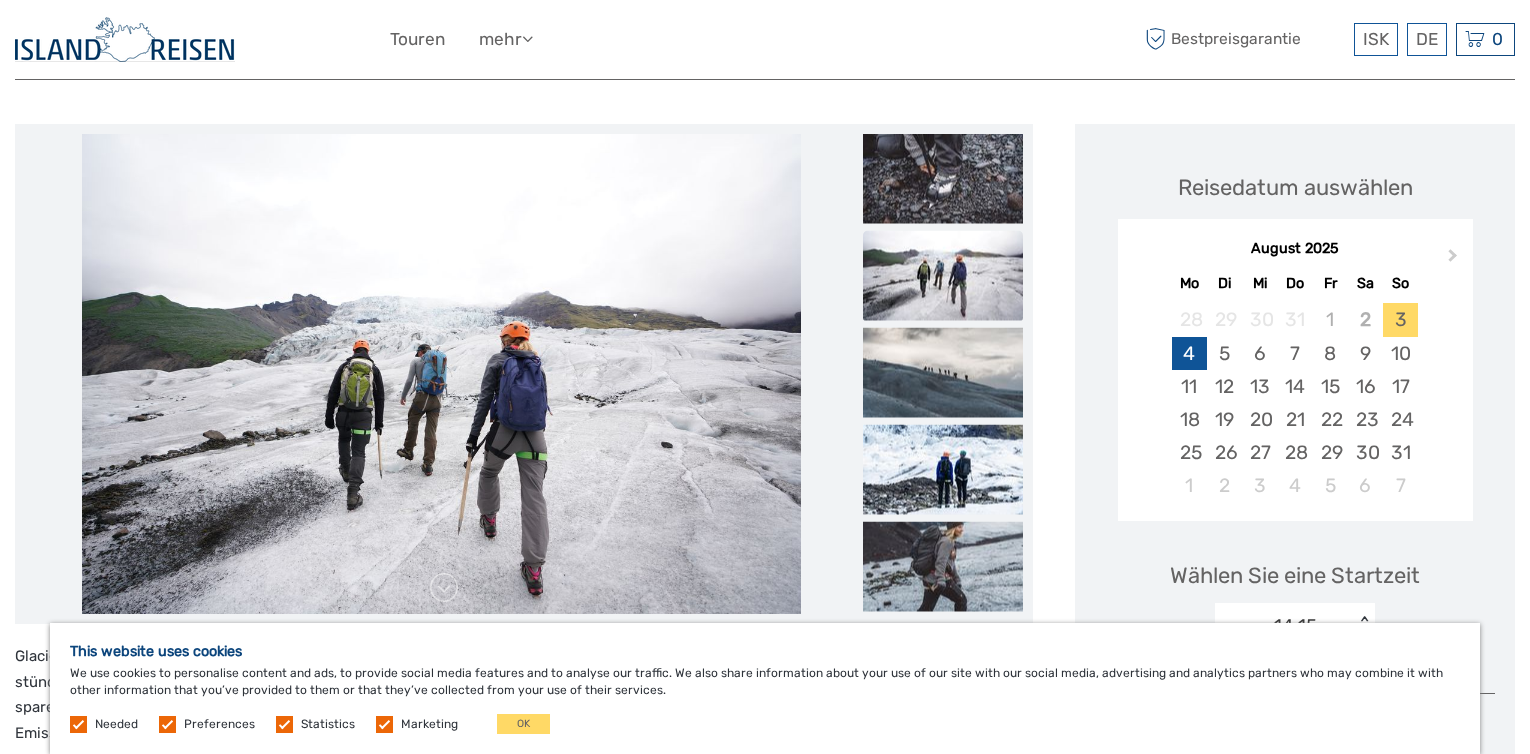 click on "4" at bounding box center [1189, 353] 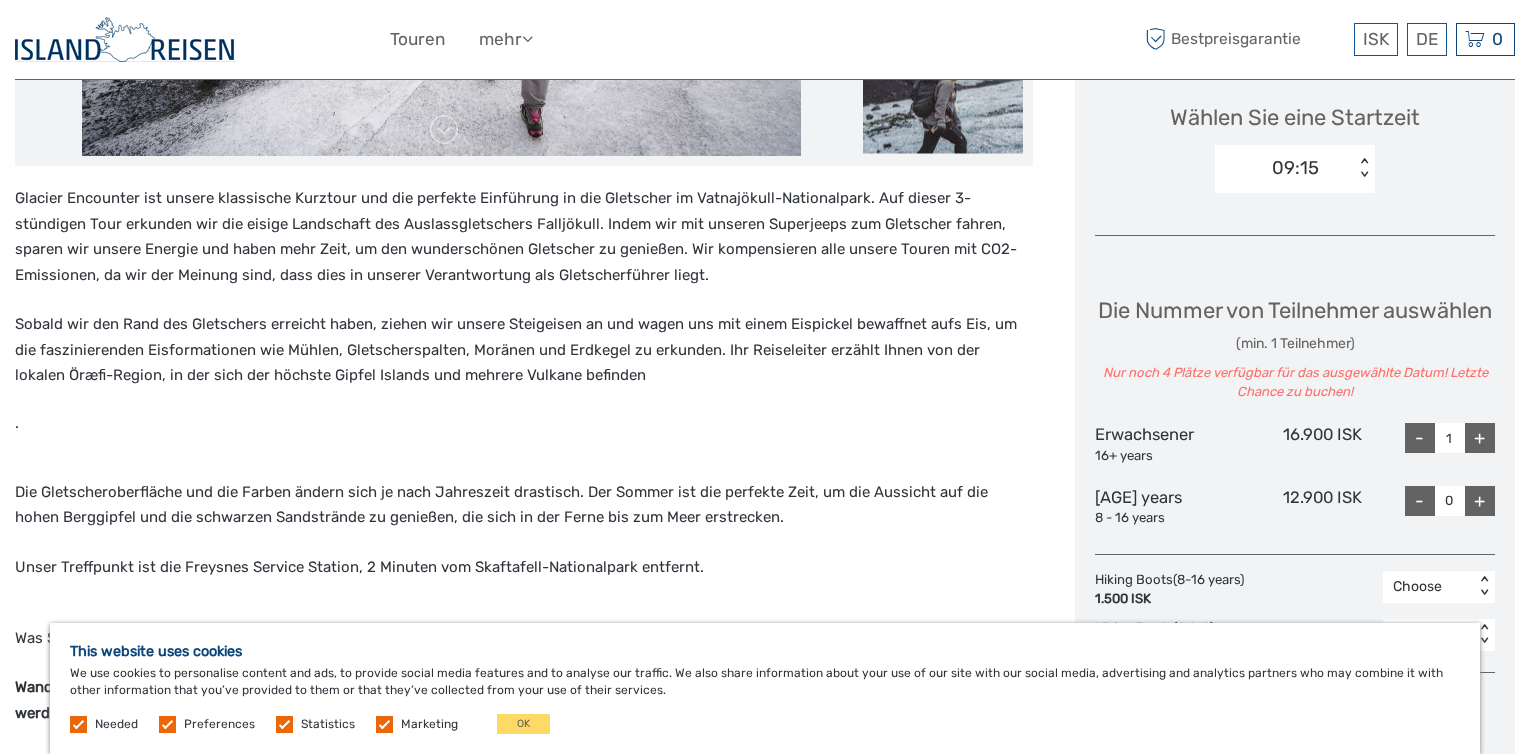 scroll, scrollTop: 697, scrollLeft: 0, axis: vertical 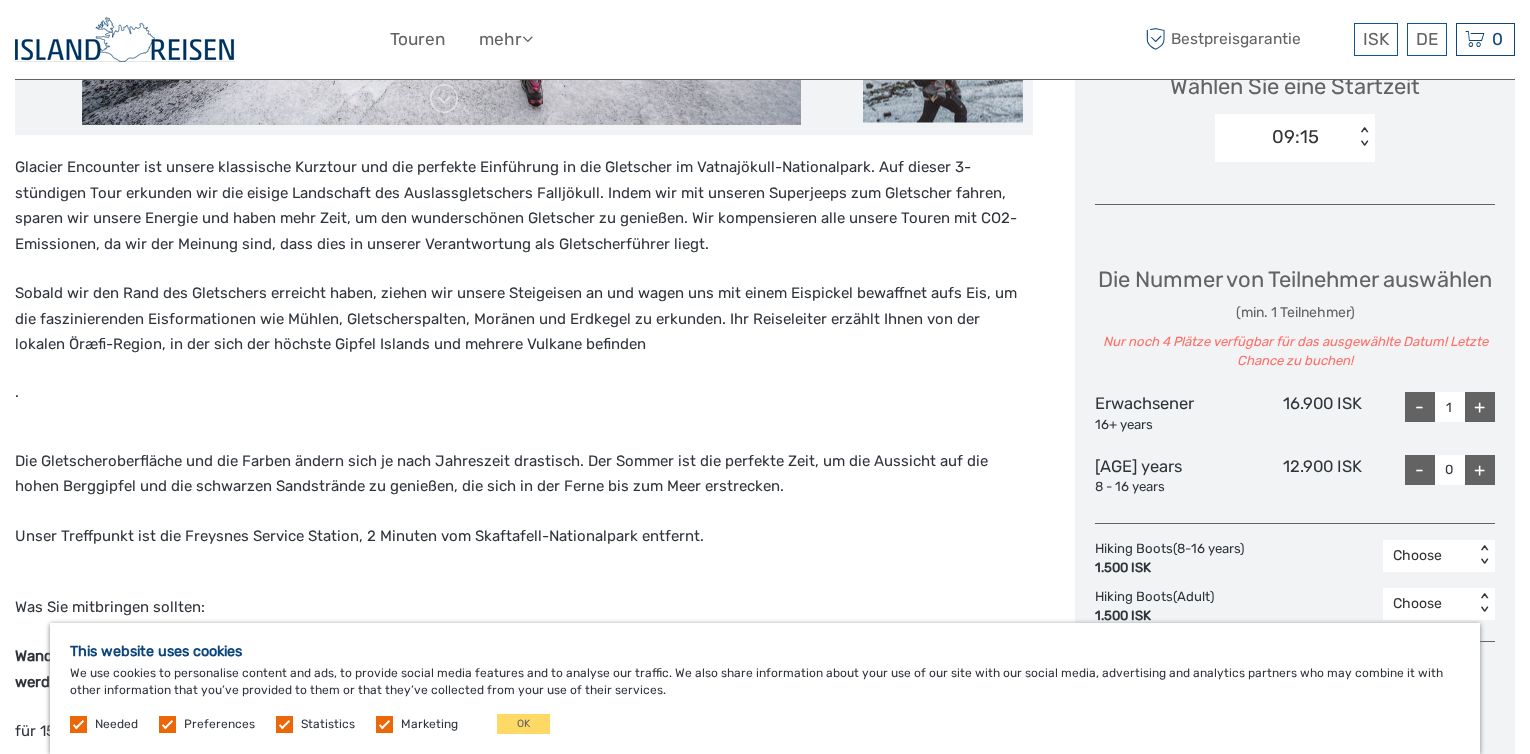 click on "+" at bounding box center (1480, 407) 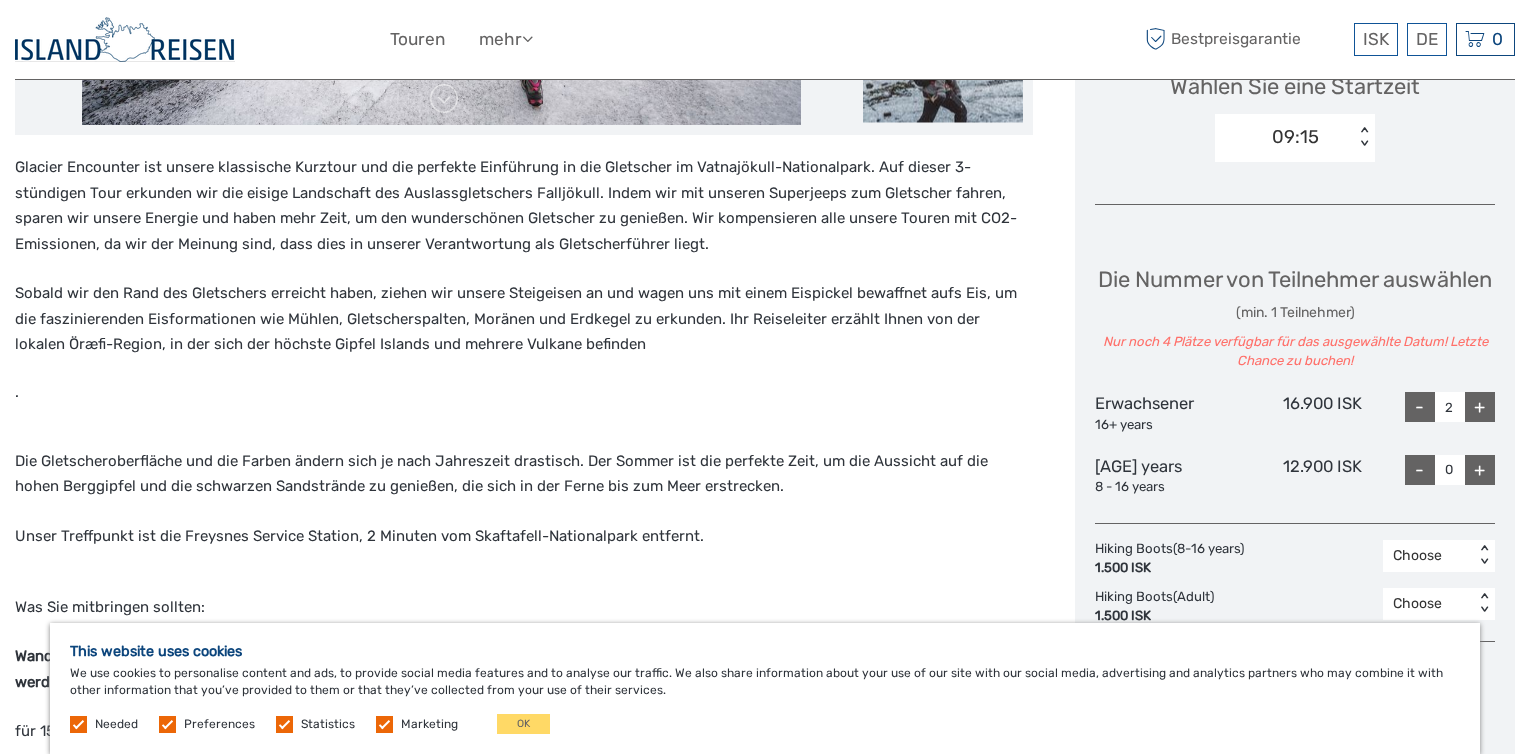click on "+" at bounding box center [1480, 407] 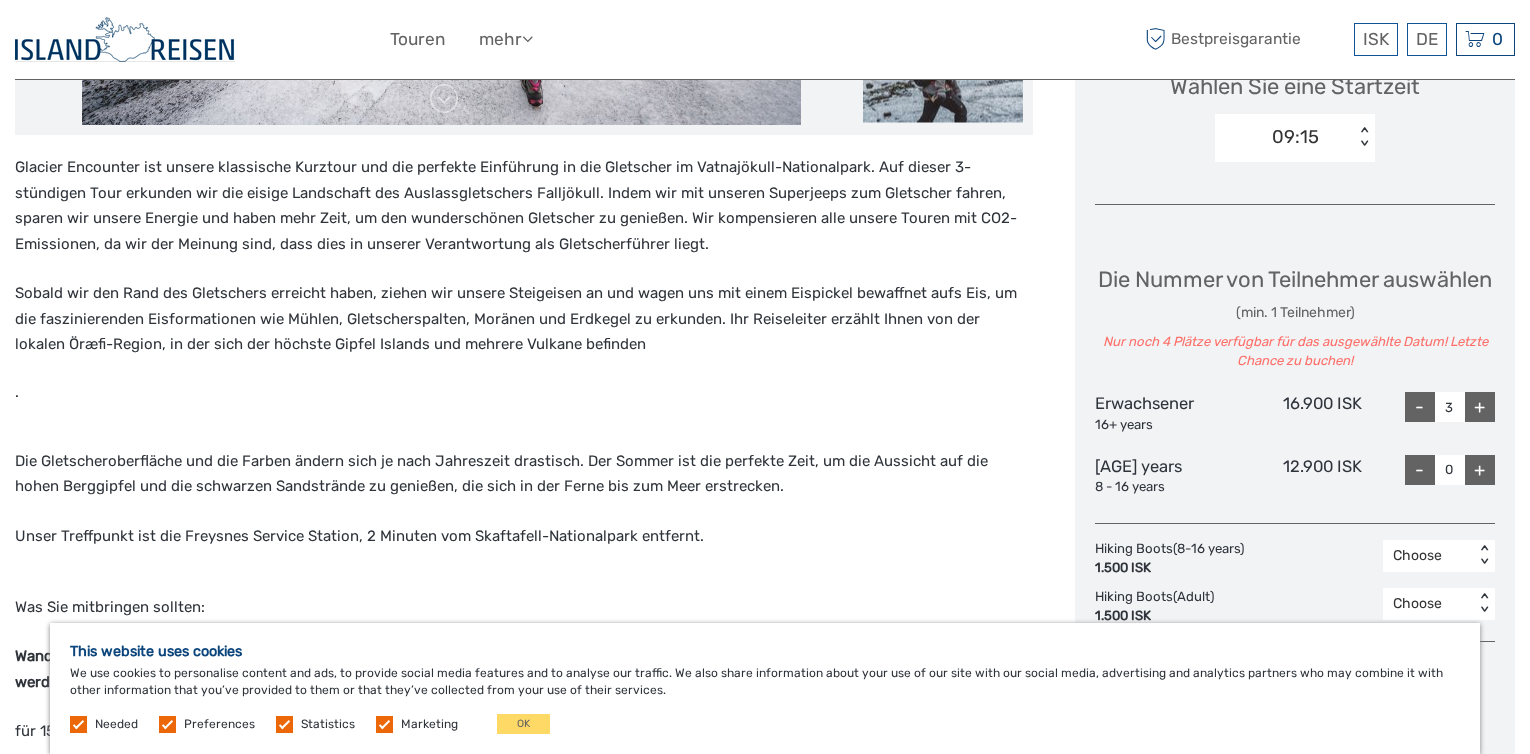 click on "+" at bounding box center [1480, 407] 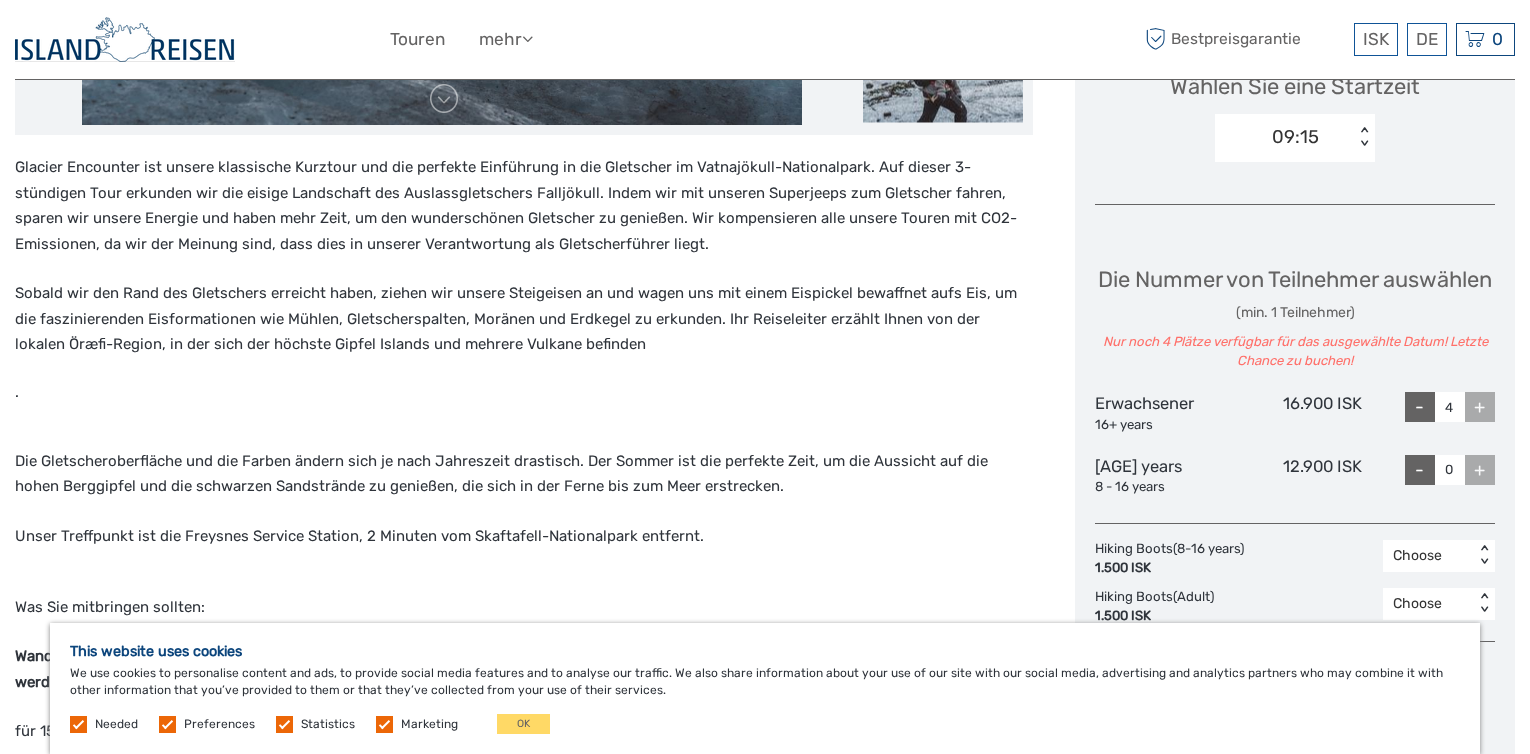 click on "- 4 +" at bounding box center (1428, 413) 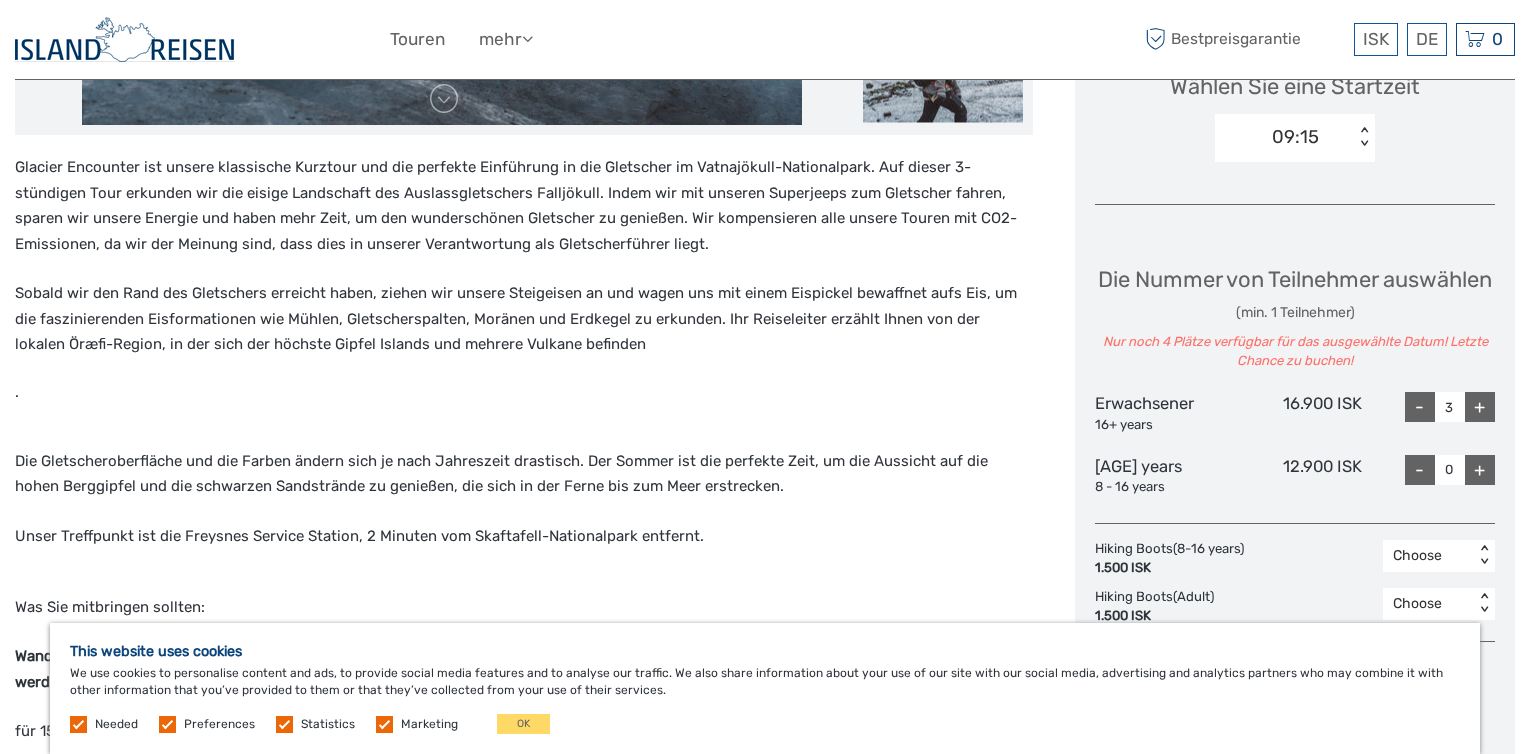 click on "-" at bounding box center [1420, 407] 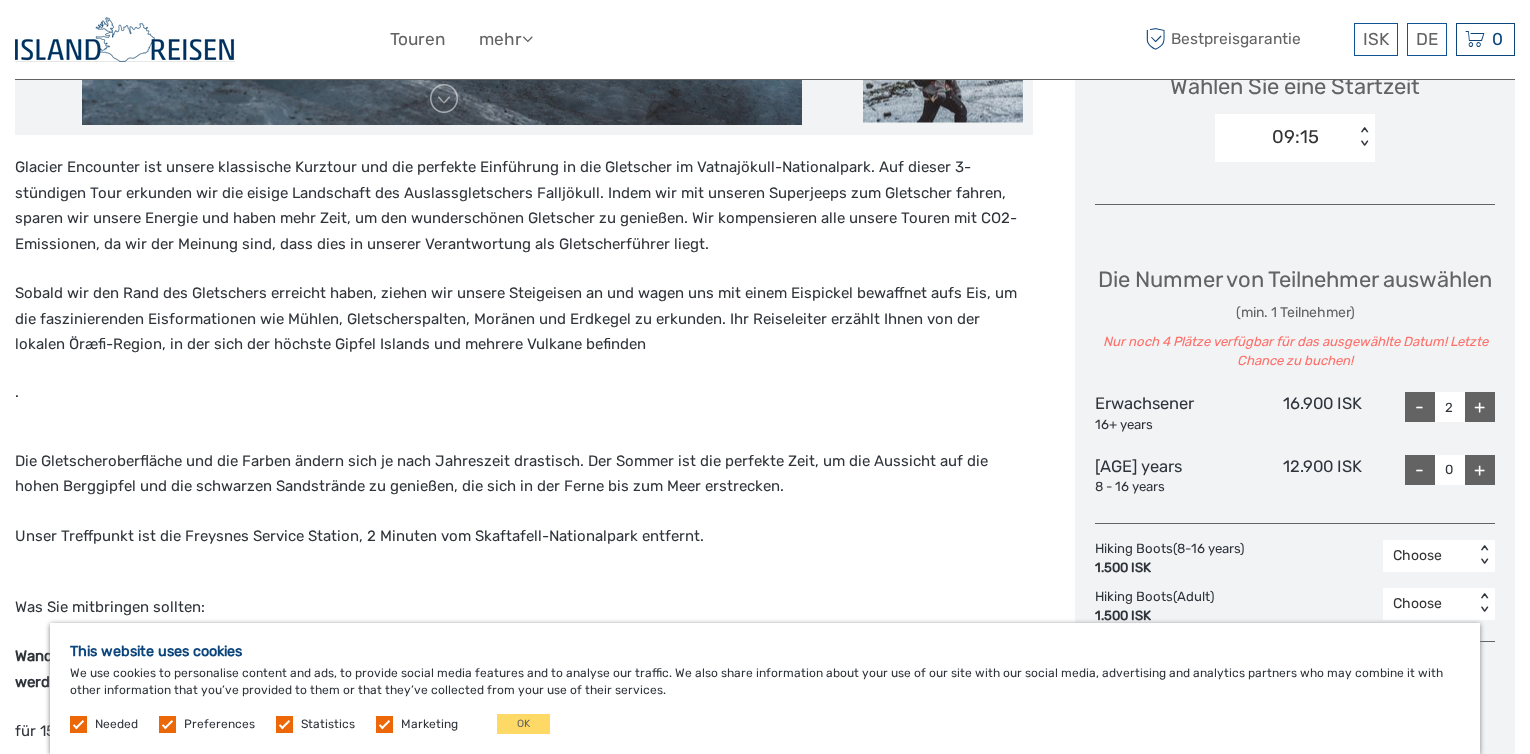 click on "-" at bounding box center (1420, 407) 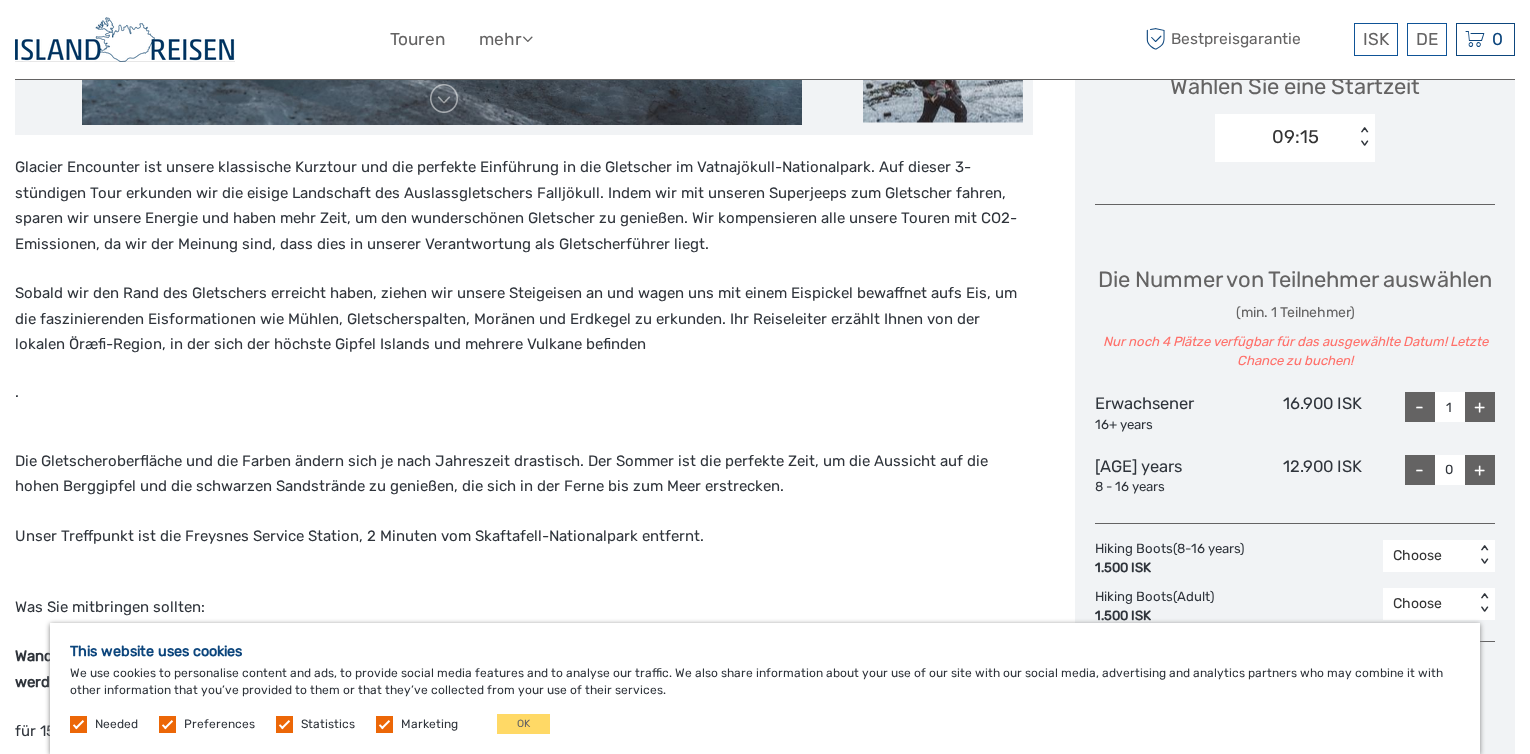 click on "-" at bounding box center [1420, 407] 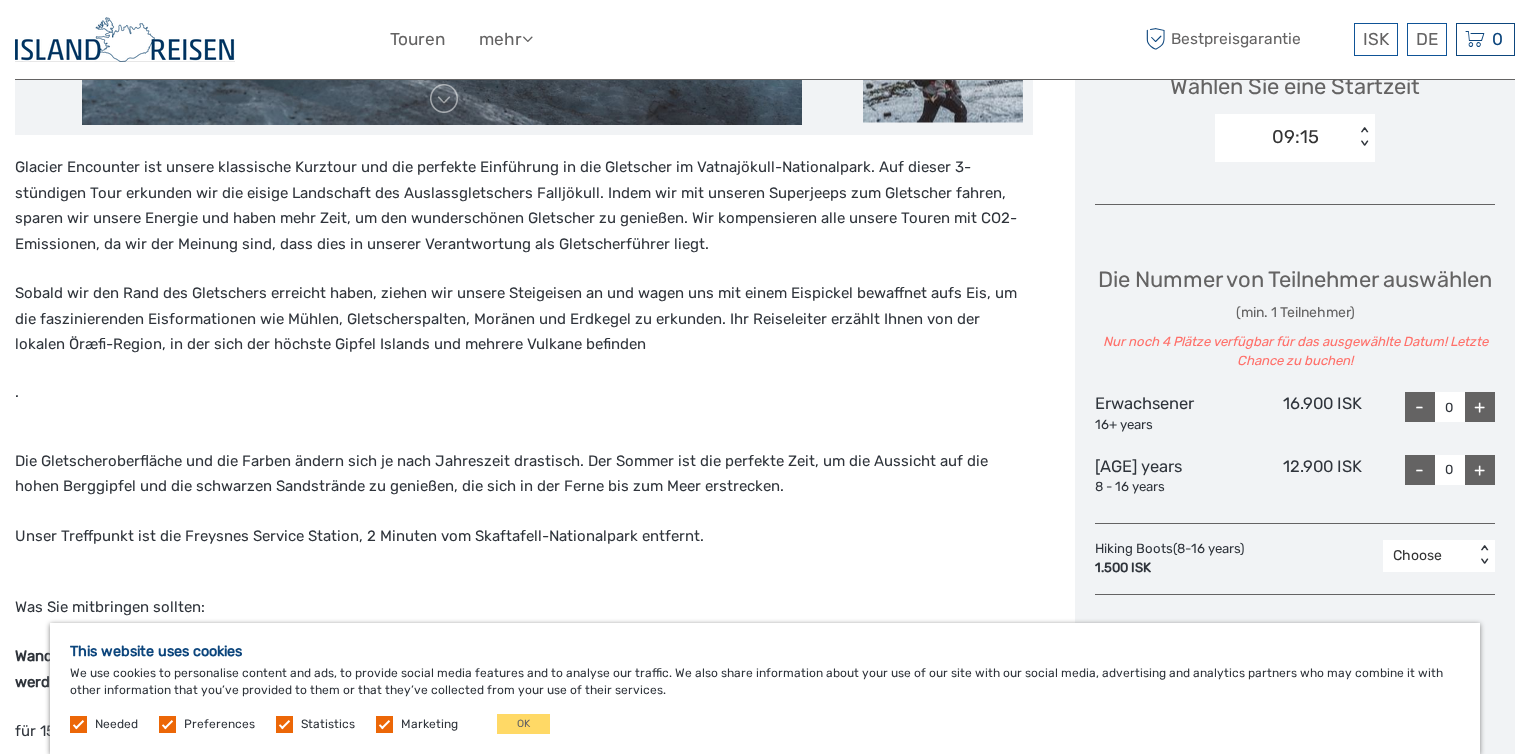 click on "-" at bounding box center (1420, 407) 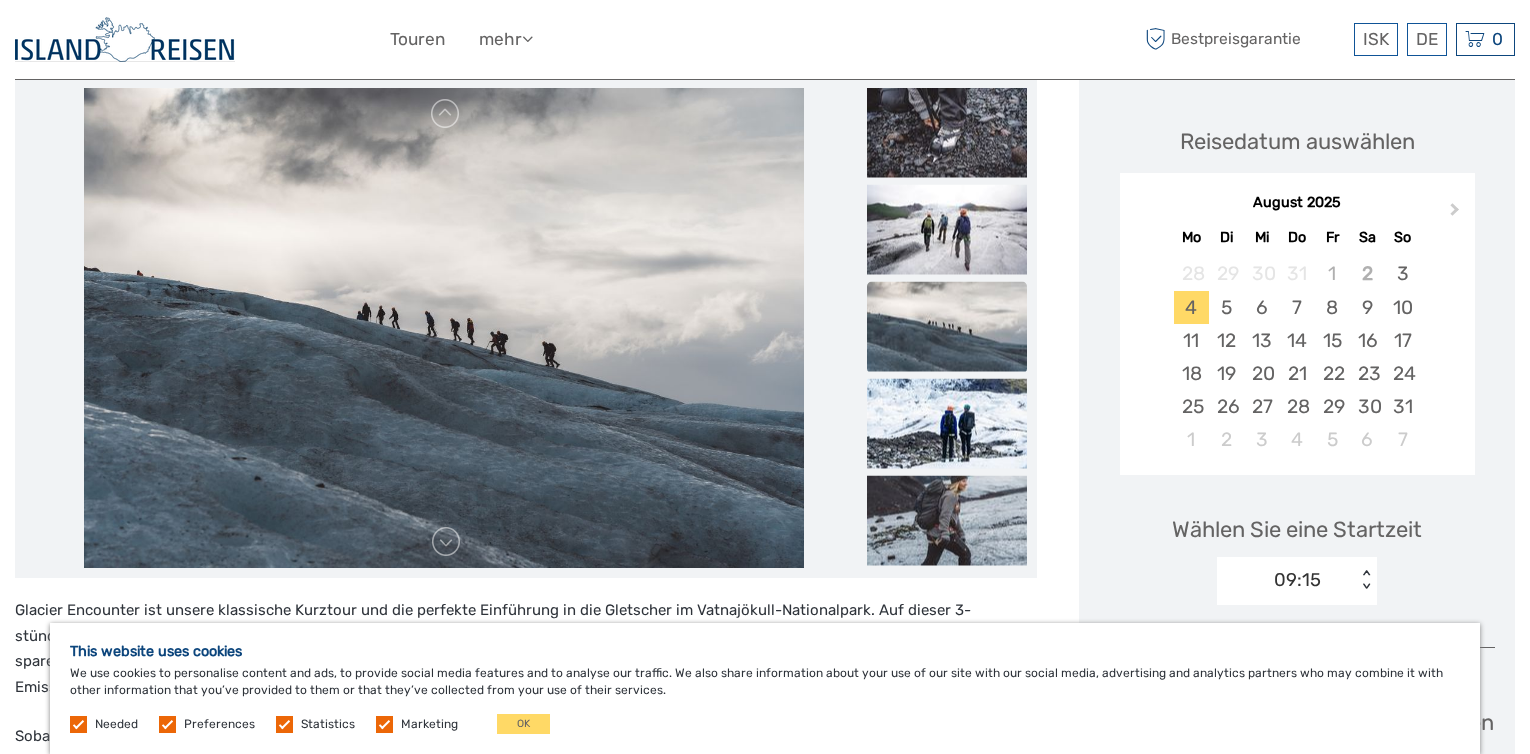 scroll, scrollTop: 77, scrollLeft: 0, axis: vertical 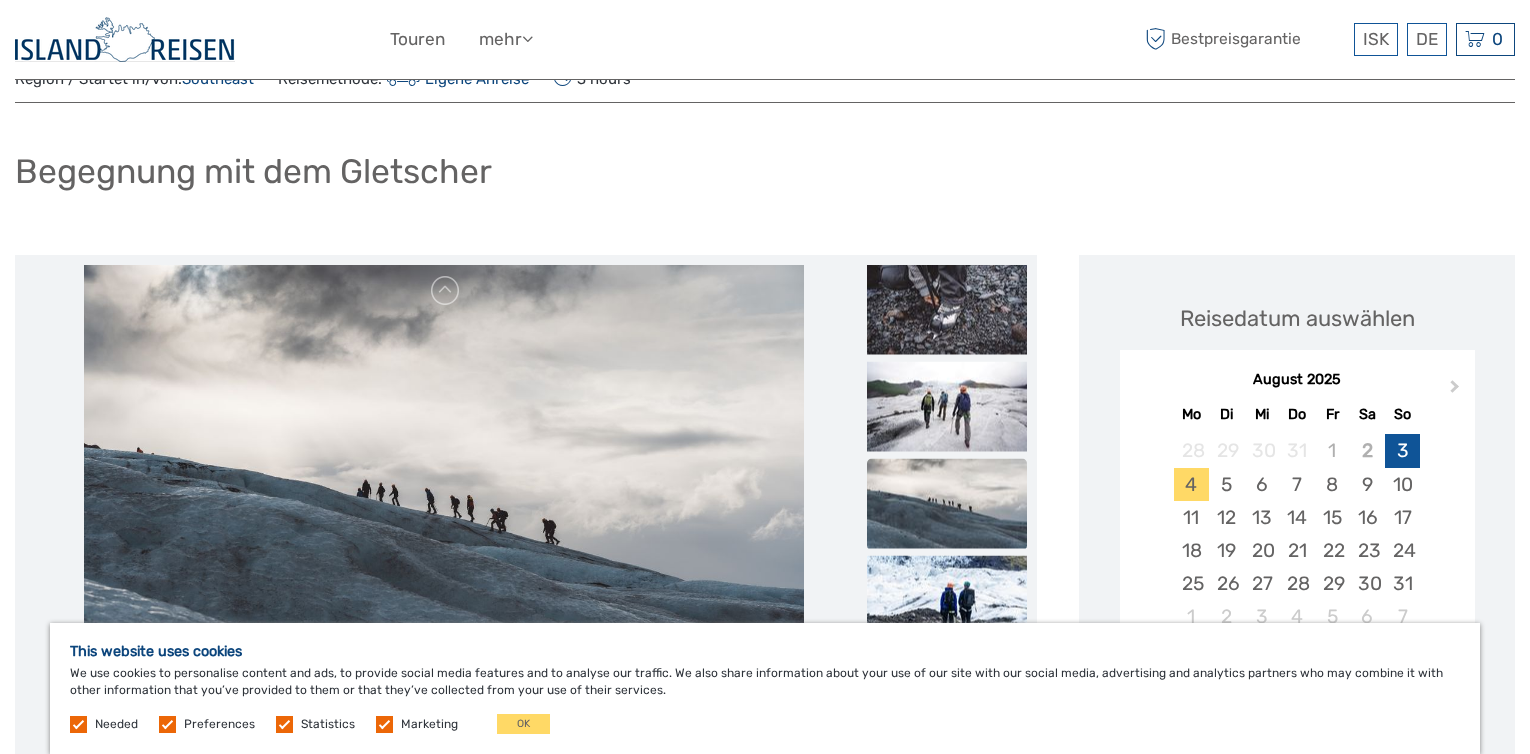 click on "3" at bounding box center (1402, 450) 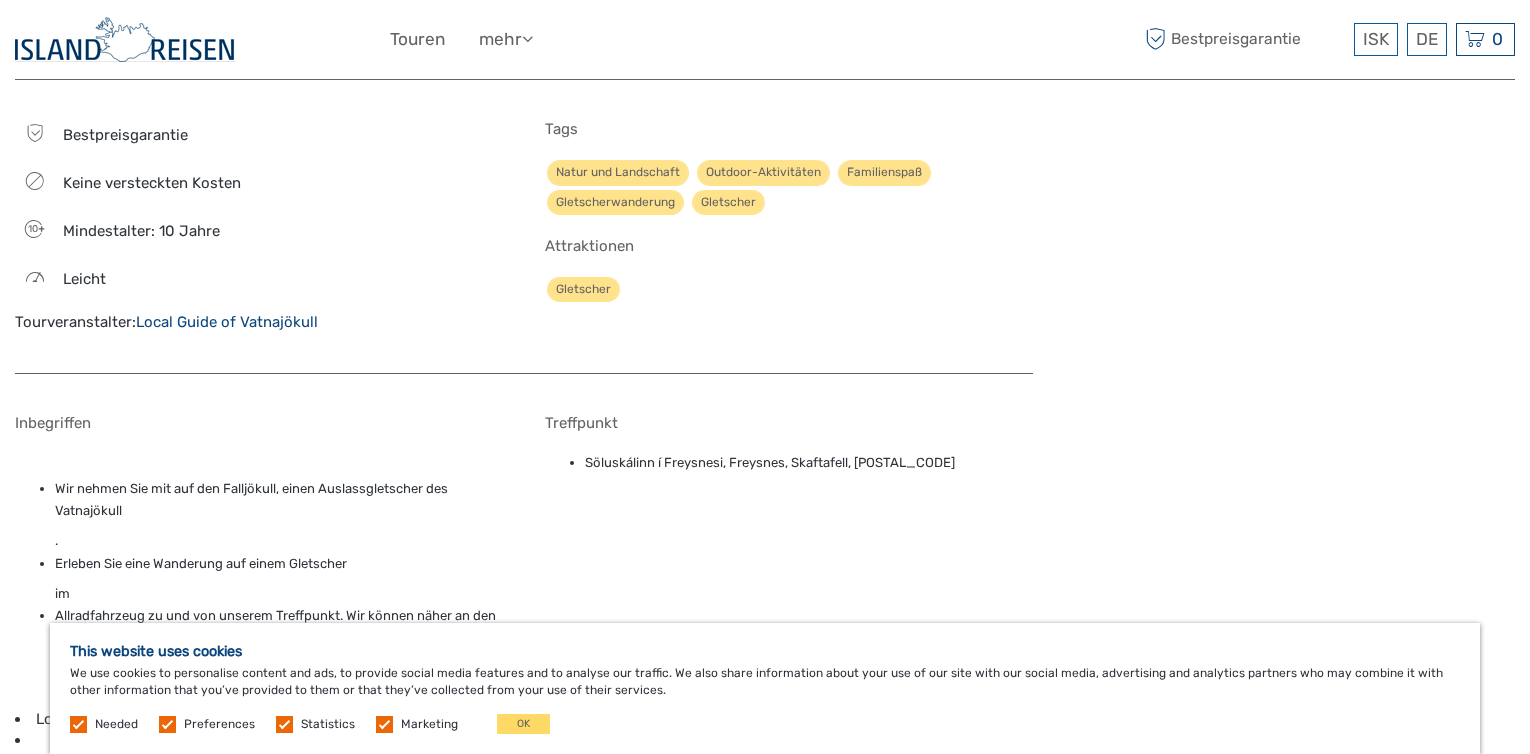 scroll, scrollTop: 1530, scrollLeft: 0, axis: vertical 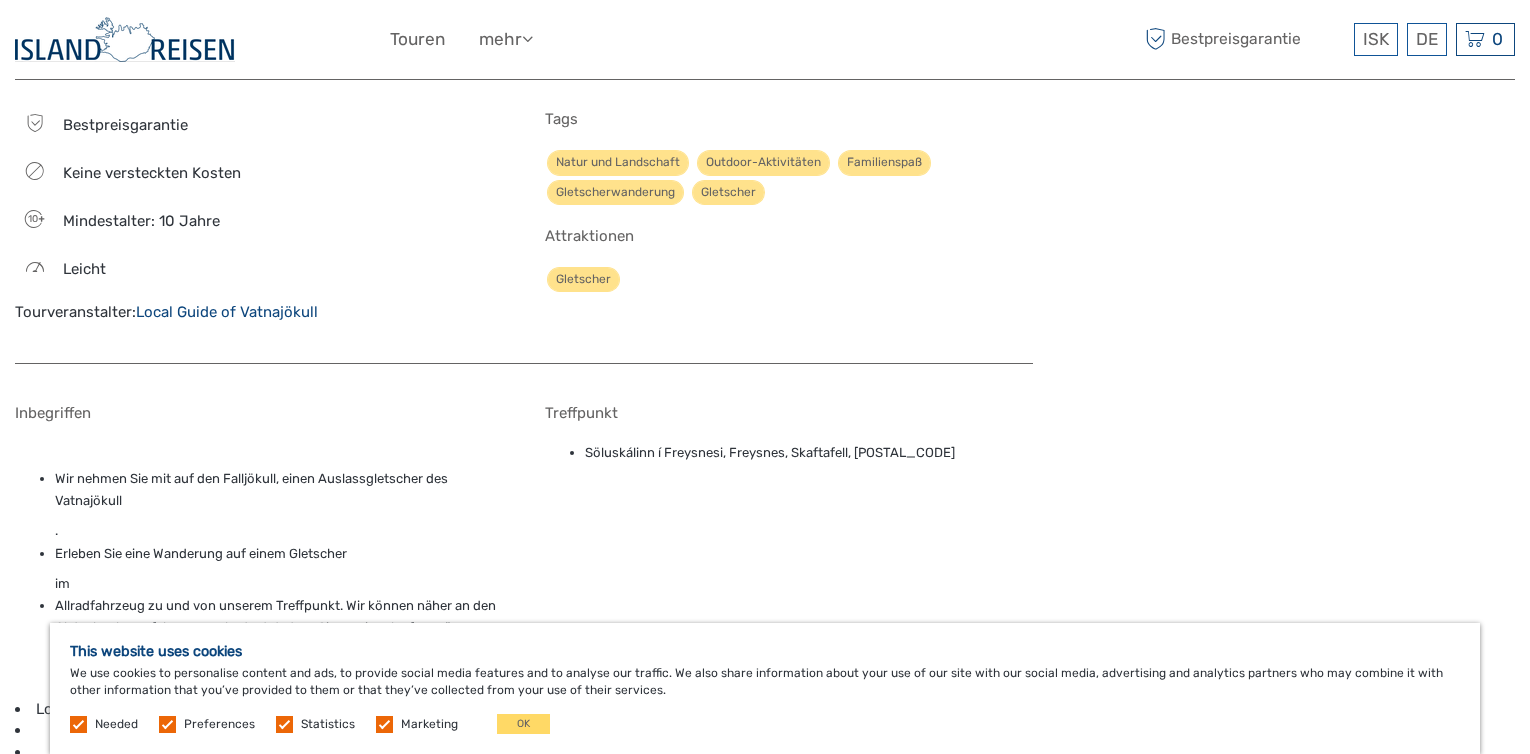 click on "Local Guide of Vatnajökull" at bounding box center (227, 312) 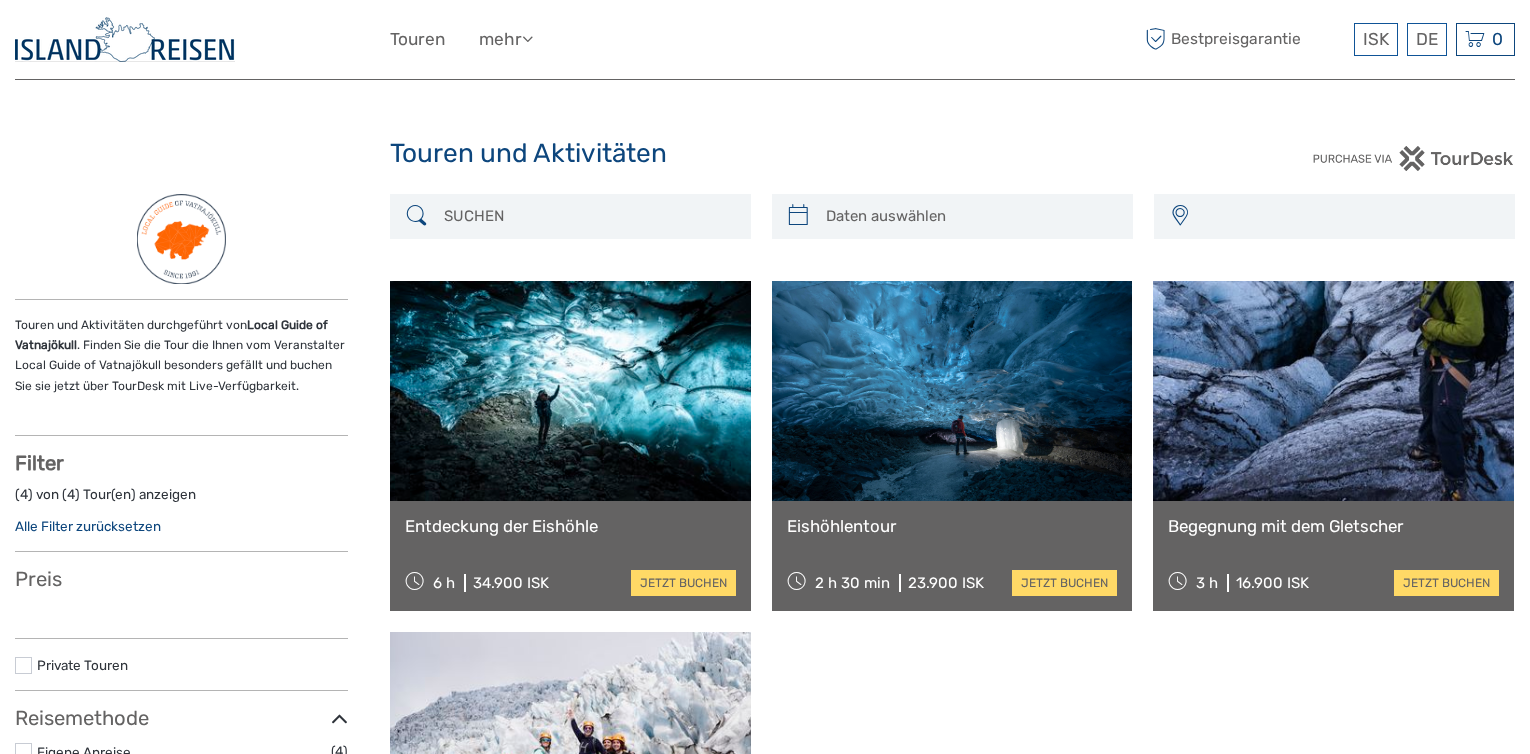 select 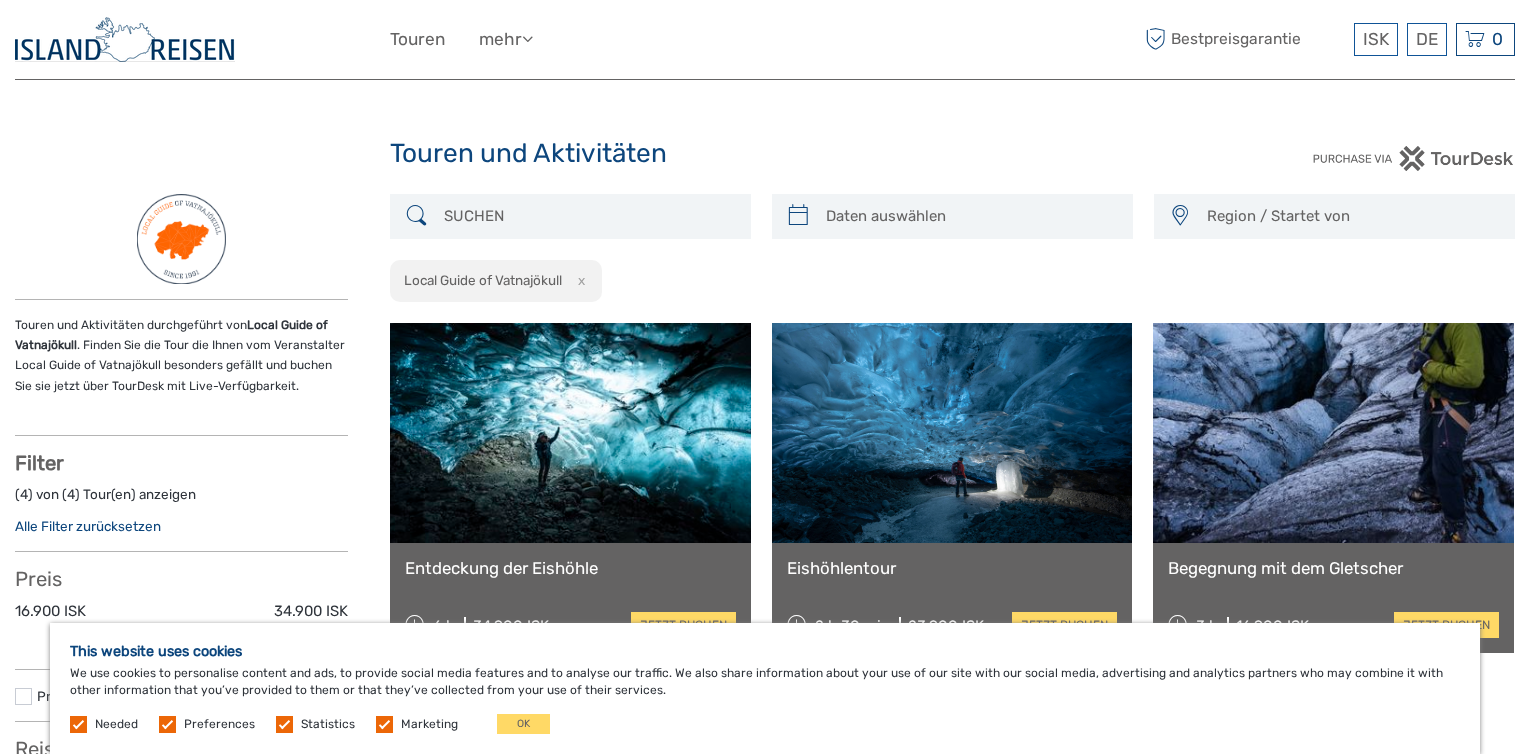 scroll, scrollTop: 0, scrollLeft: 0, axis: both 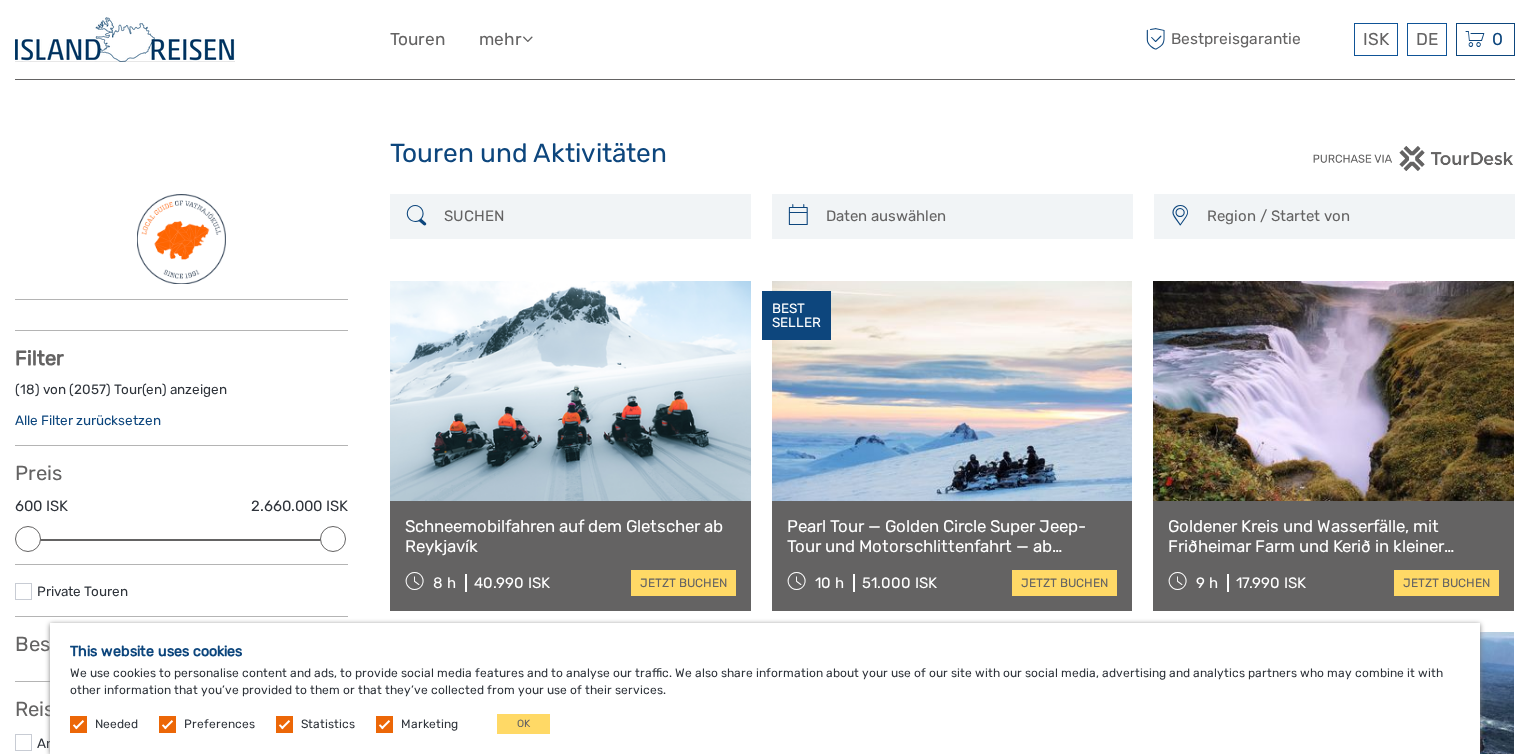 click at bounding box center [588, 216] 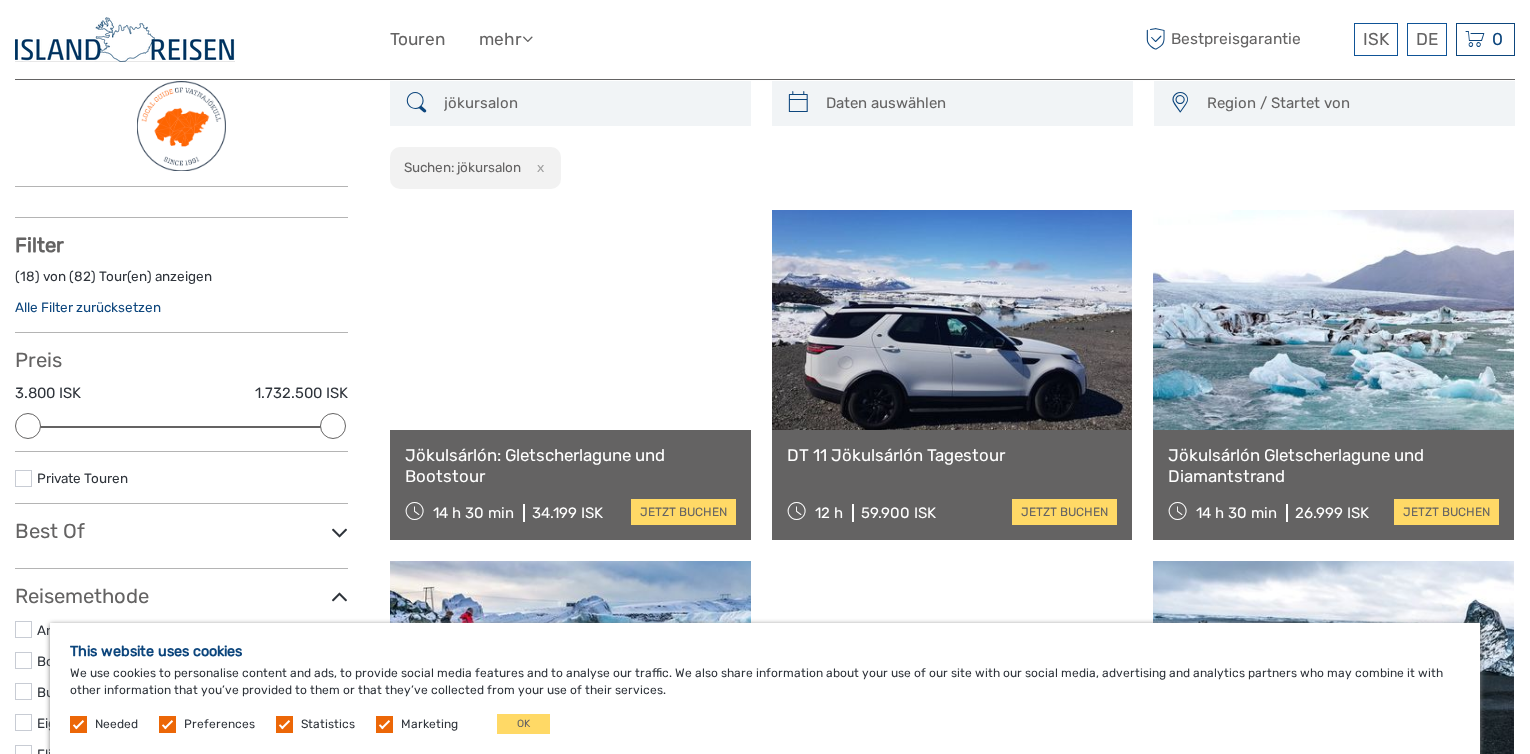 scroll, scrollTop: 114, scrollLeft: 0, axis: vertical 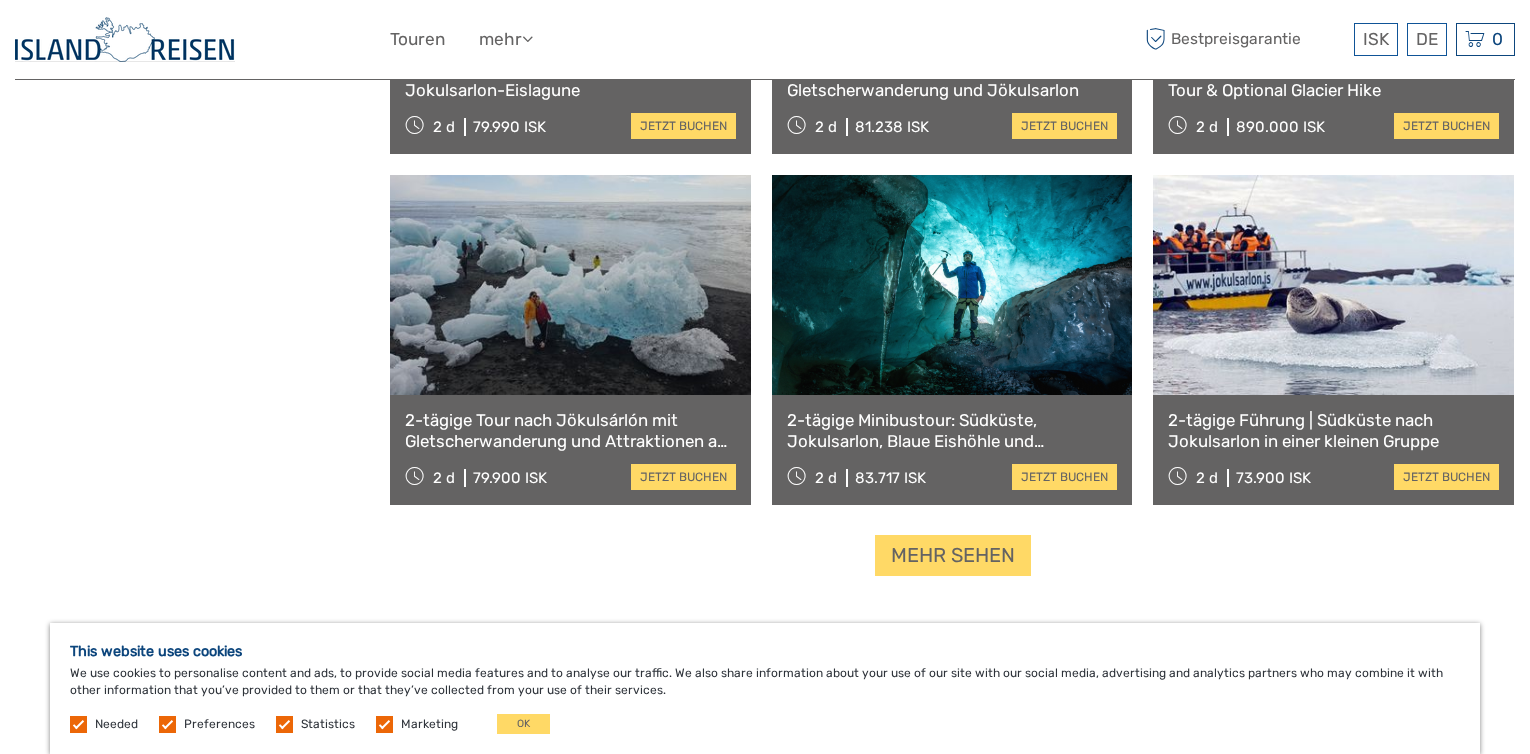 type on "jökursalon" 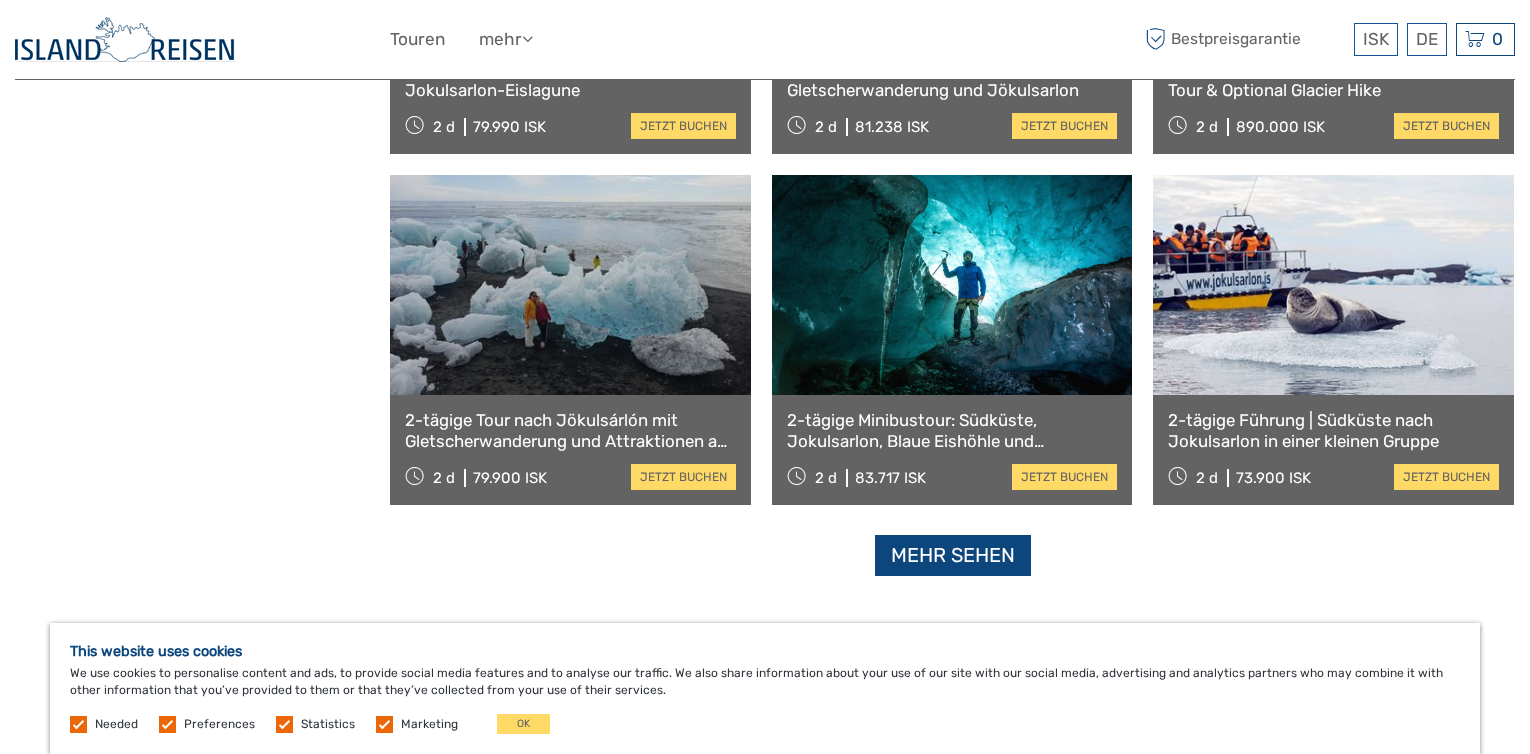 click on "Mehr sehen" at bounding box center [953, 555] 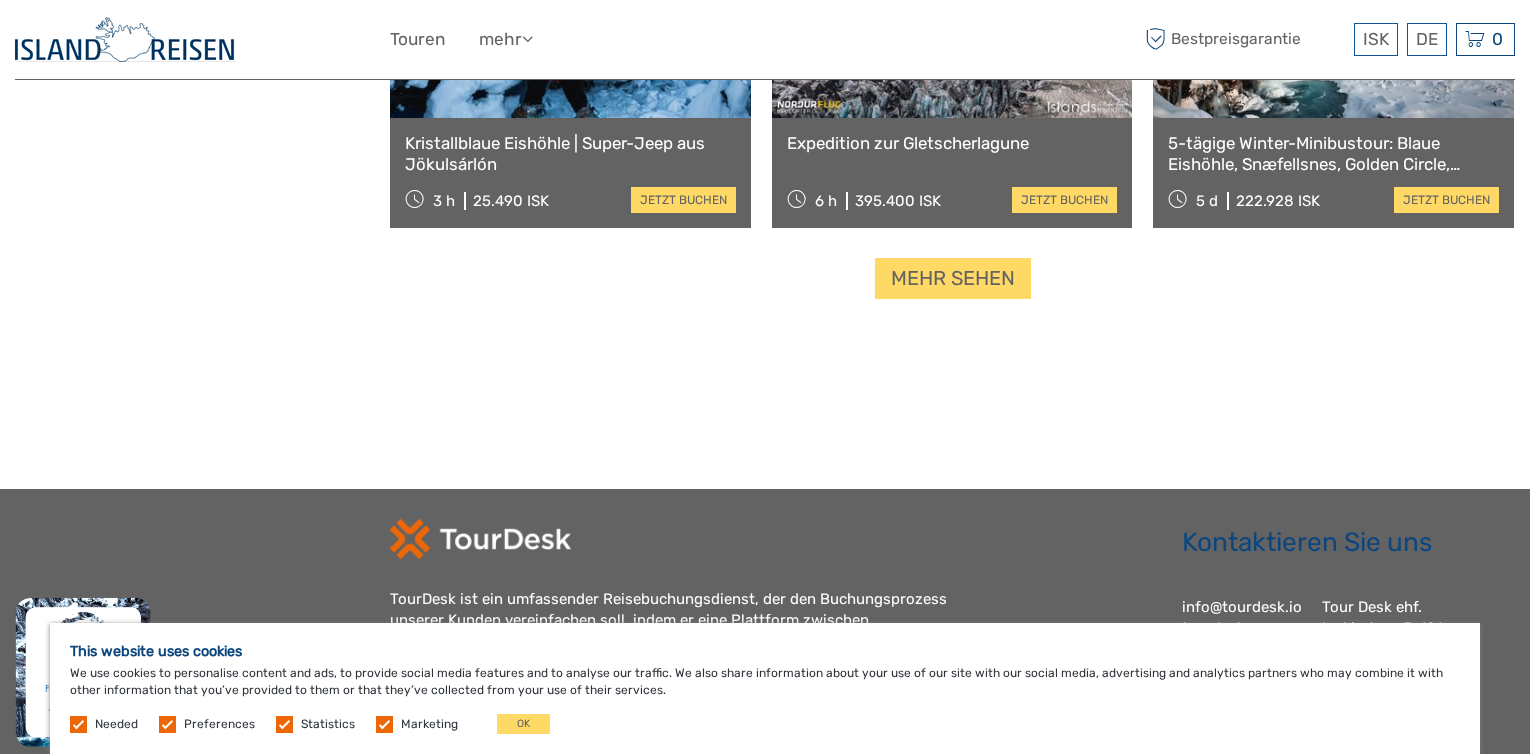 scroll, scrollTop: 3780, scrollLeft: 0, axis: vertical 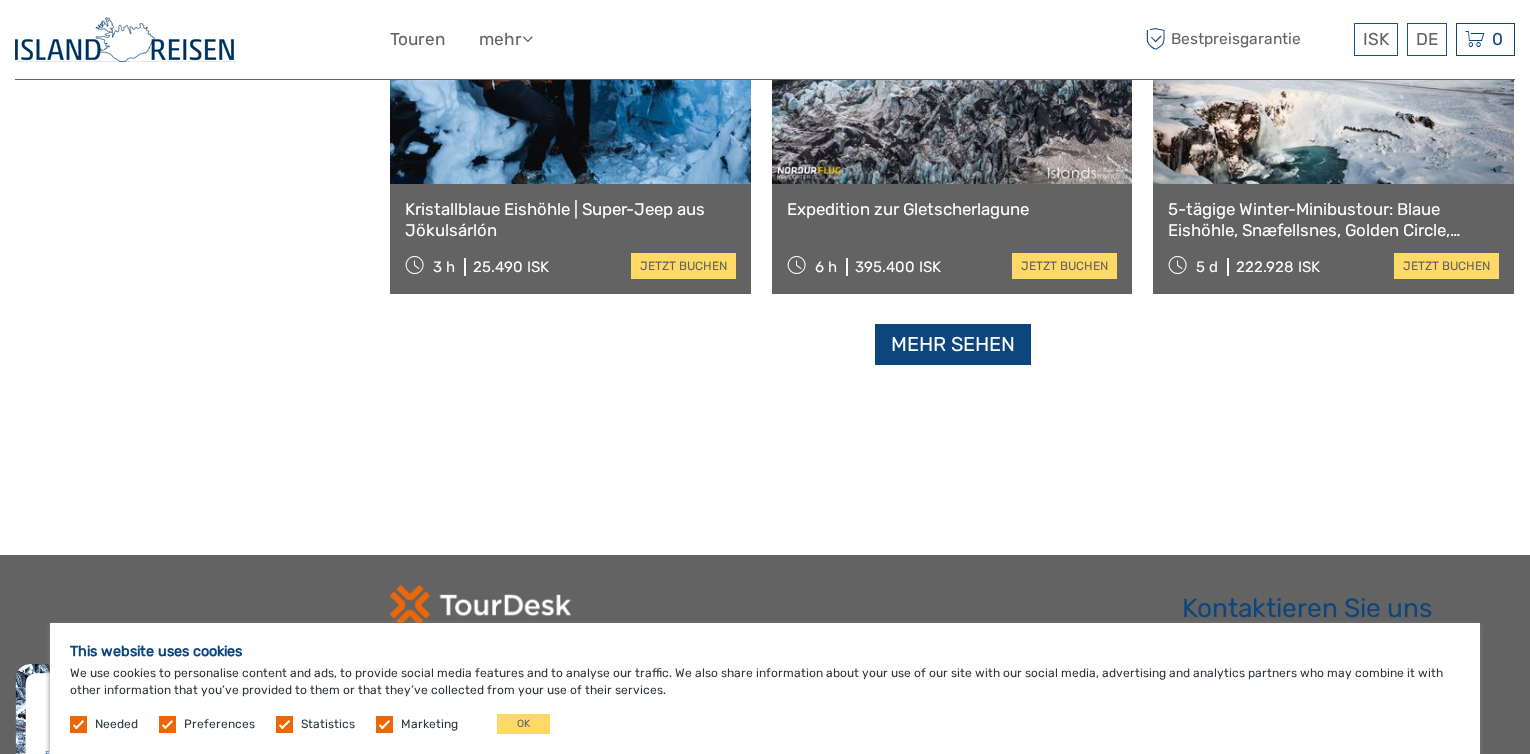 click on "Mehr sehen" at bounding box center (953, 344) 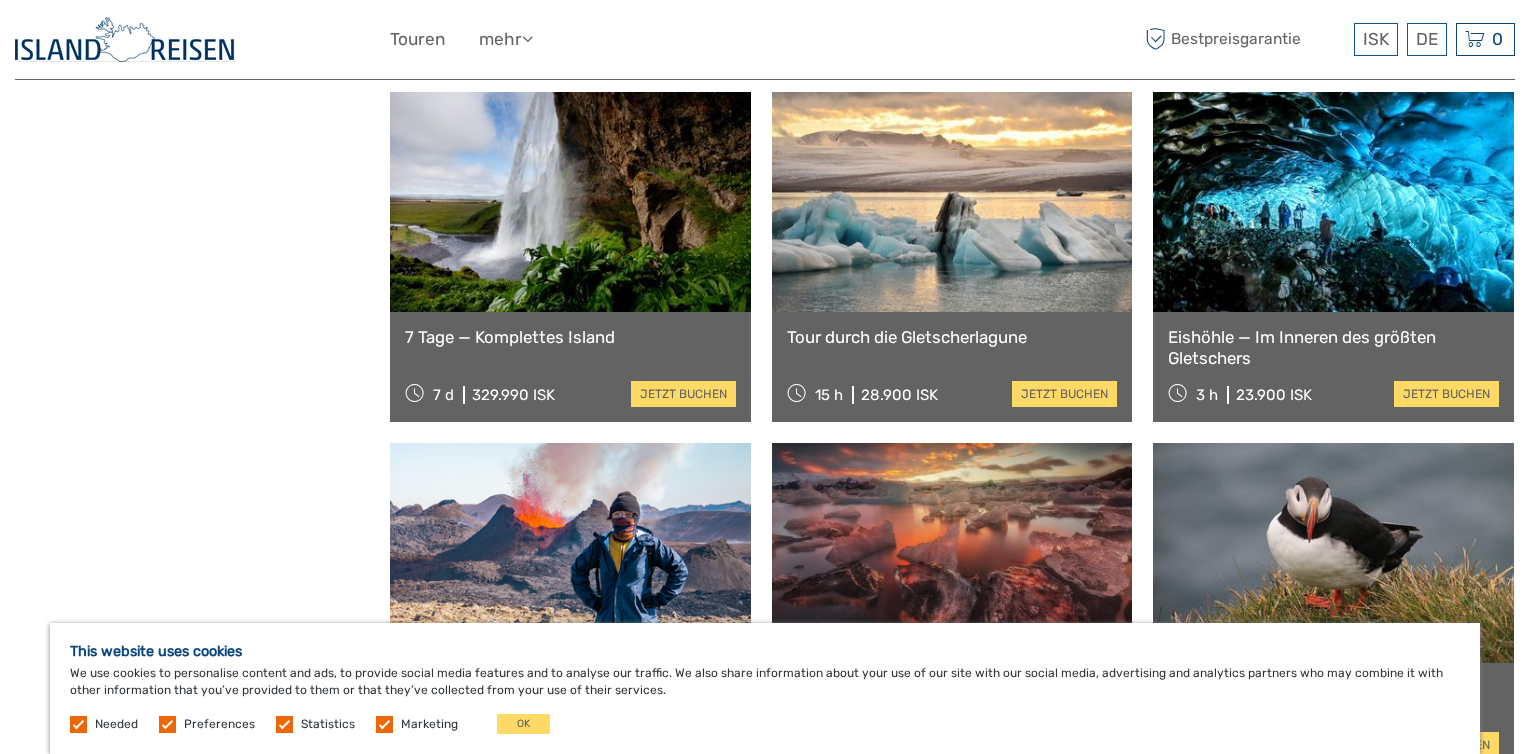 scroll, scrollTop: 5837, scrollLeft: 0, axis: vertical 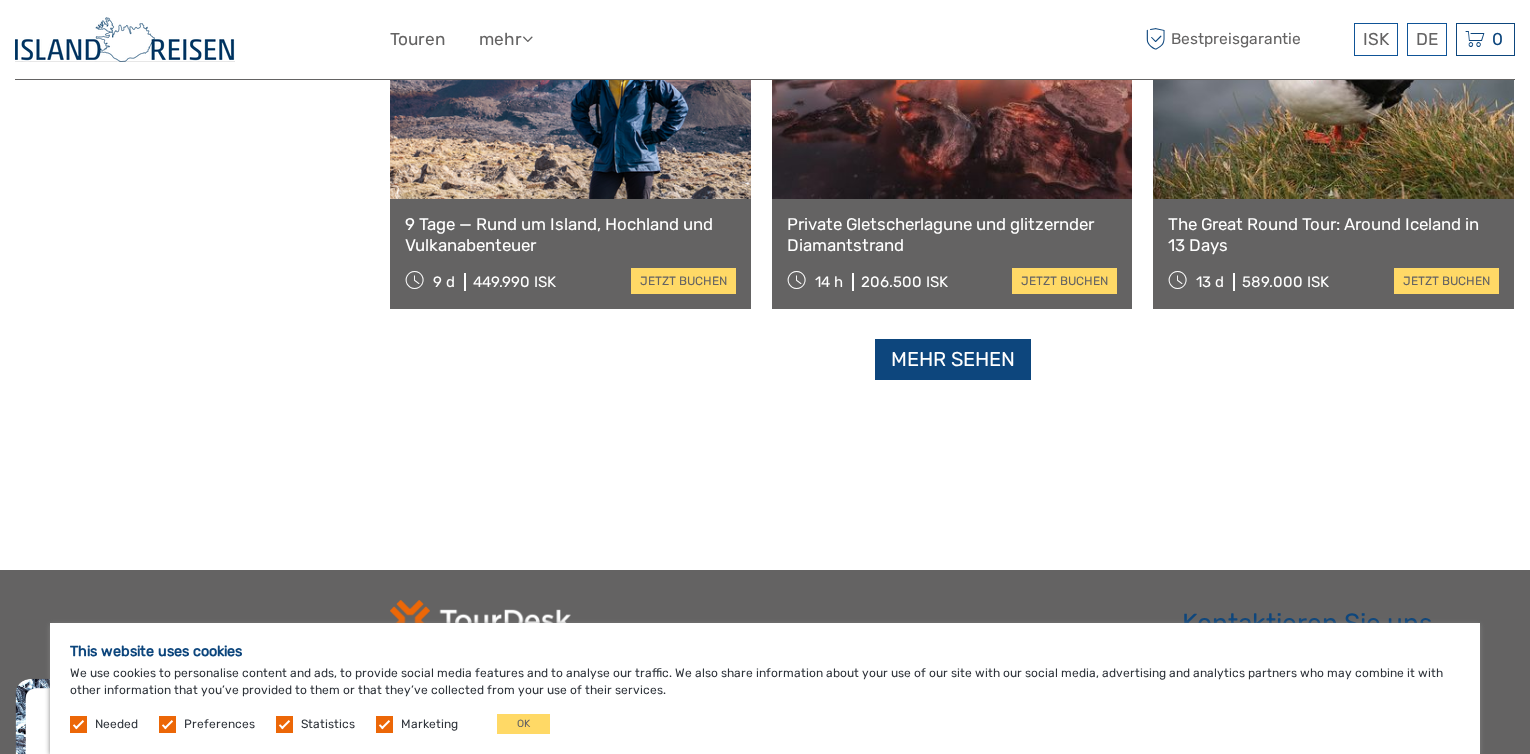 click on "Mehr sehen" at bounding box center [953, 359] 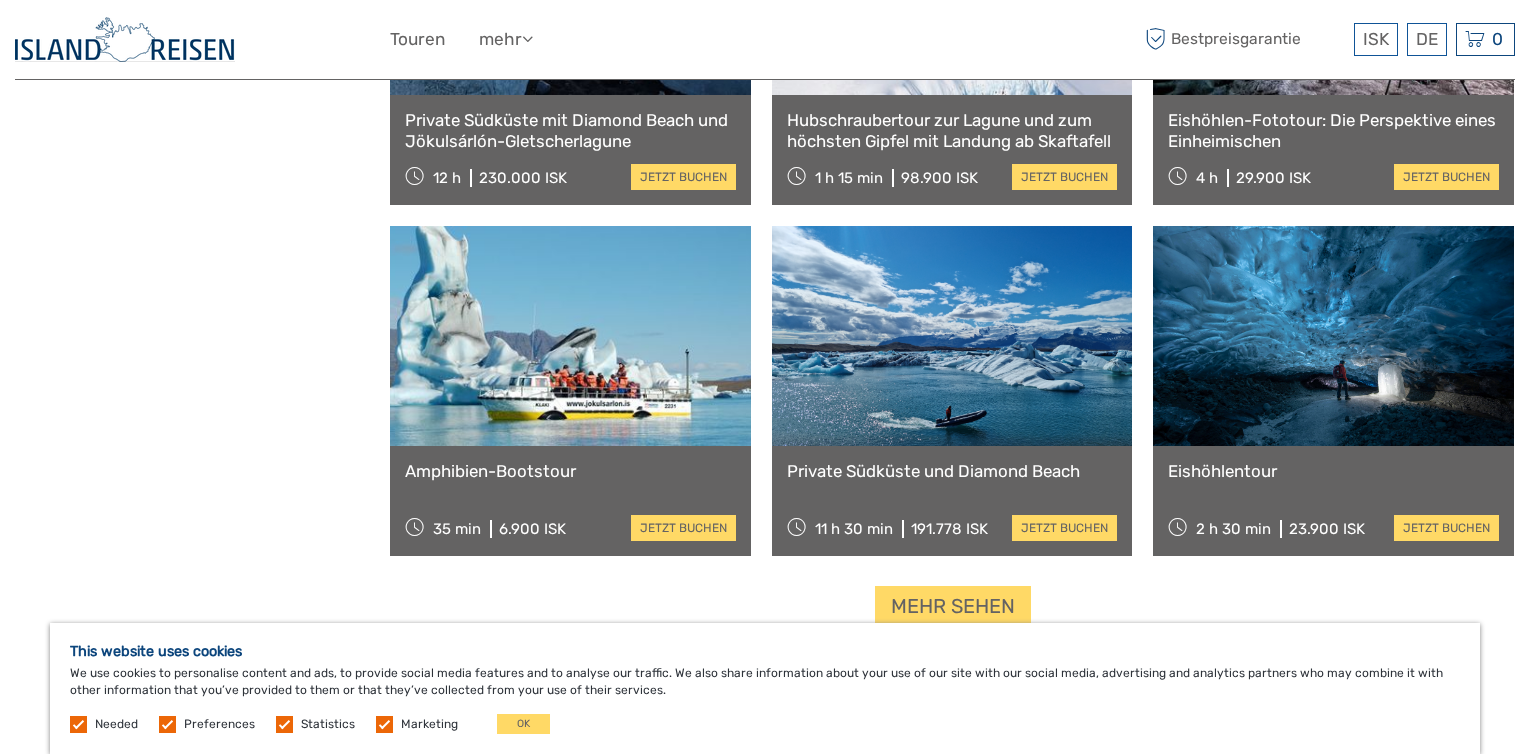 scroll, scrollTop: 8157, scrollLeft: 0, axis: vertical 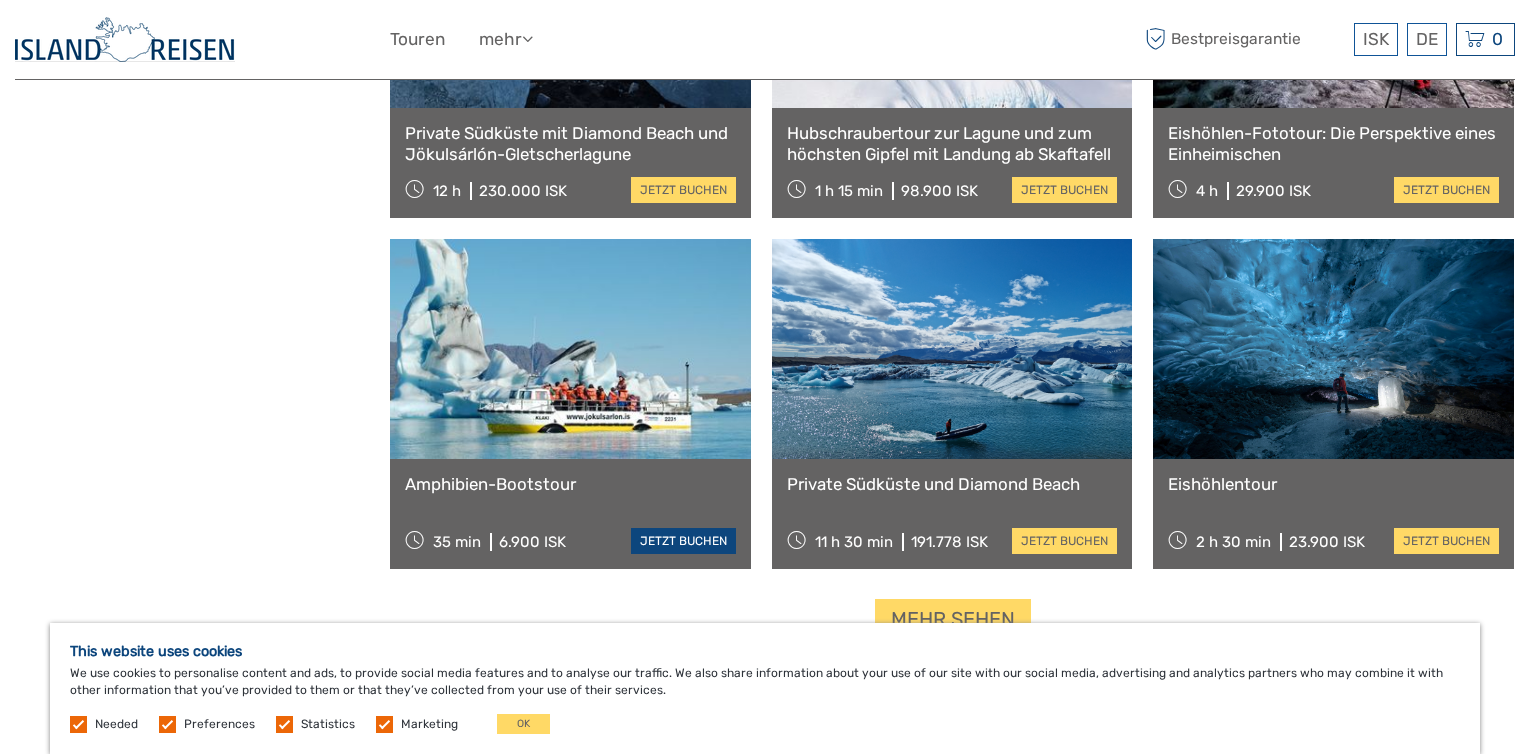 click on "jetzt buchen" at bounding box center [683, 541] 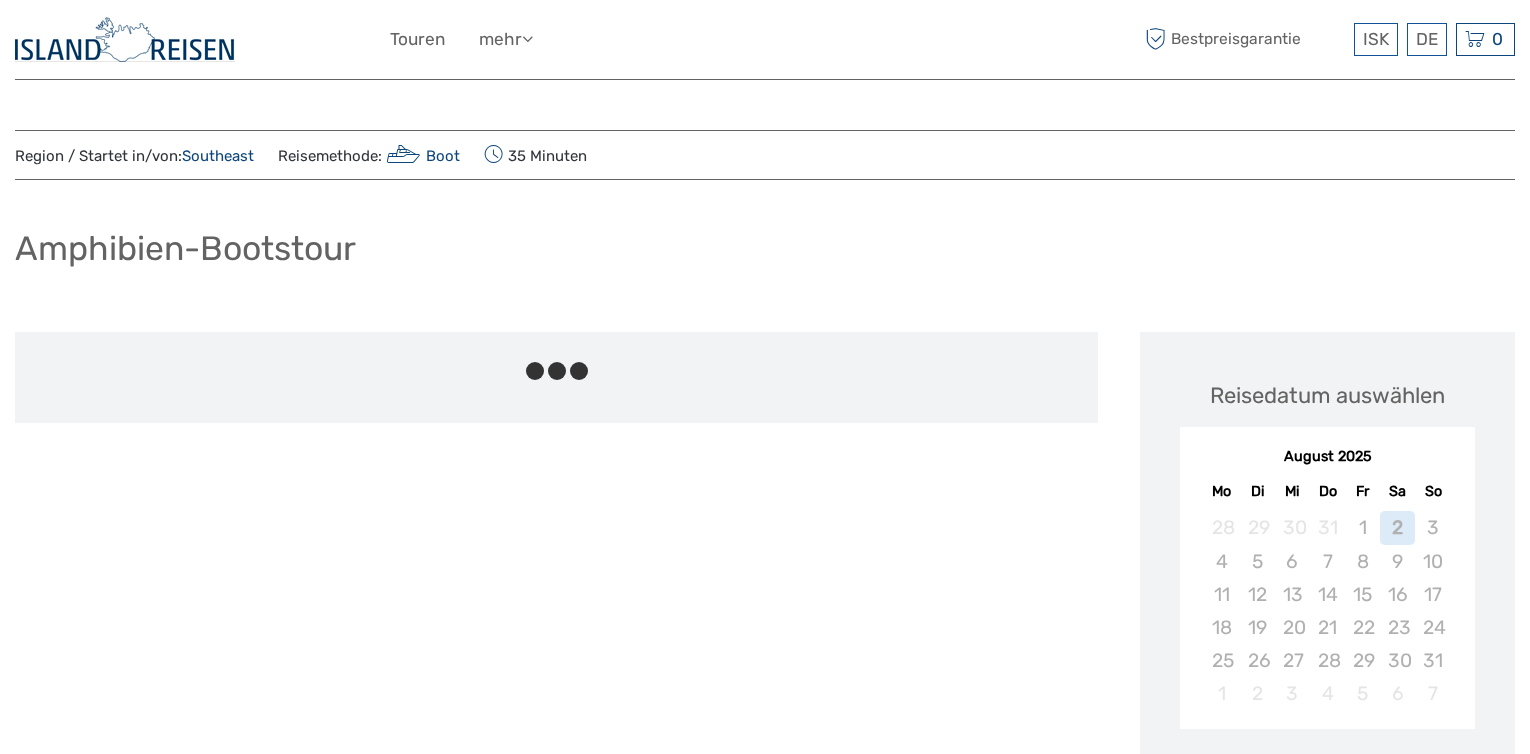 scroll, scrollTop: 0, scrollLeft: 0, axis: both 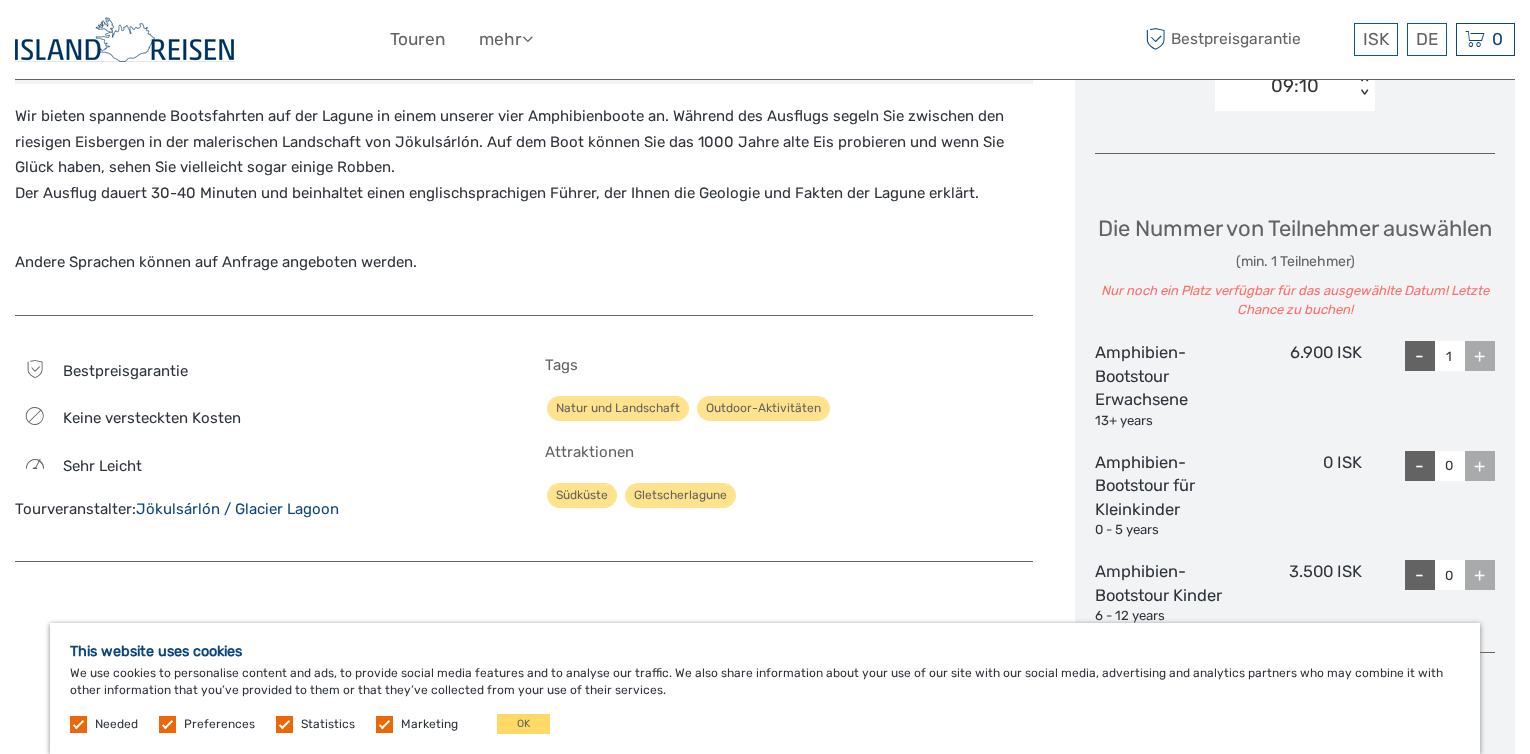 click on "[TIME] < >" at bounding box center [1295, 87] 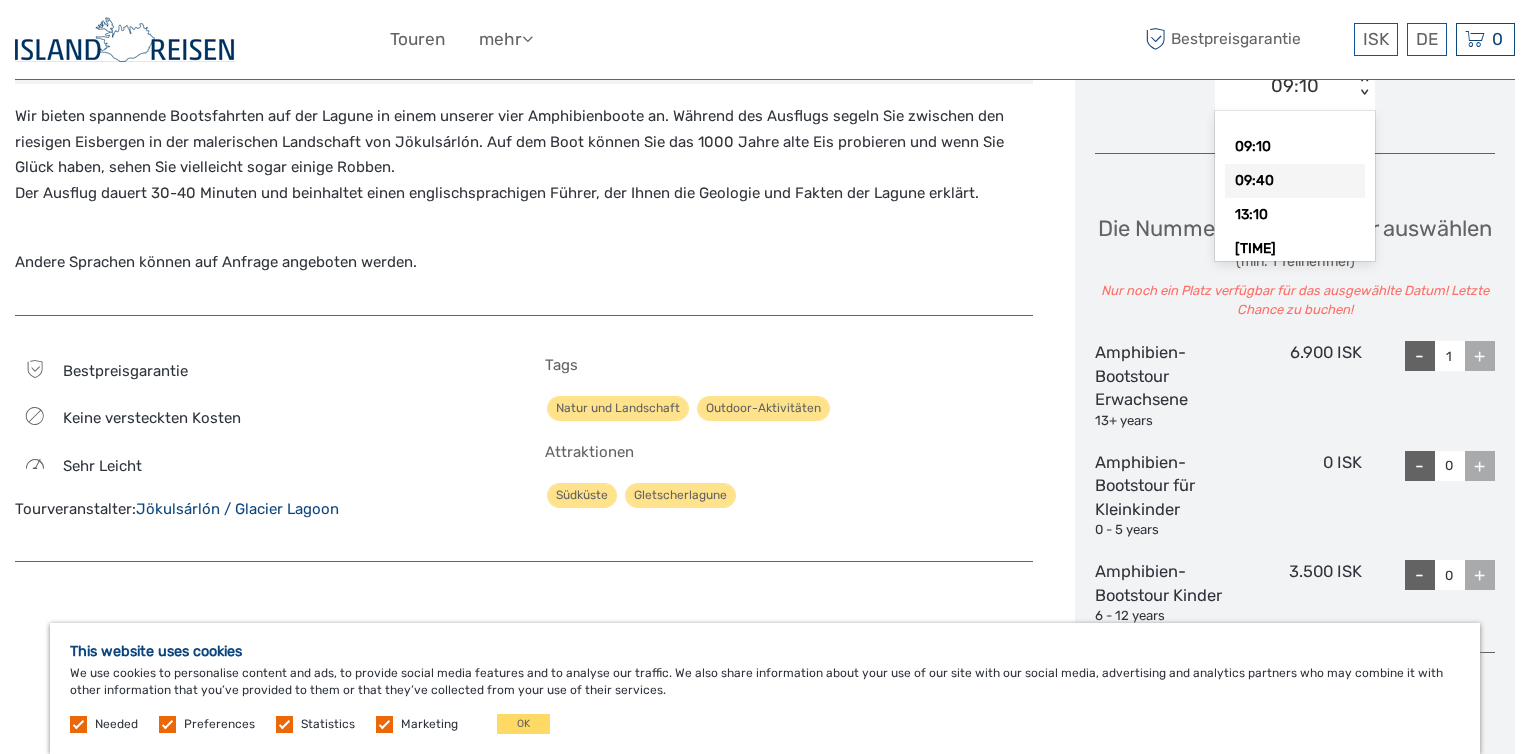 click on "09:40" at bounding box center [1295, 181] 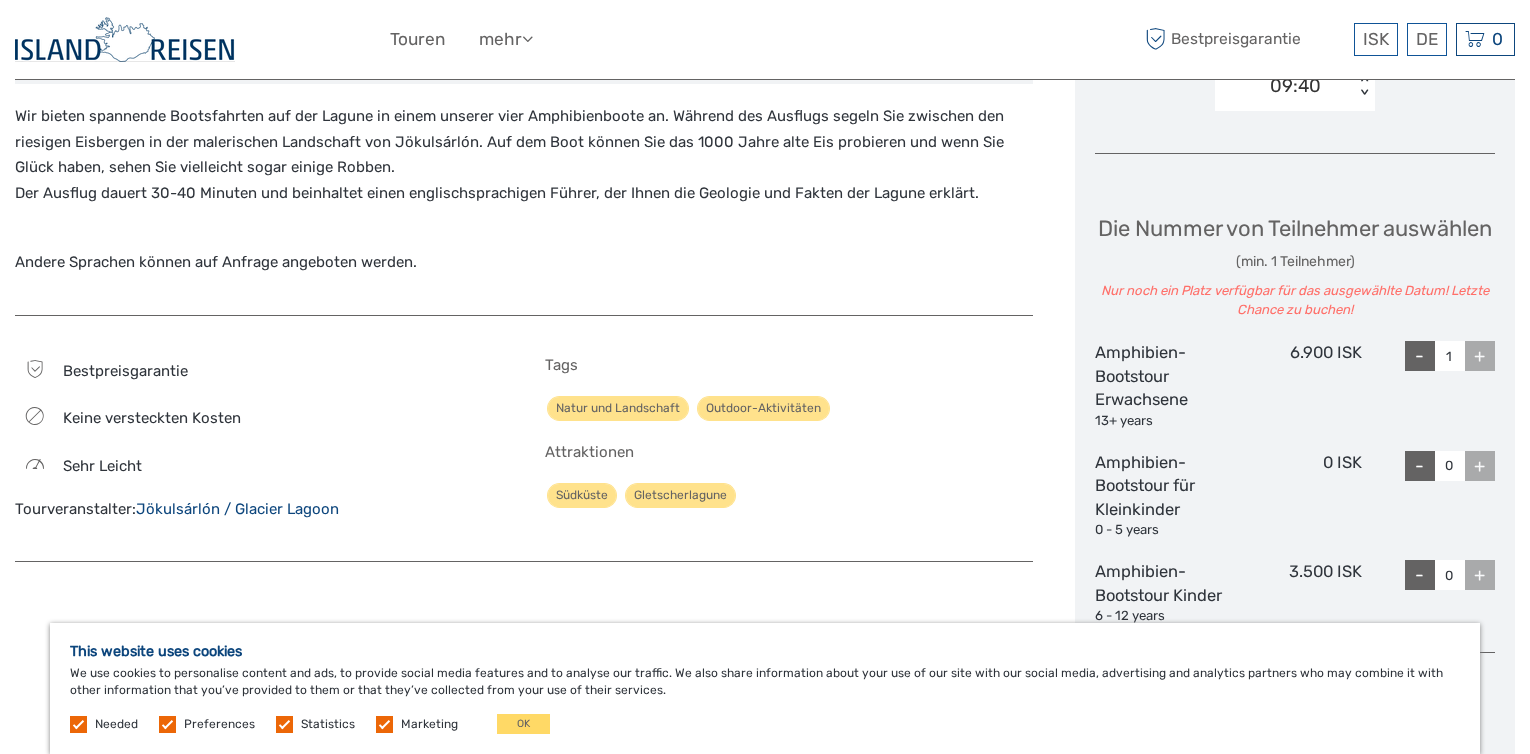 click on "< >" at bounding box center (1364, 86) 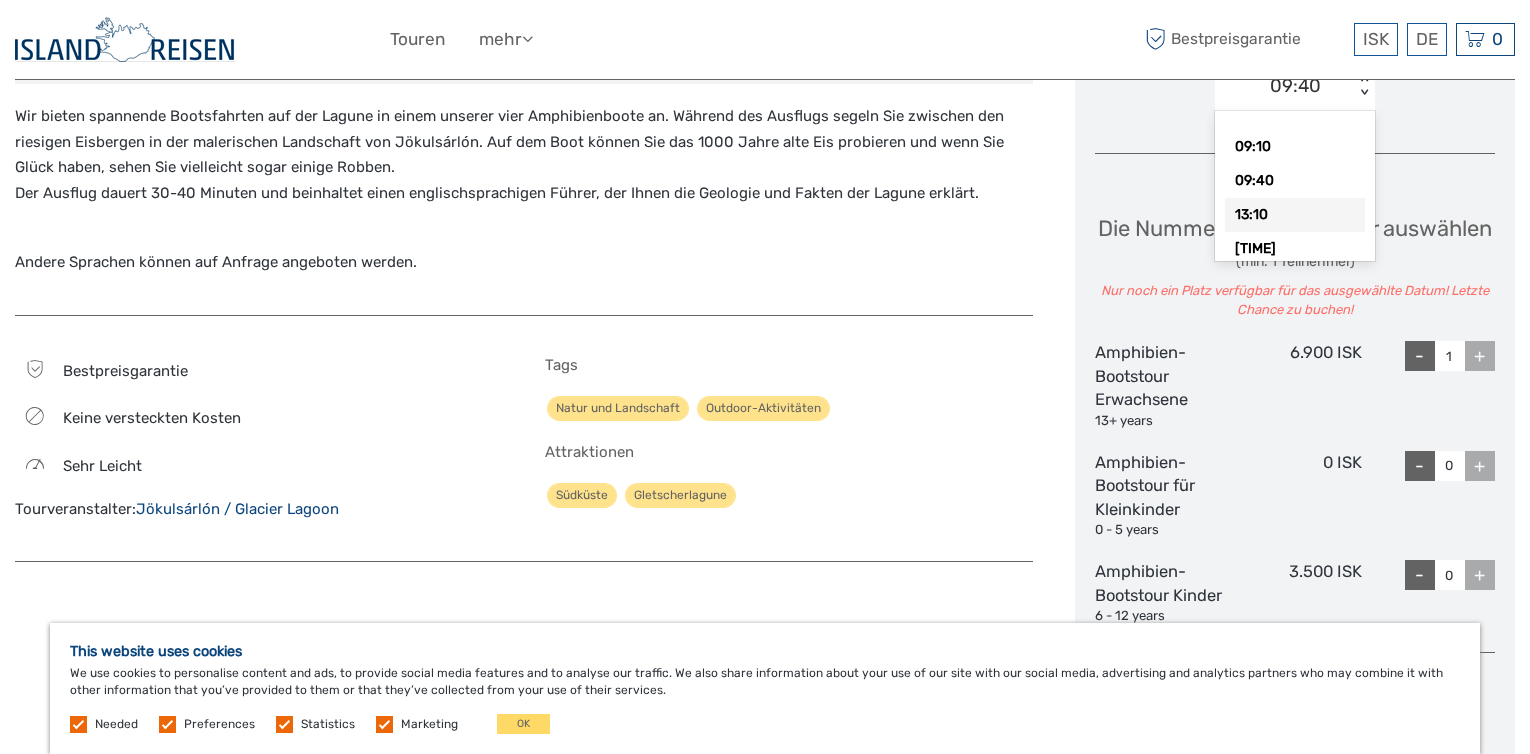 click on "13:10" at bounding box center [1295, 215] 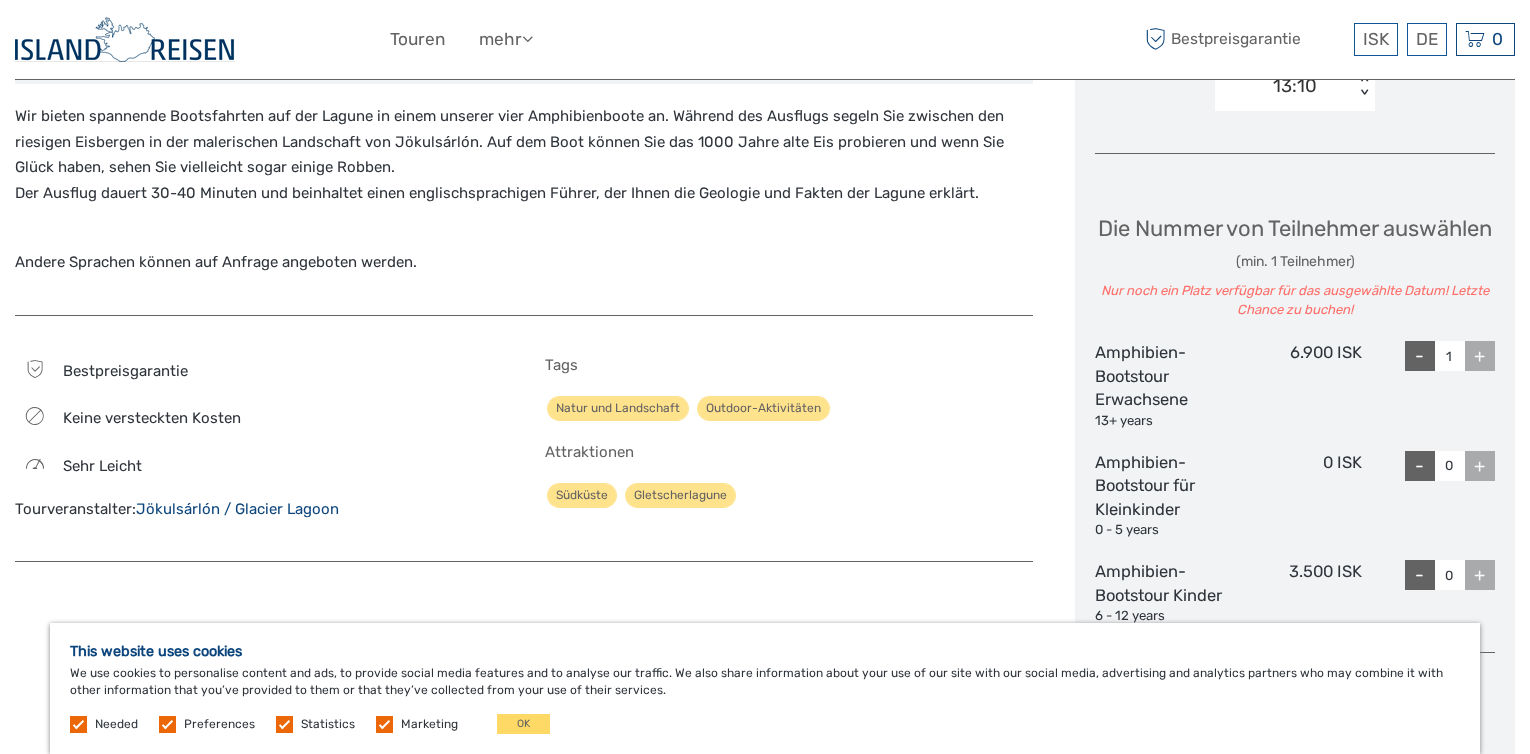 click on "< >" at bounding box center [1364, 86] 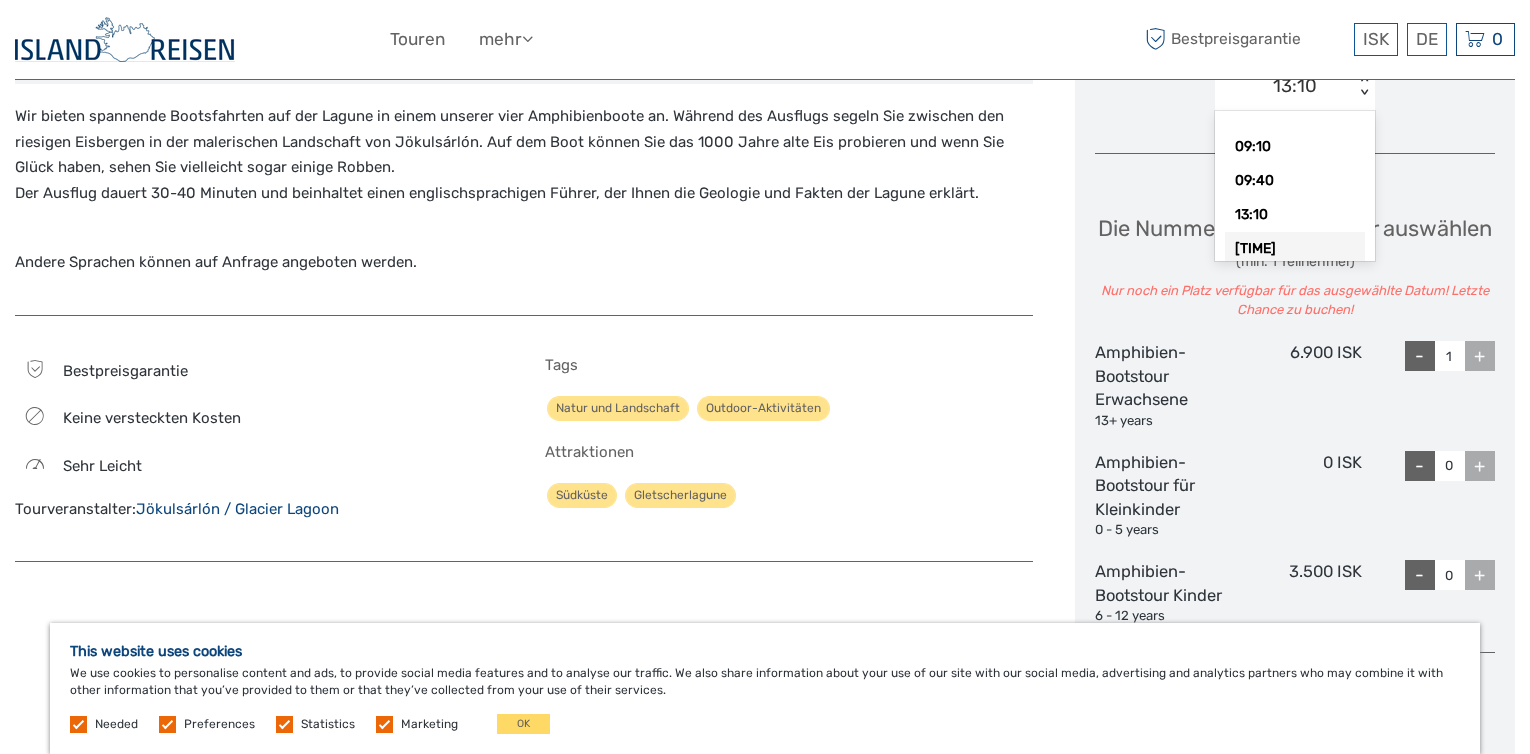 click on "14:40" at bounding box center [1295, 249] 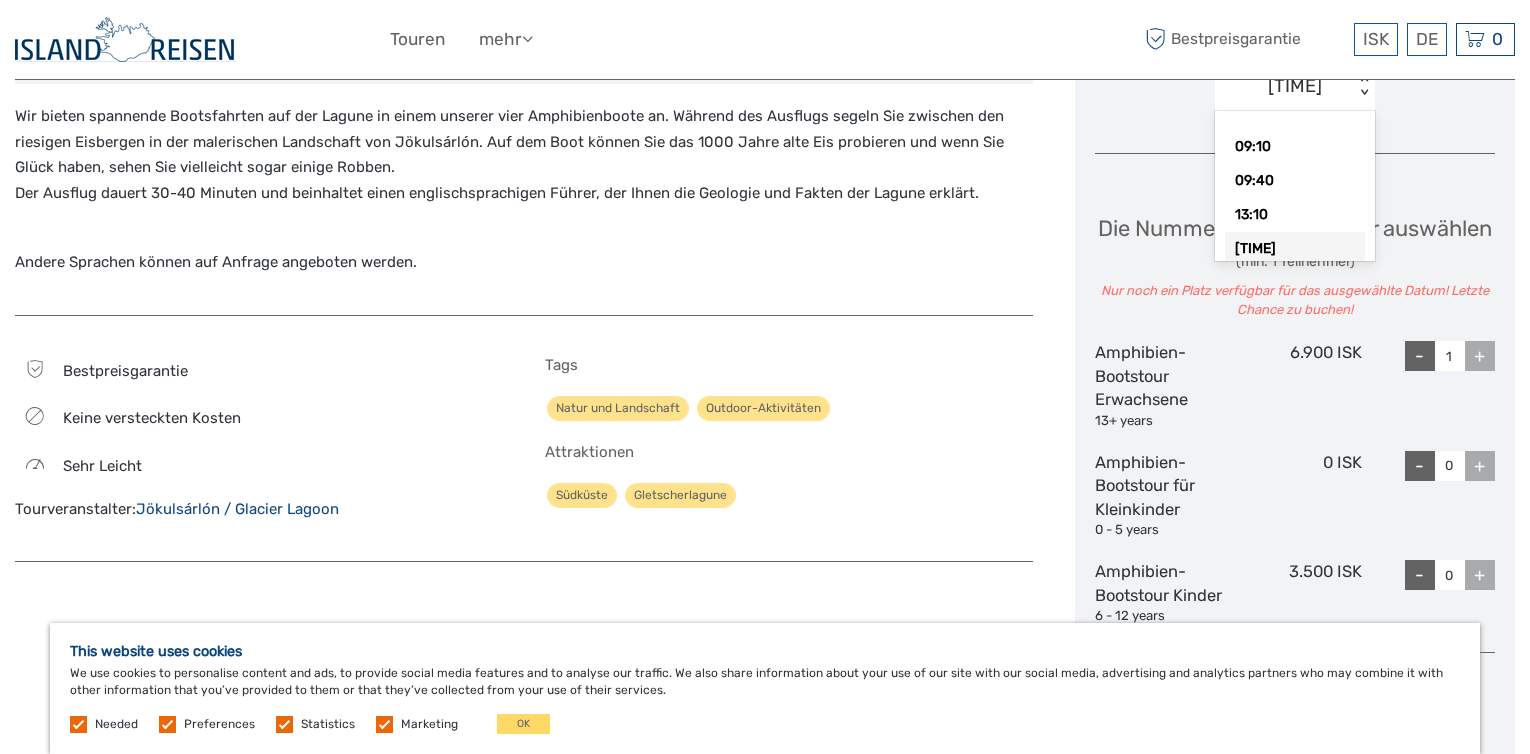 click on "< >" at bounding box center (1364, 86) 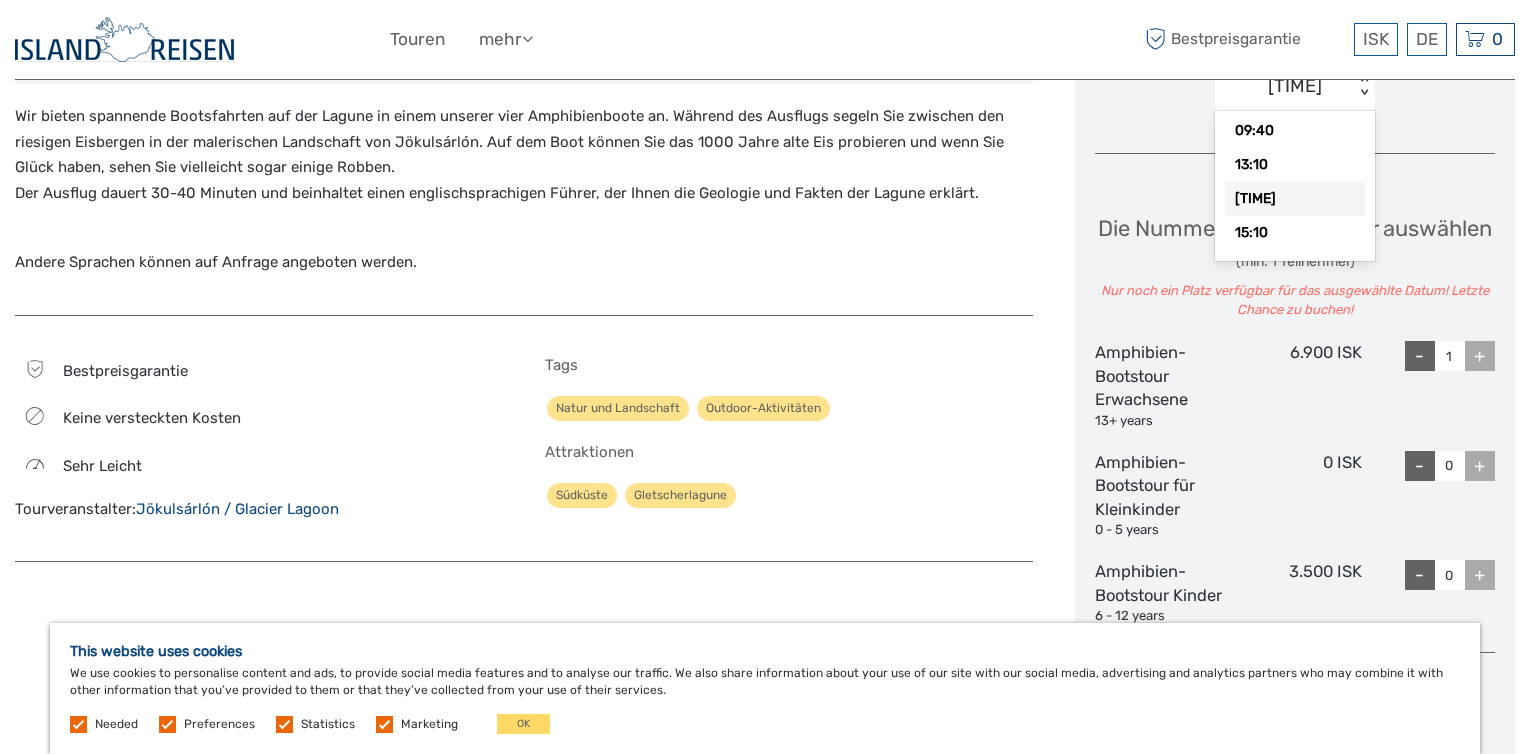 scroll, scrollTop: 58, scrollLeft: 0, axis: vertical 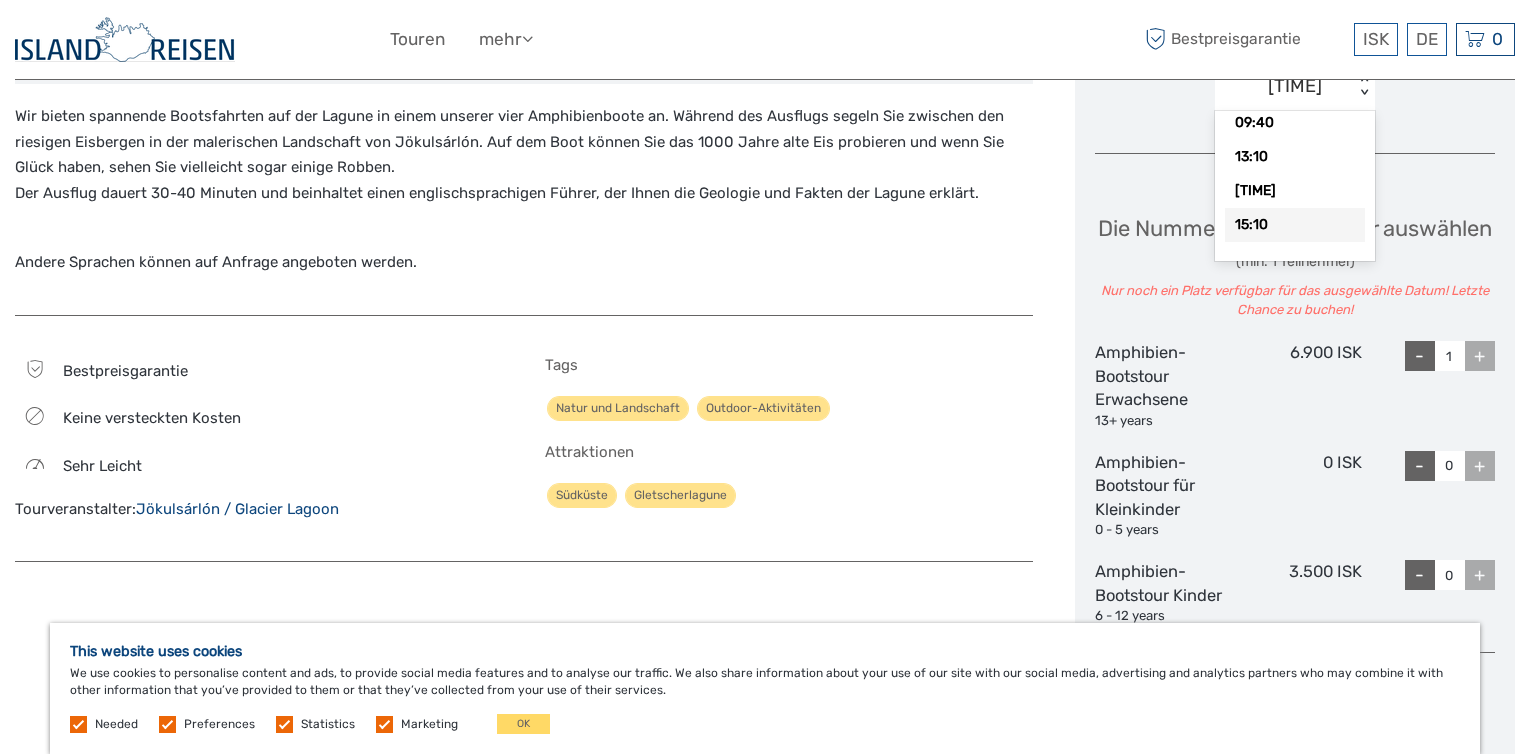 click on "15:10" at bounding box center (1295, 225) 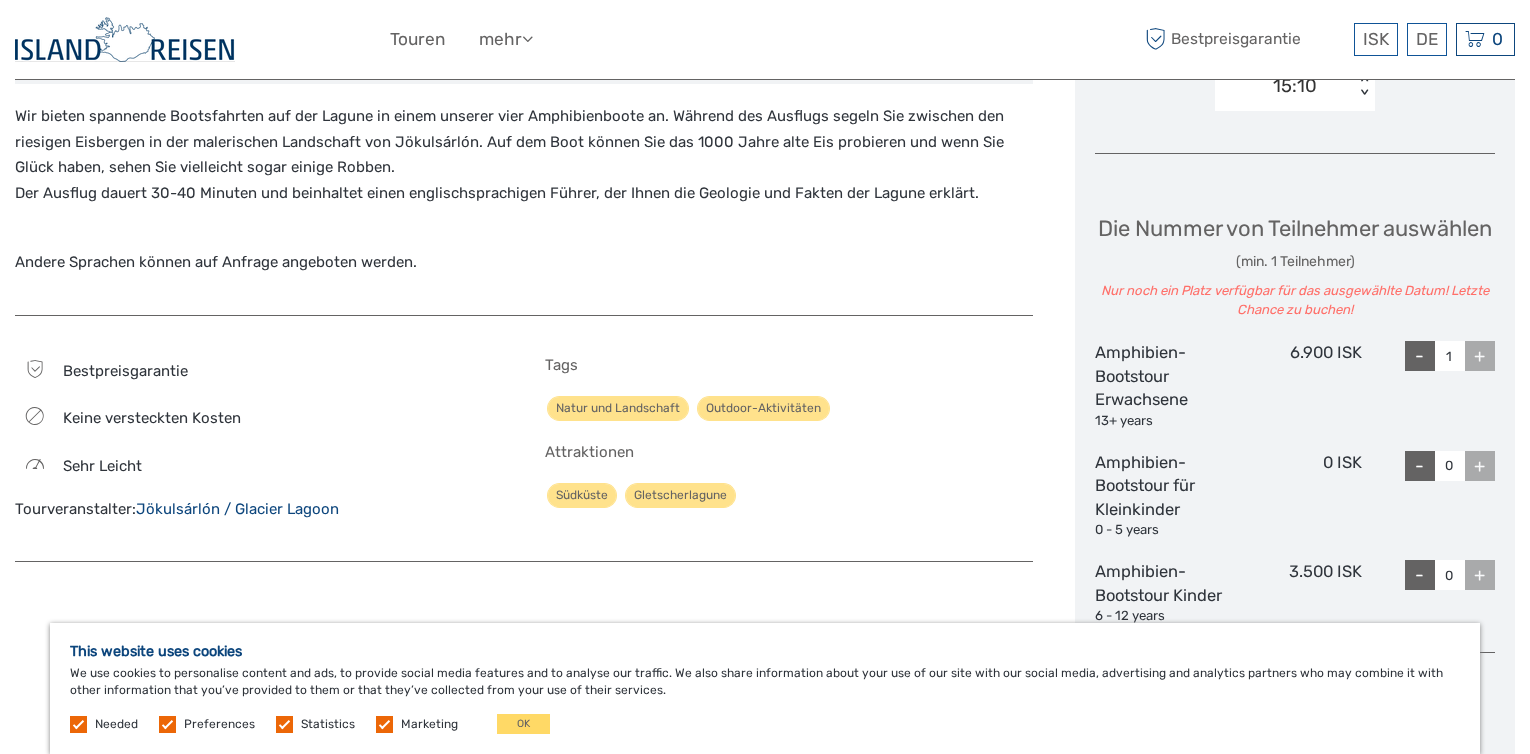 click on "Reisedatum auswählen Next Month August 2025 Mo Di Mi Do Fr Sa So 28 29 30 31 1 2 3 4 5 6 7 8 9 10 11 12 13 14 15 16 17 18 19 20 21 22 23 24 25 26 27 28 29 30 31 1 2 3 4 5 6 7 Wählen Sie eine Startzeit option 15:10, selected.   Select is focused , press Down to open the menu,  15:10 < > Die Nummer von Teilnehmer auswählen (min. 1 Teilnehmer) Nur noch  ein Platz verfügbar für das ausgewählte Datum! Letzte Chance zu buchen! Amphibien-Bootstour Erwachsene 13+ years 6.900 ISK - 1 + Amphibien-Bootstour für Kleinkinder 0 - 5 years 0 ISK - 0 + Amphibien-Bootstour Kinder 6 - 12 years 3.500 ISK - 0 + Gesamt :  6.900 ISK Bestpreisgarantie ZUM WARENKORB HINZUFÜGEN EXPRESS-CHECKOUT" at bounding box center [1295, 228] 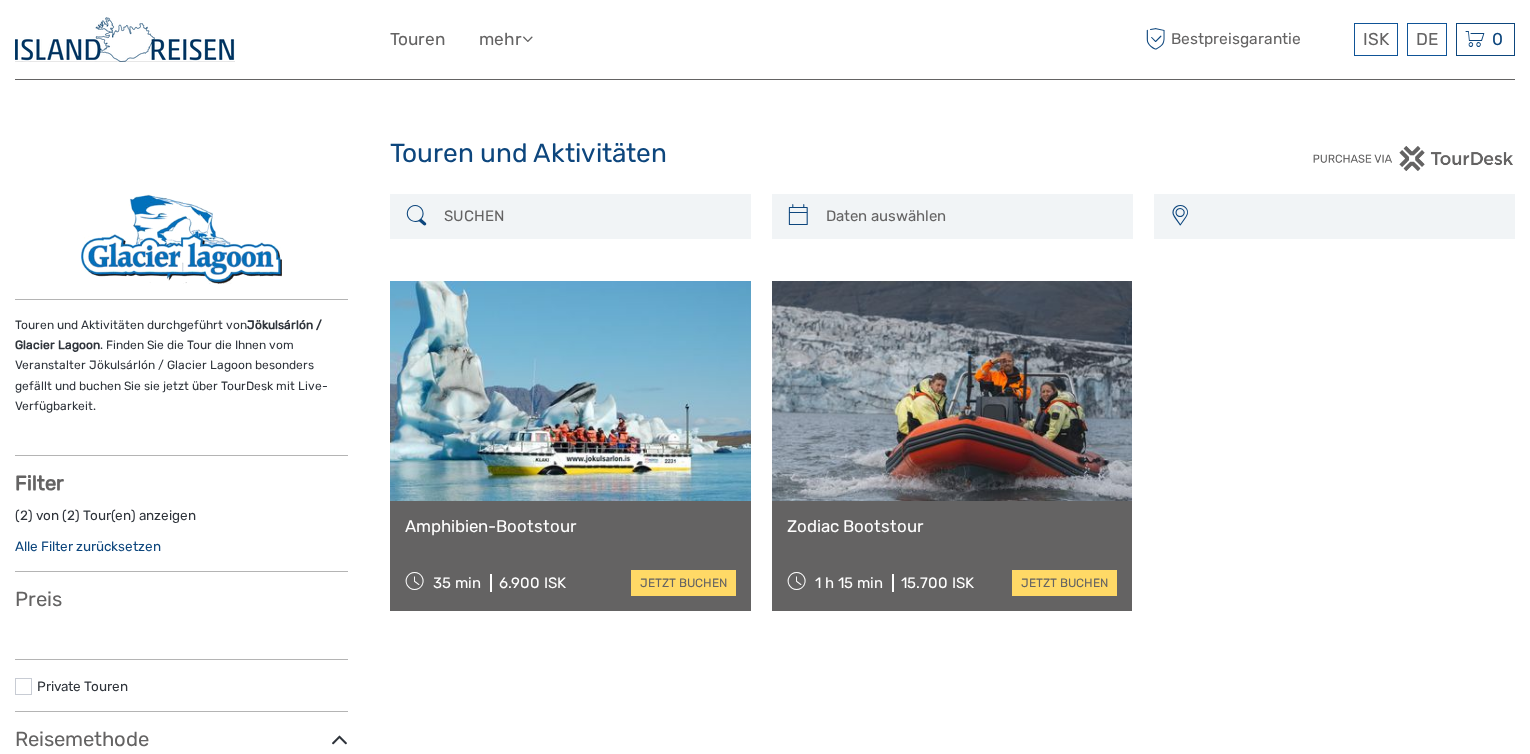 select 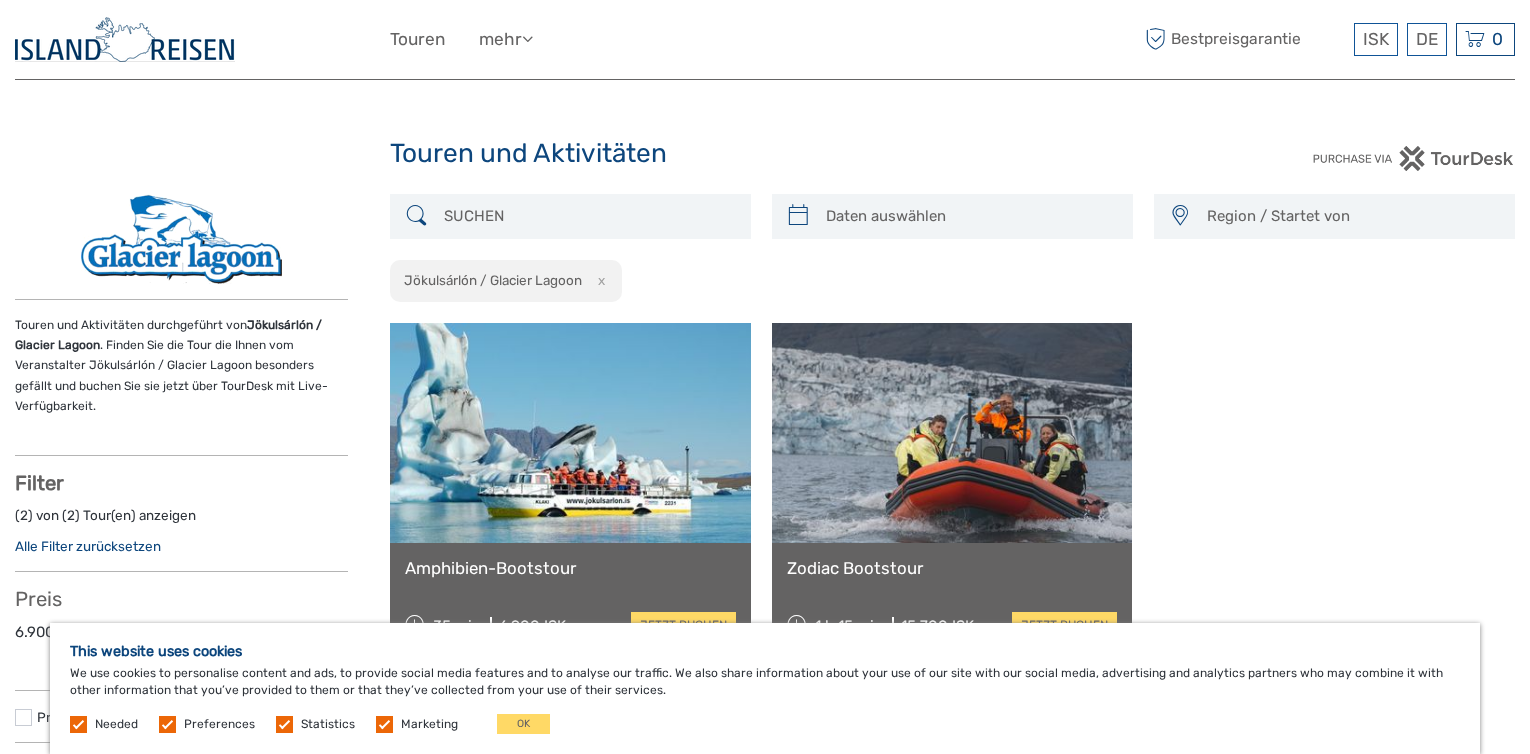 scroll, scrollTop: 0, scrollLeft: 0, axis: both 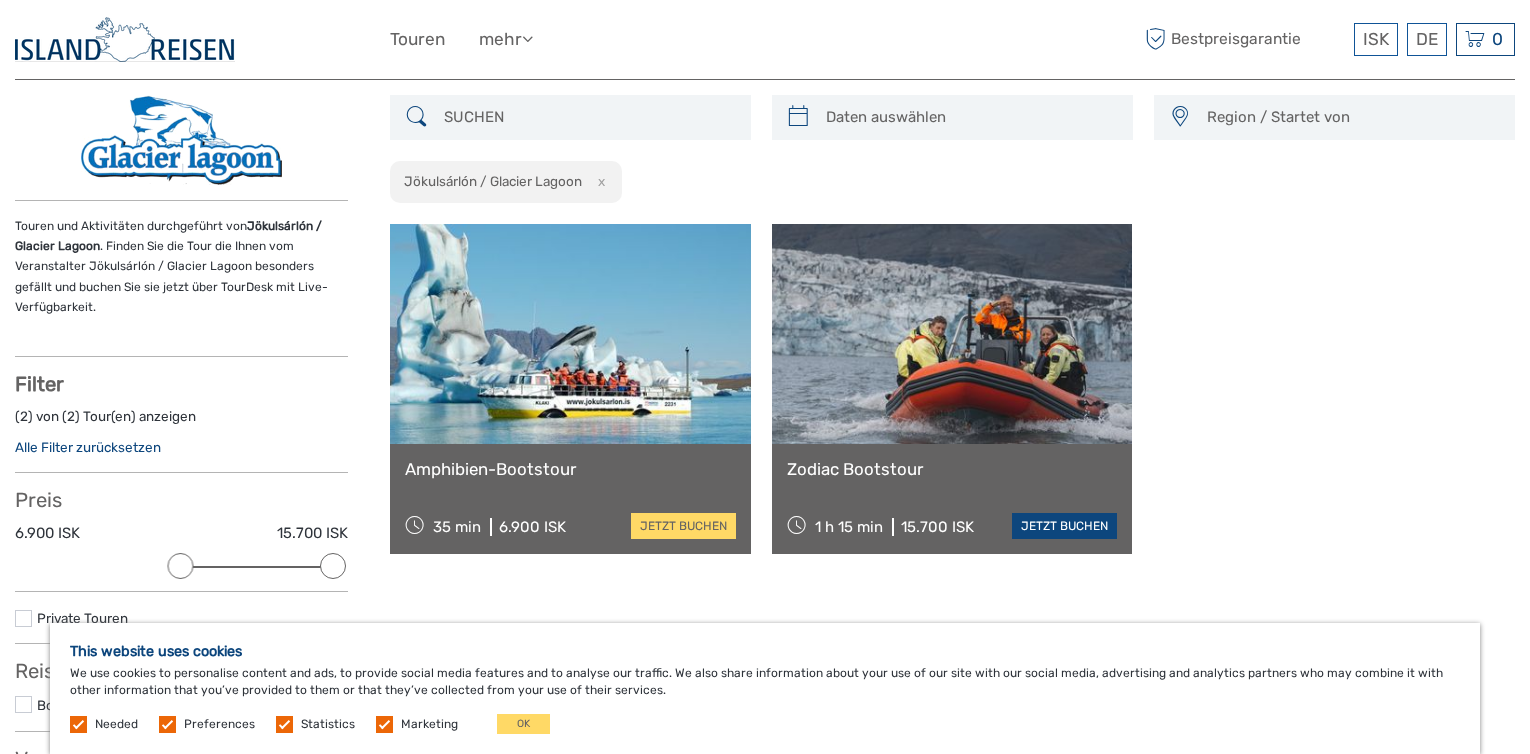 click on "jetzt buchen" at bounding box center [1064, 526] 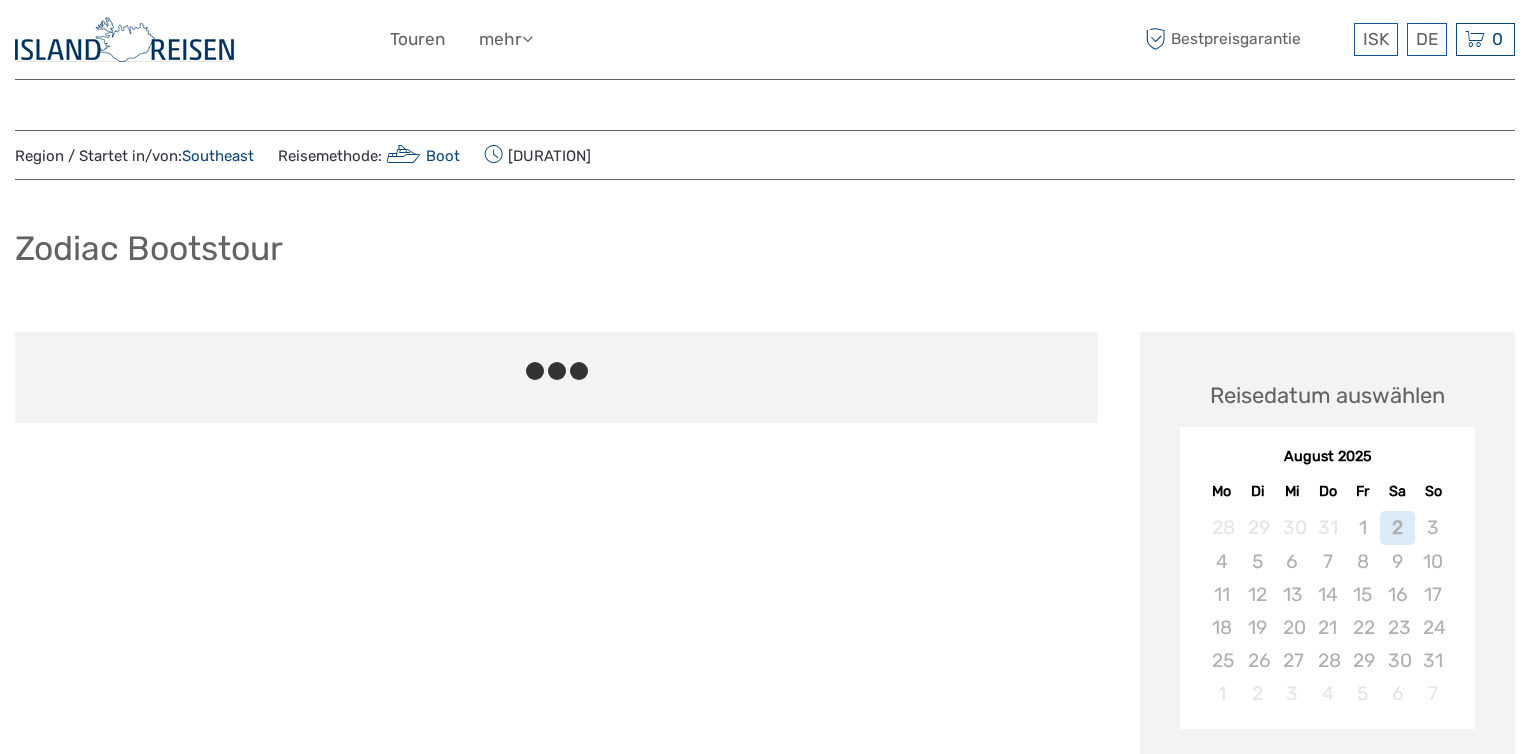 scroll, scrollTop: 0, scrollLeft: 0, axis: both 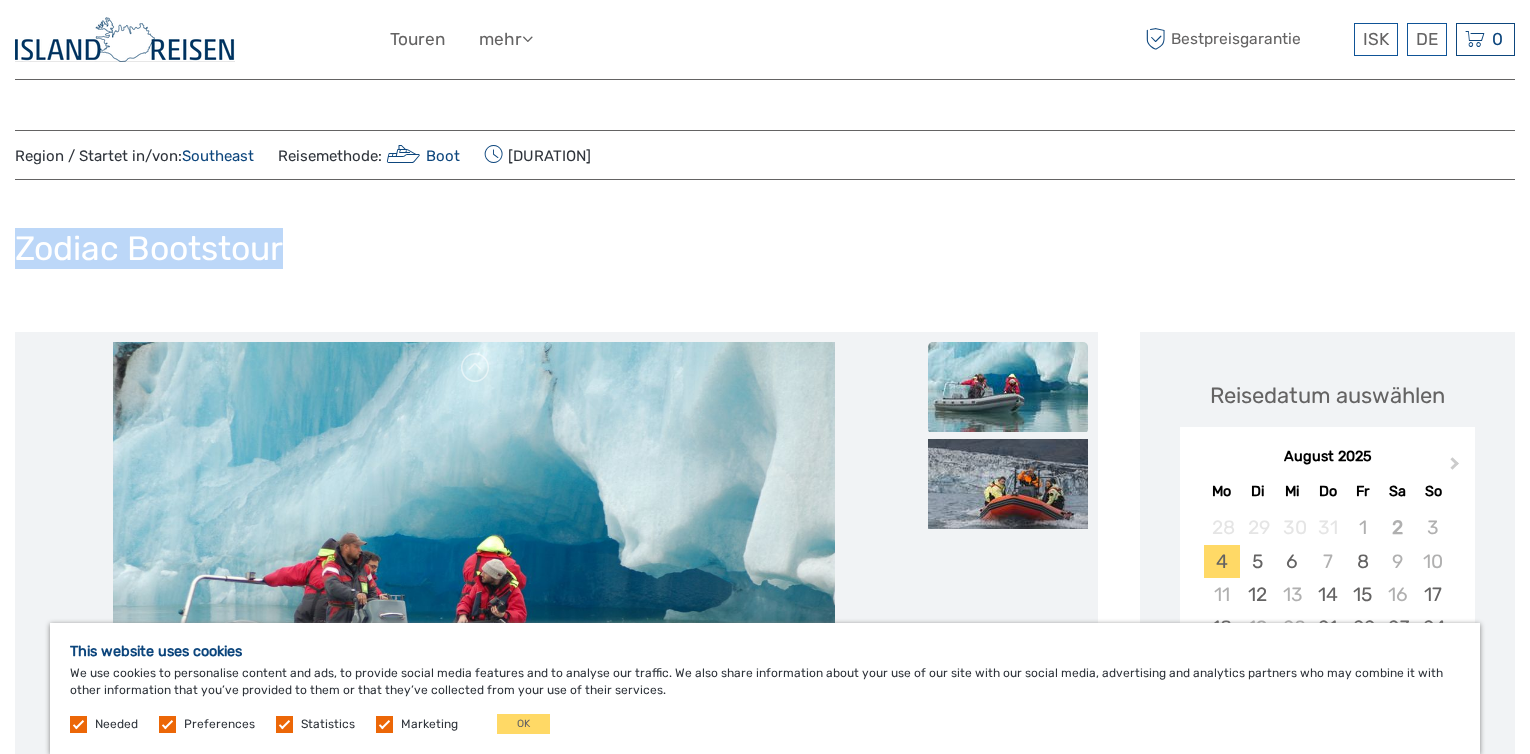 drag, startPoint x: 1529, startPoint y: 159, endPoint x: 1548, endPoint y: 208, distance: 52.554733 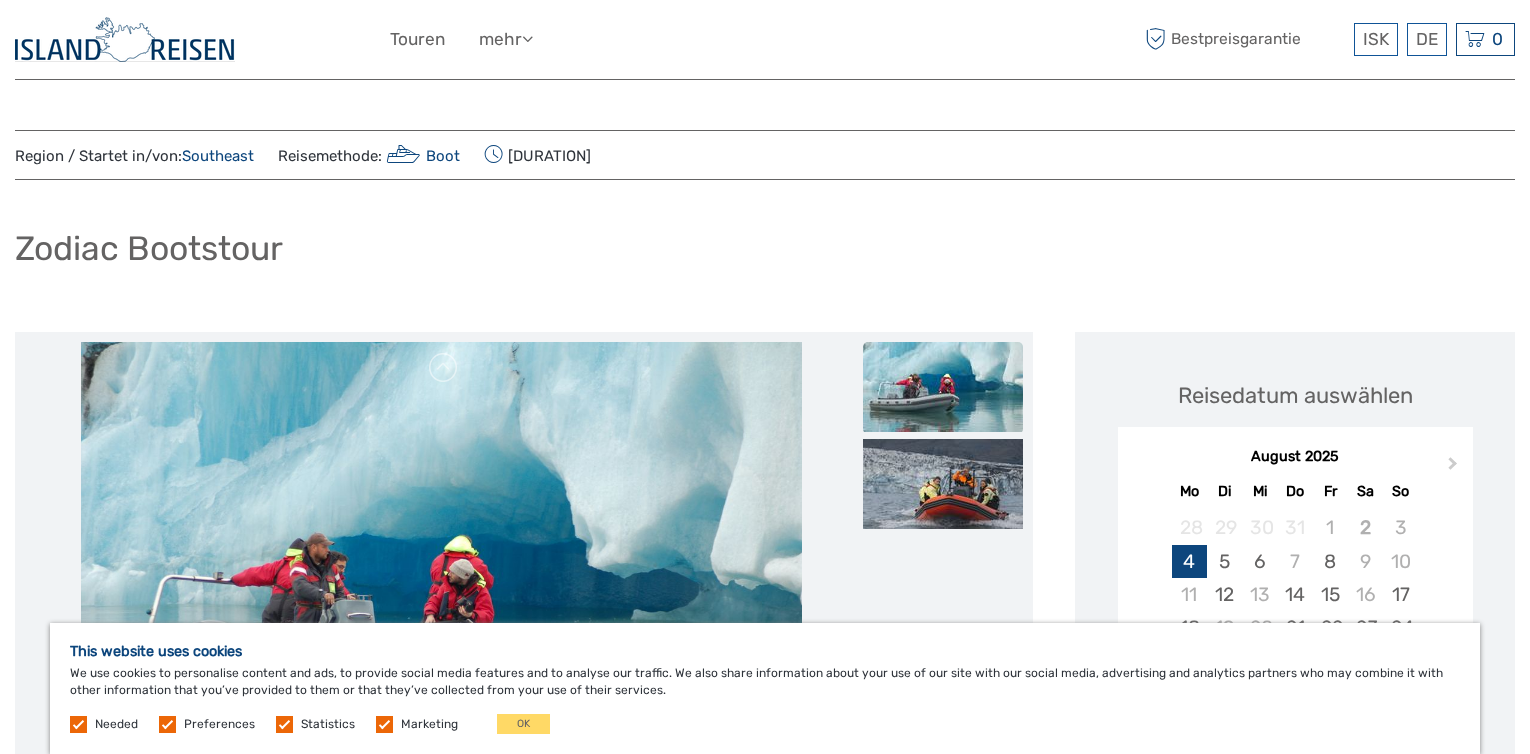 click on "4" at bounding box center (1189, 561) 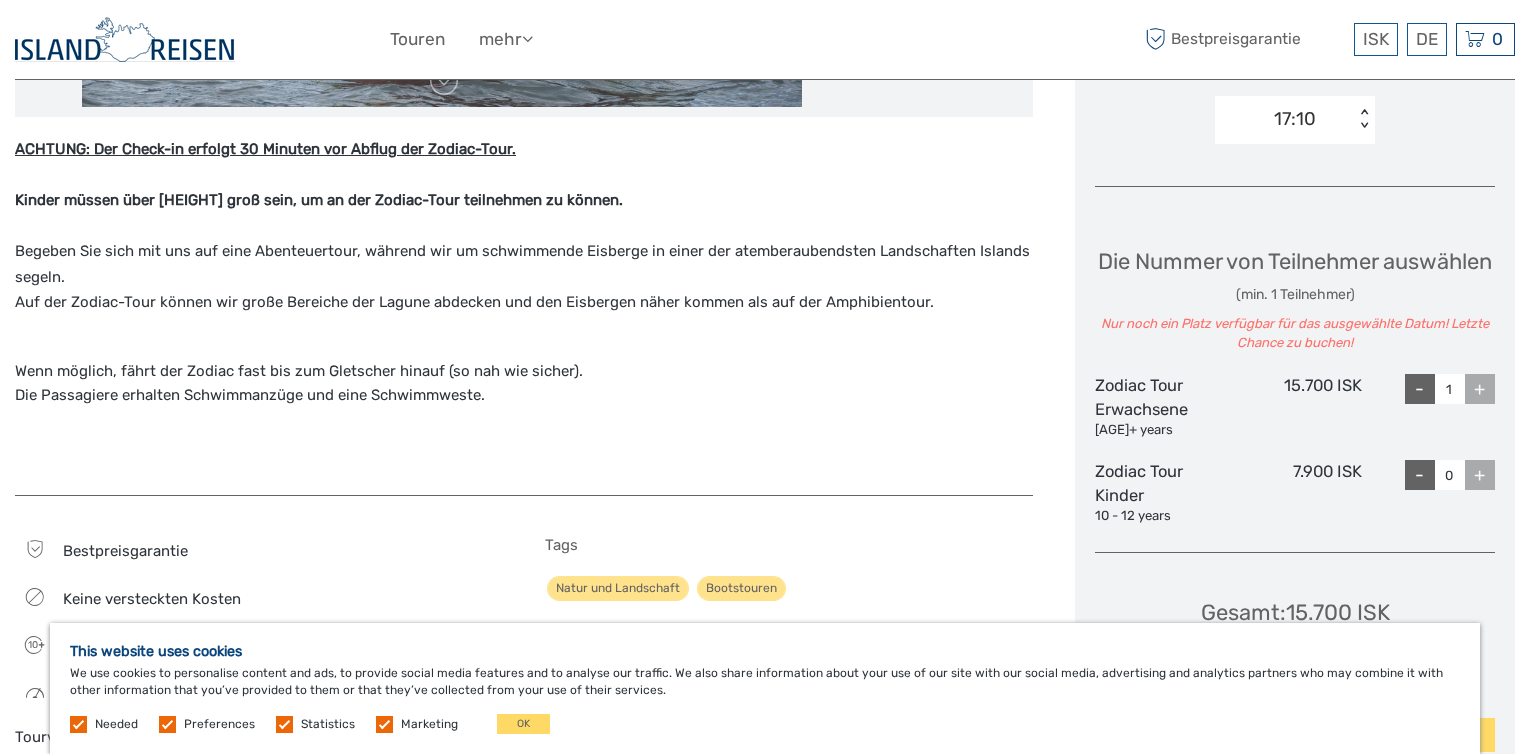 scroll, scrollTop: 722, scrollLeft: 0, axis: vertical 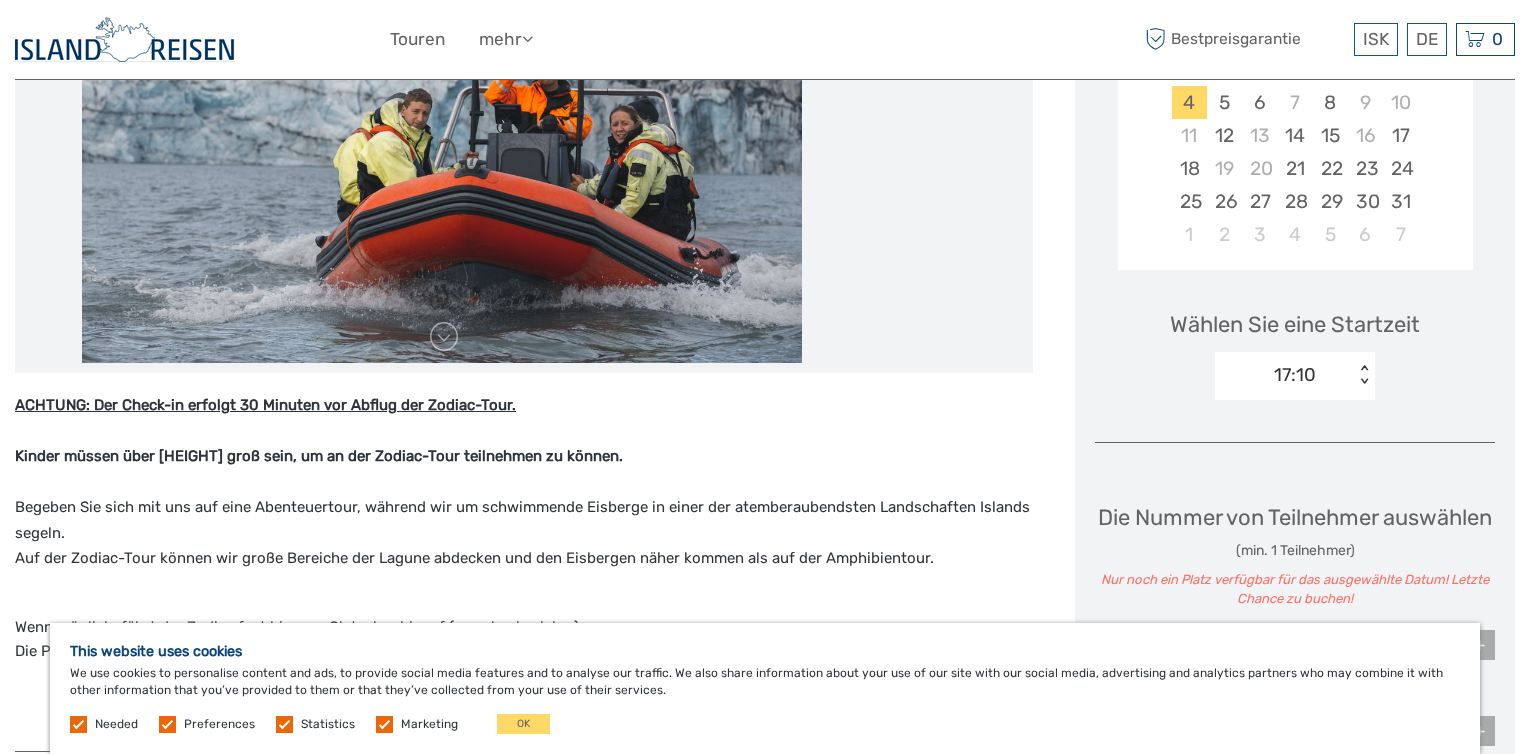 click on "Wählen Sie eine Startzeit 17:10 < >" at bounding box center (1295, 346) 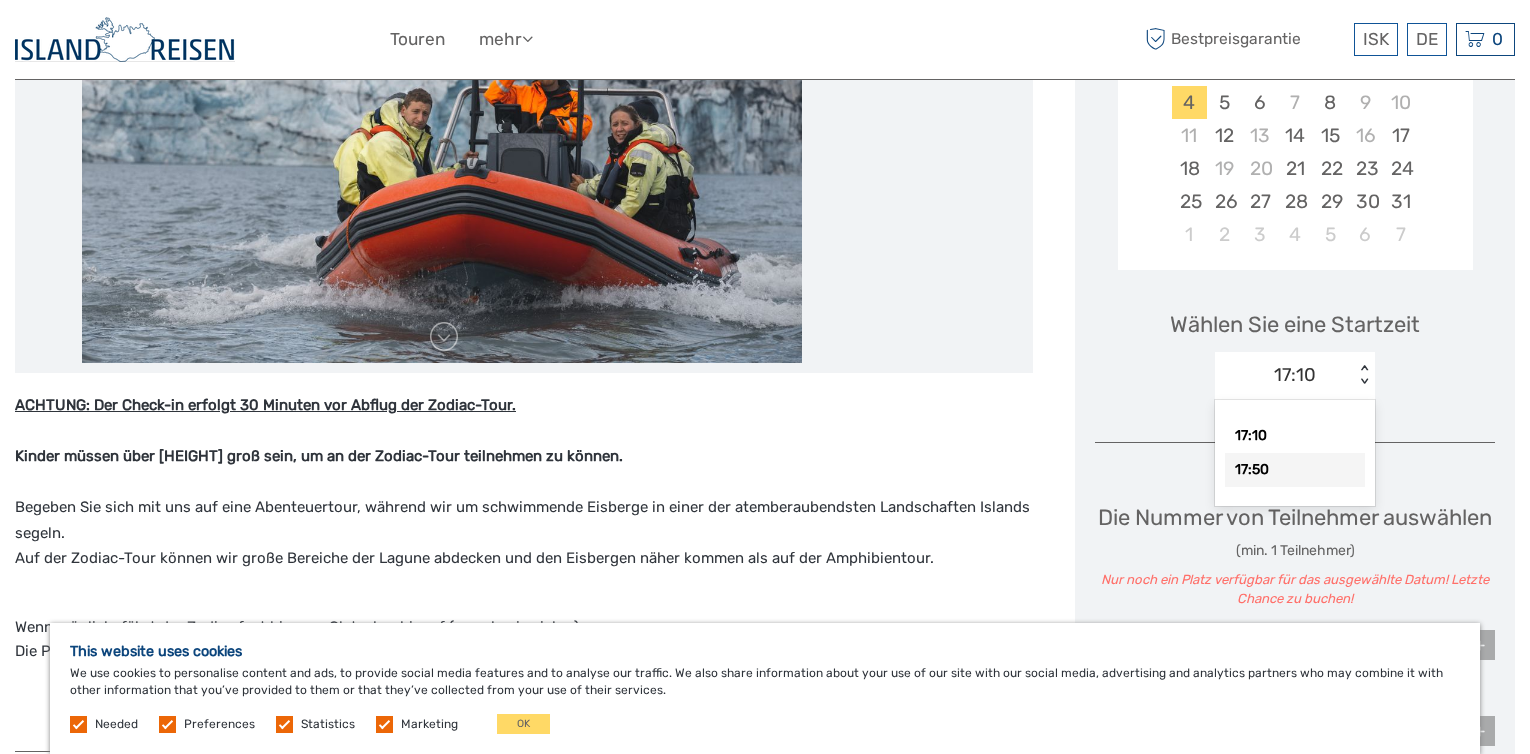 click on "17:50" at bounding box center [1295, 470] 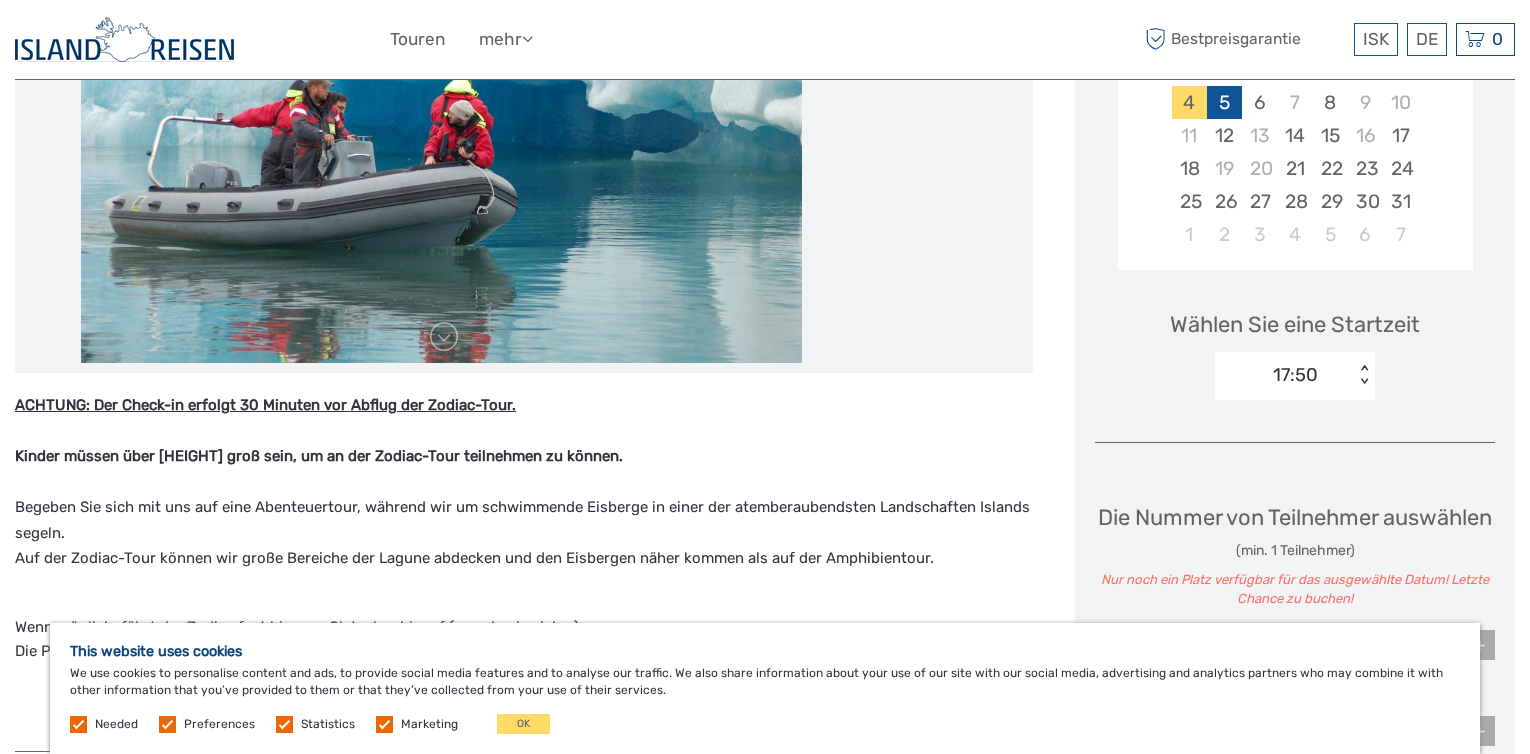 click on "5" at bounding box center [1224, 102] 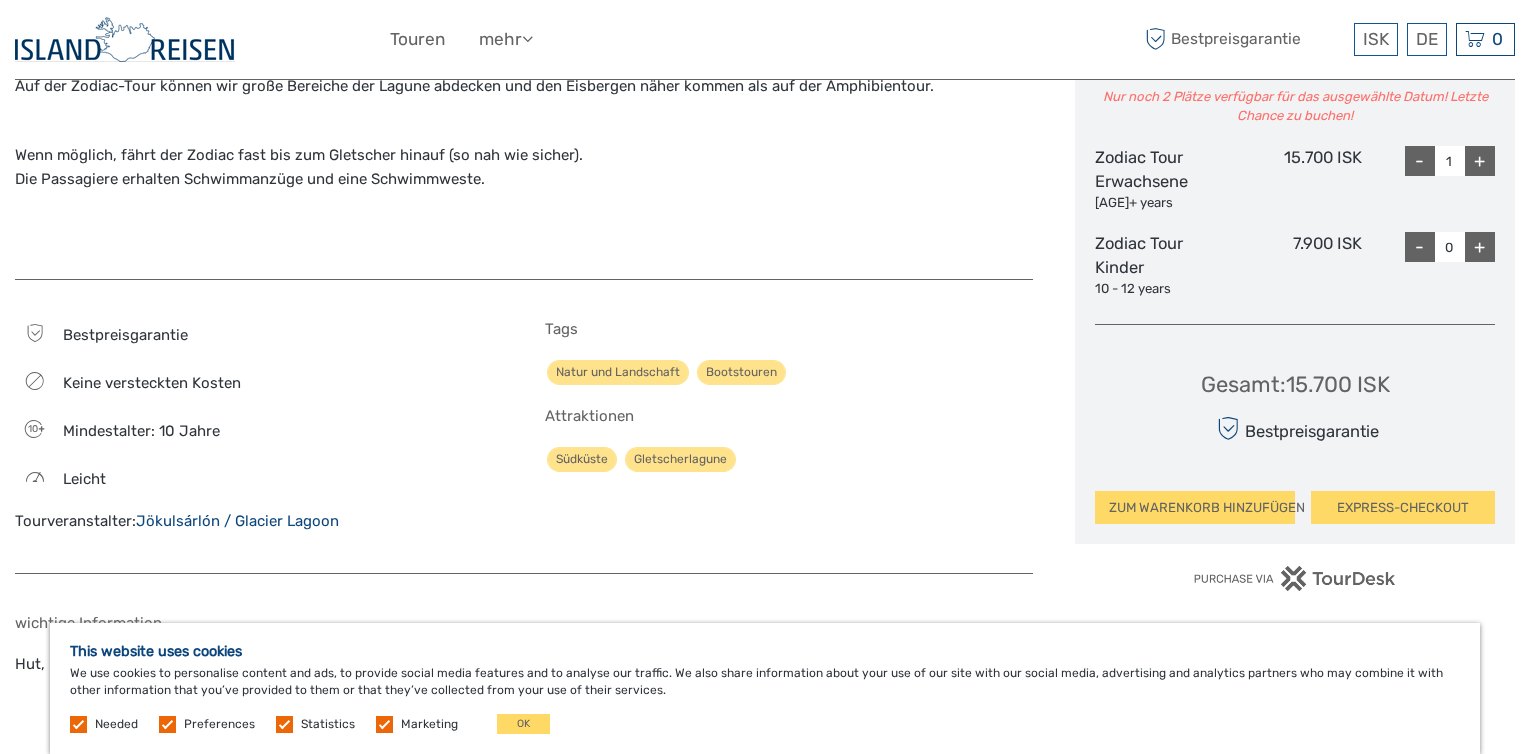scroll, scrollTop: 130, scrollLeft: 0, axis: vertical 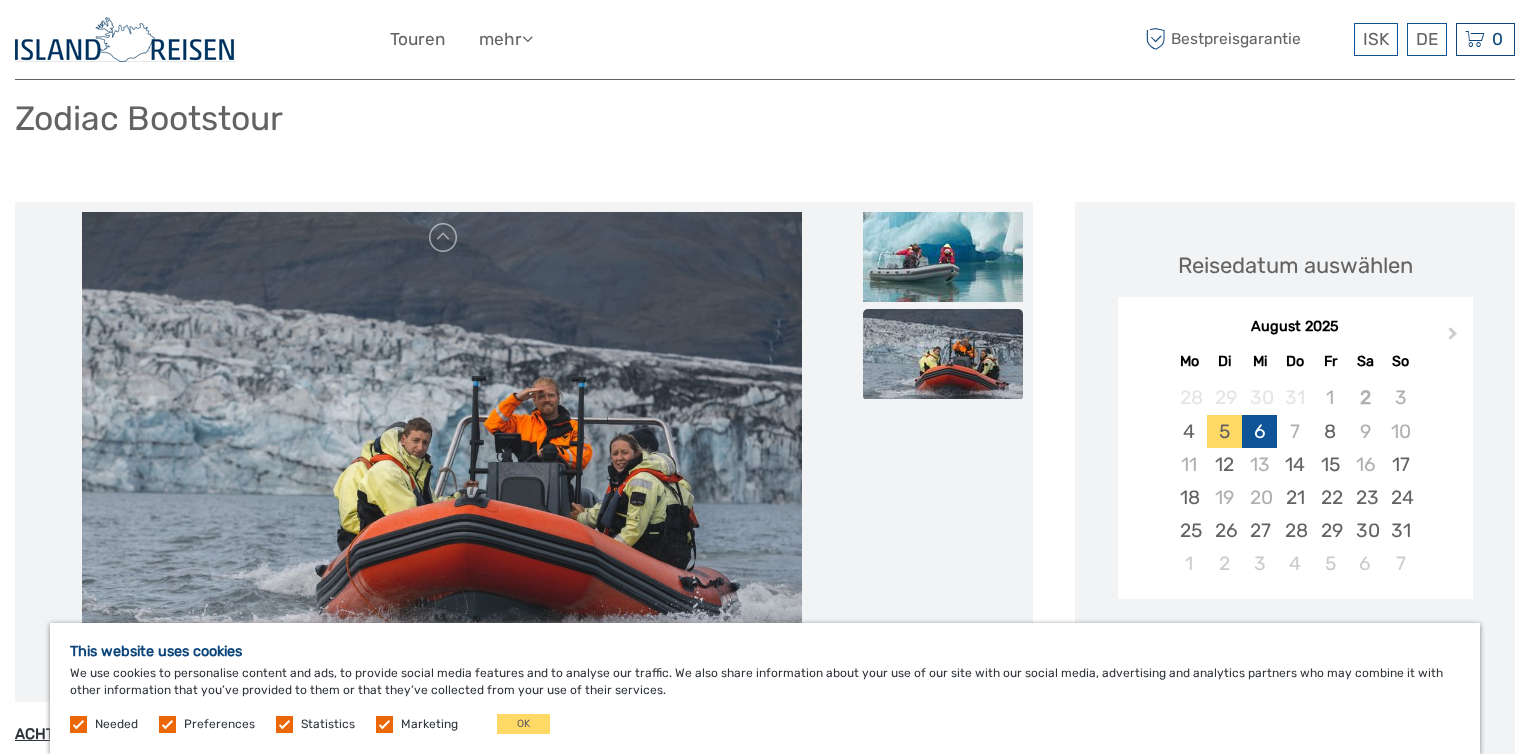 drag, startPoint x: 1228, startPoint y: 431, endPoint x: 1243, endPoint y: 428, distance: 15.297058 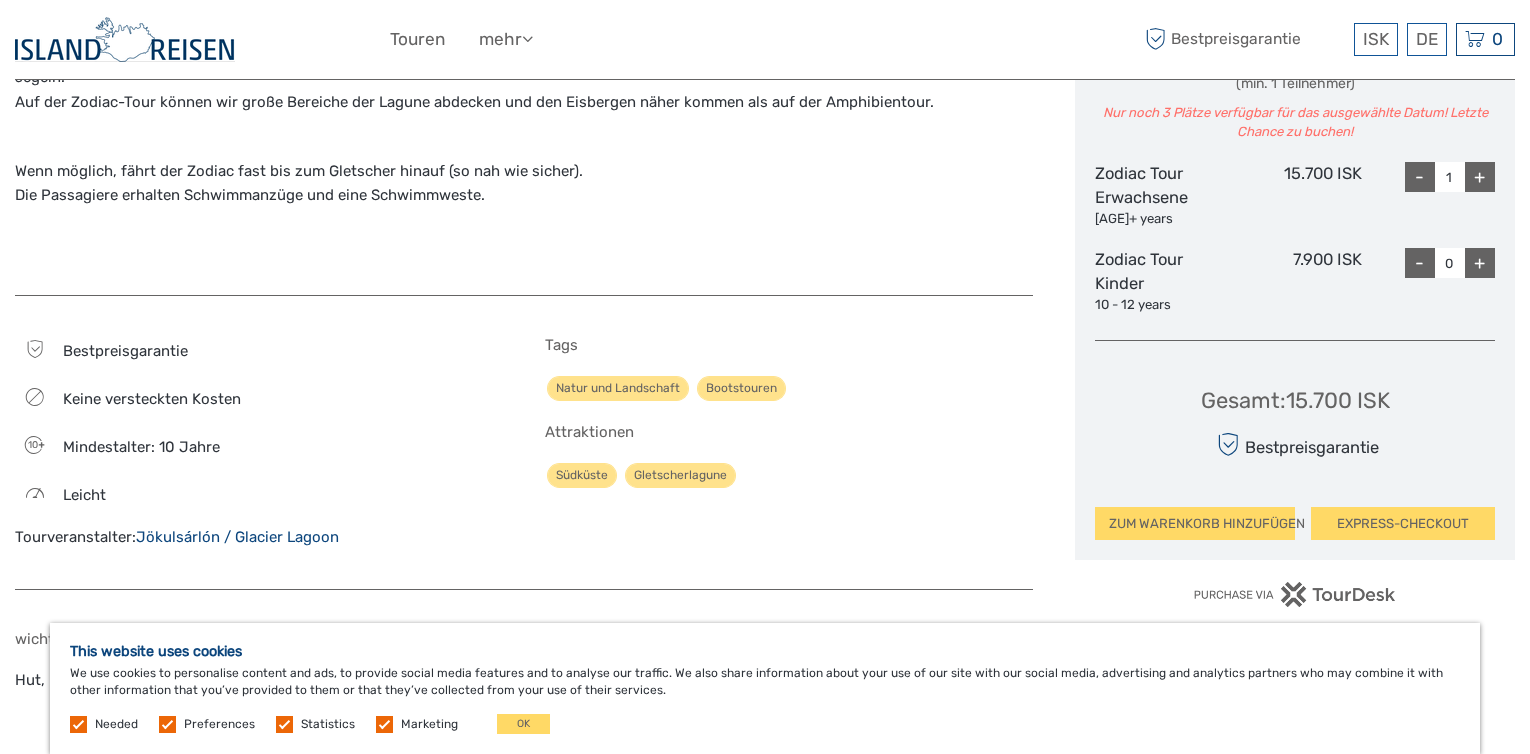 scroll, scrollTop: 47, scrollLeft: 0, axis: vertical 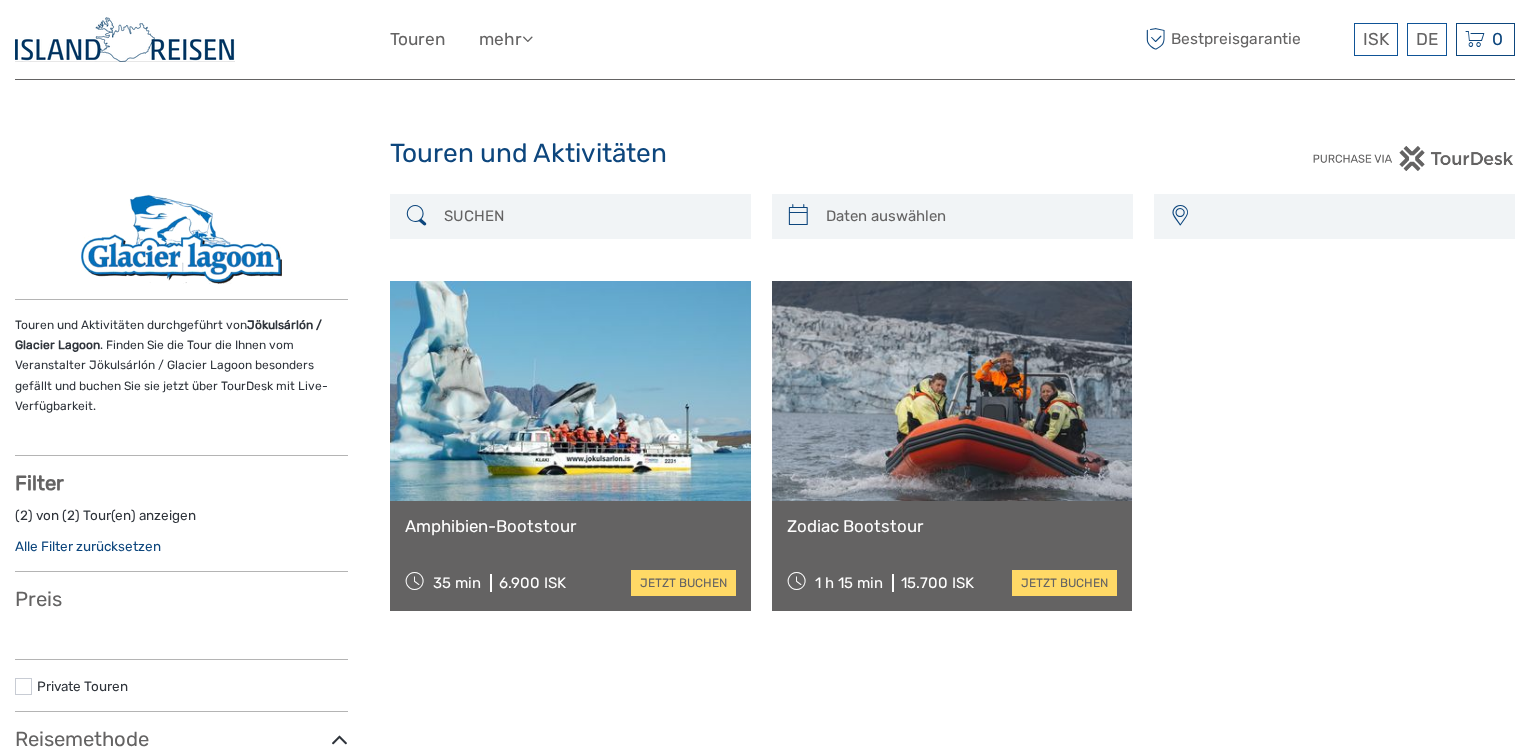 select 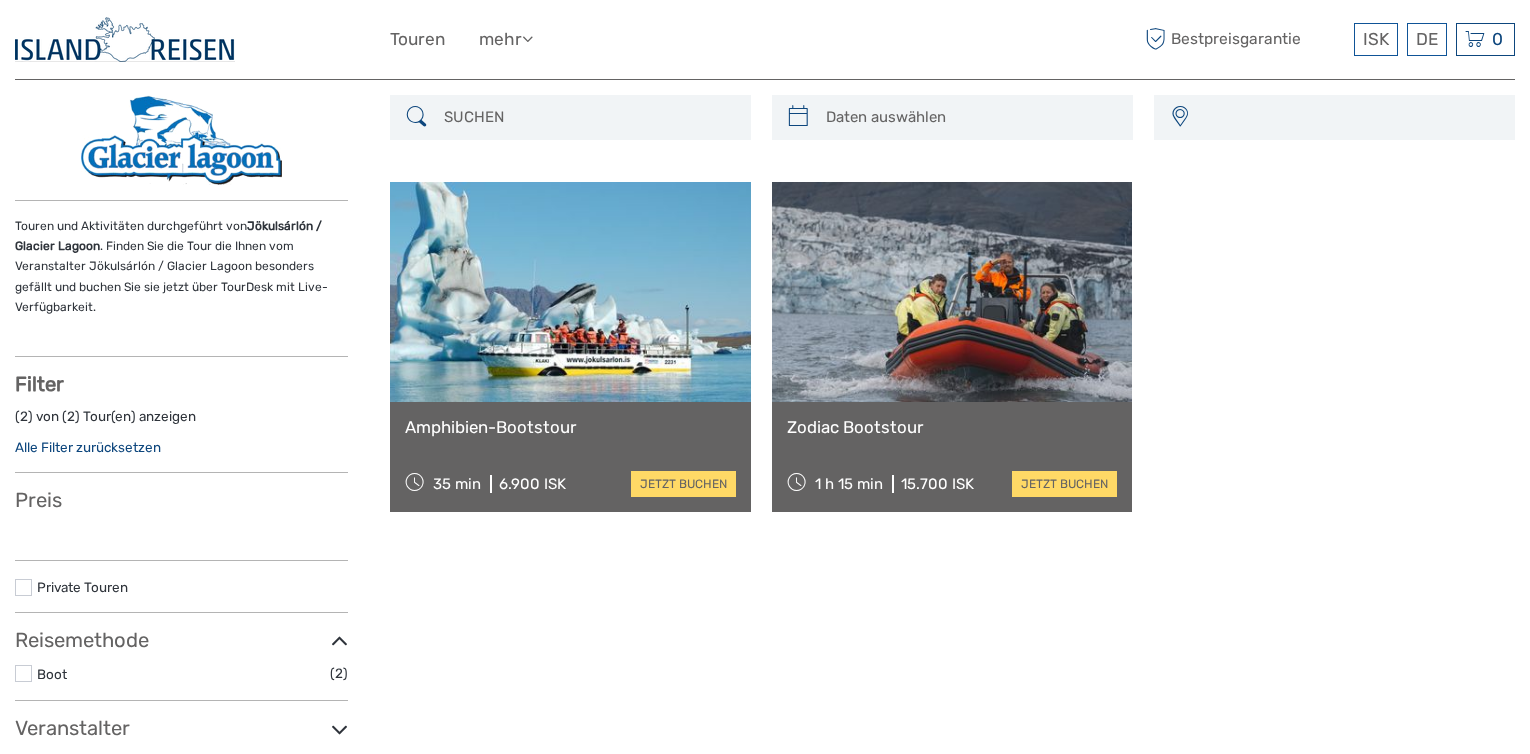 select 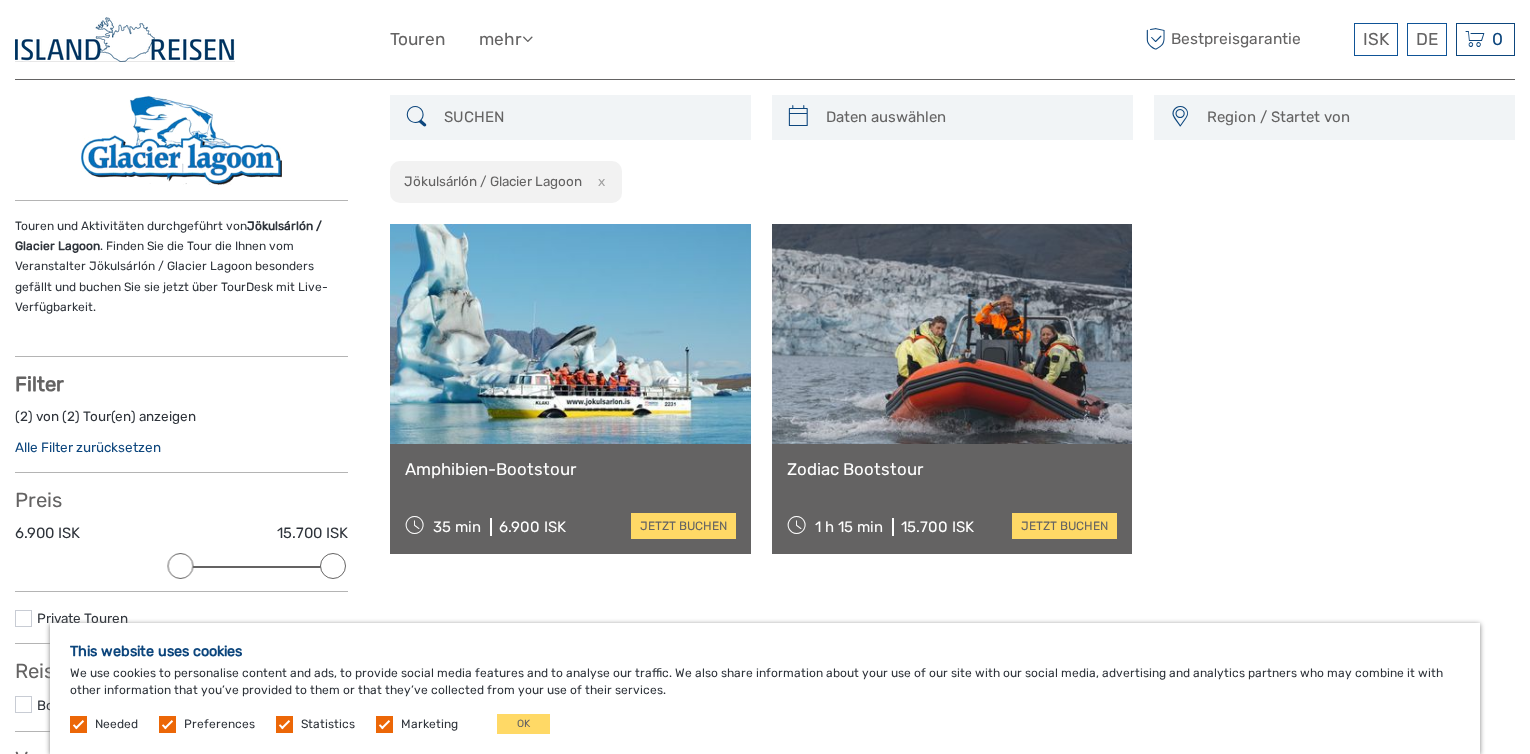 scroll, scrollTop: 0, scrollLeft: 0, axis: both 